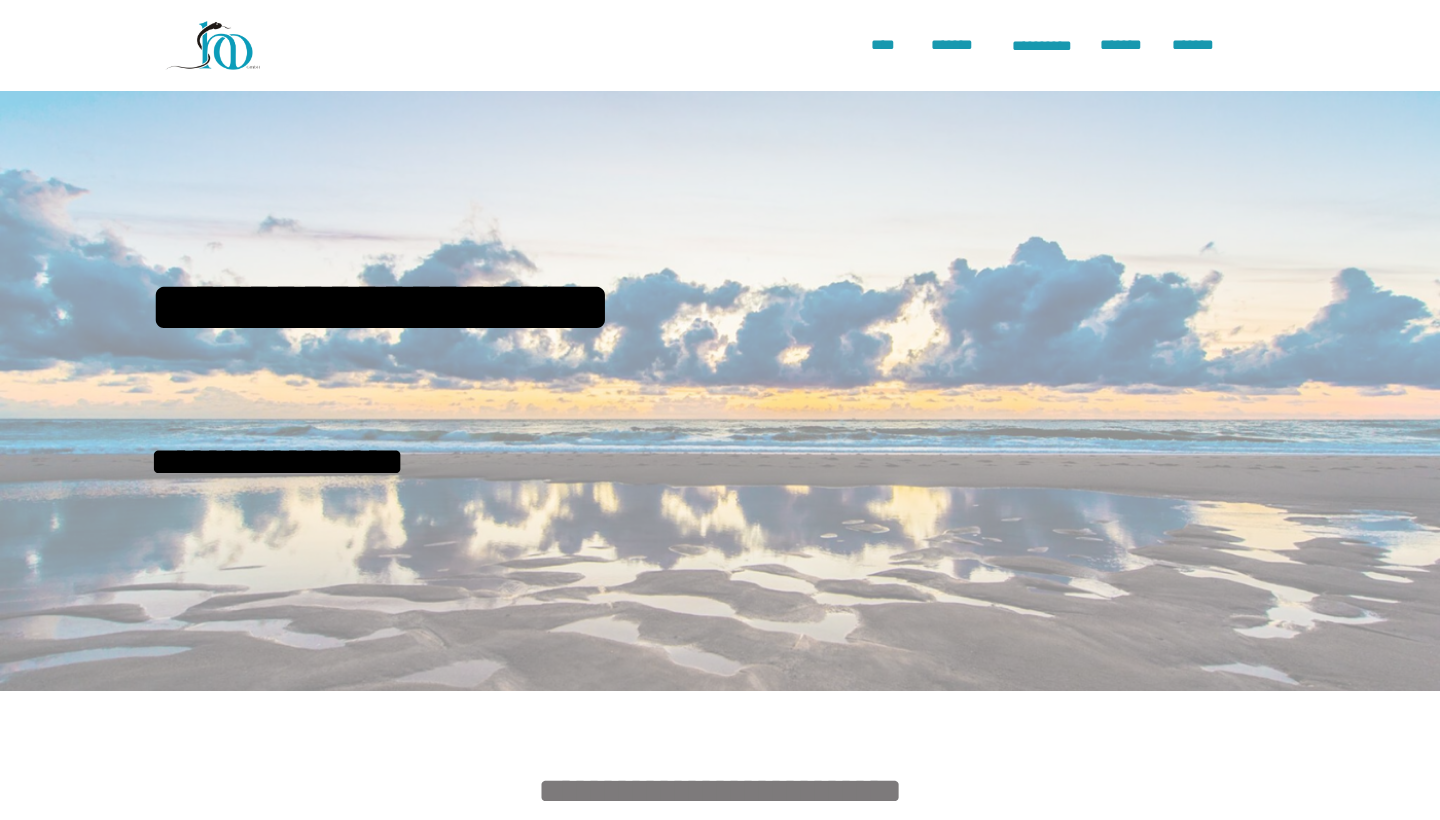 scroll, scrollTop: 0, scrollLeft: 0, axis: both 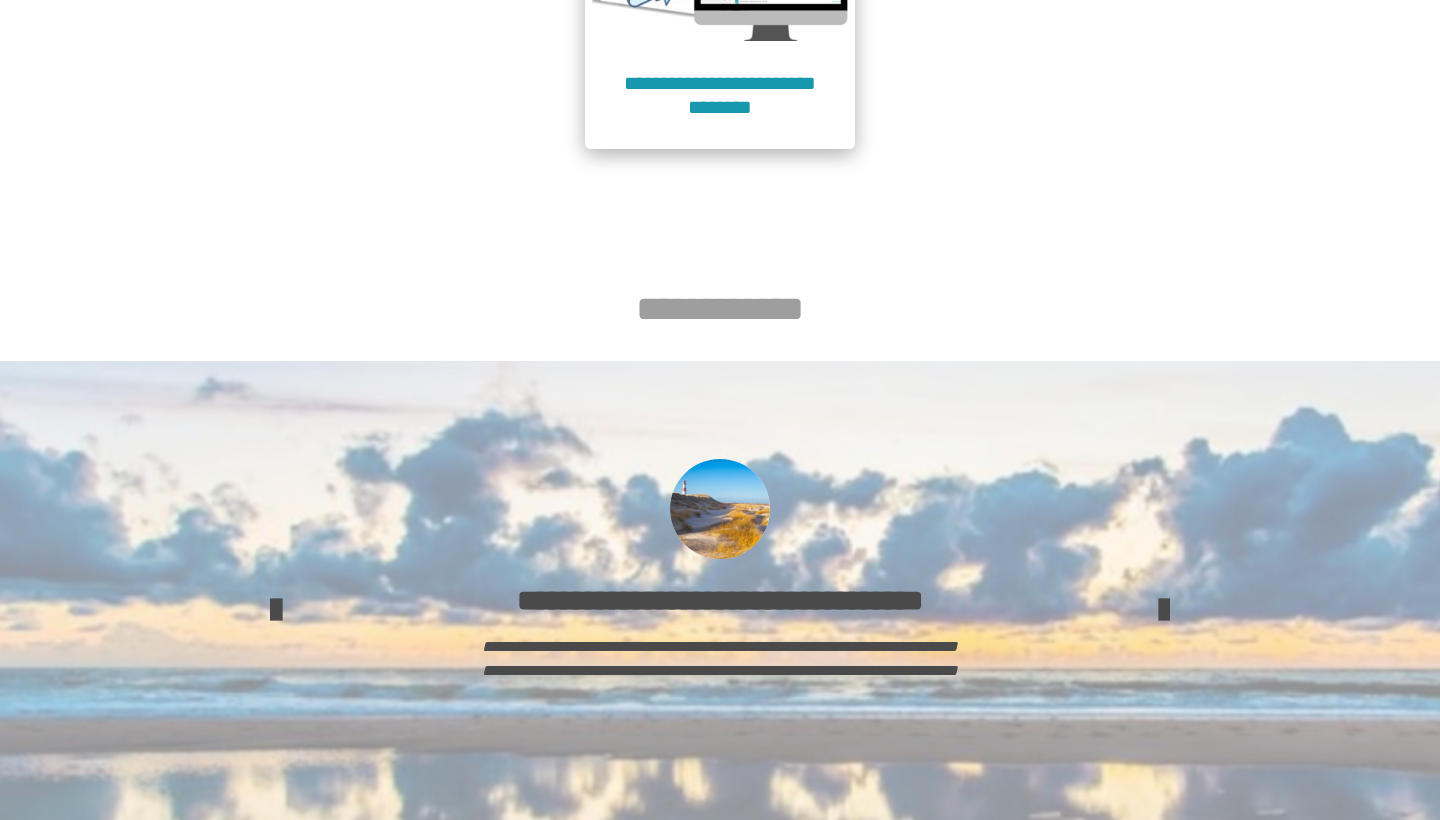 click on "**********" at bounding box center (720, 95) 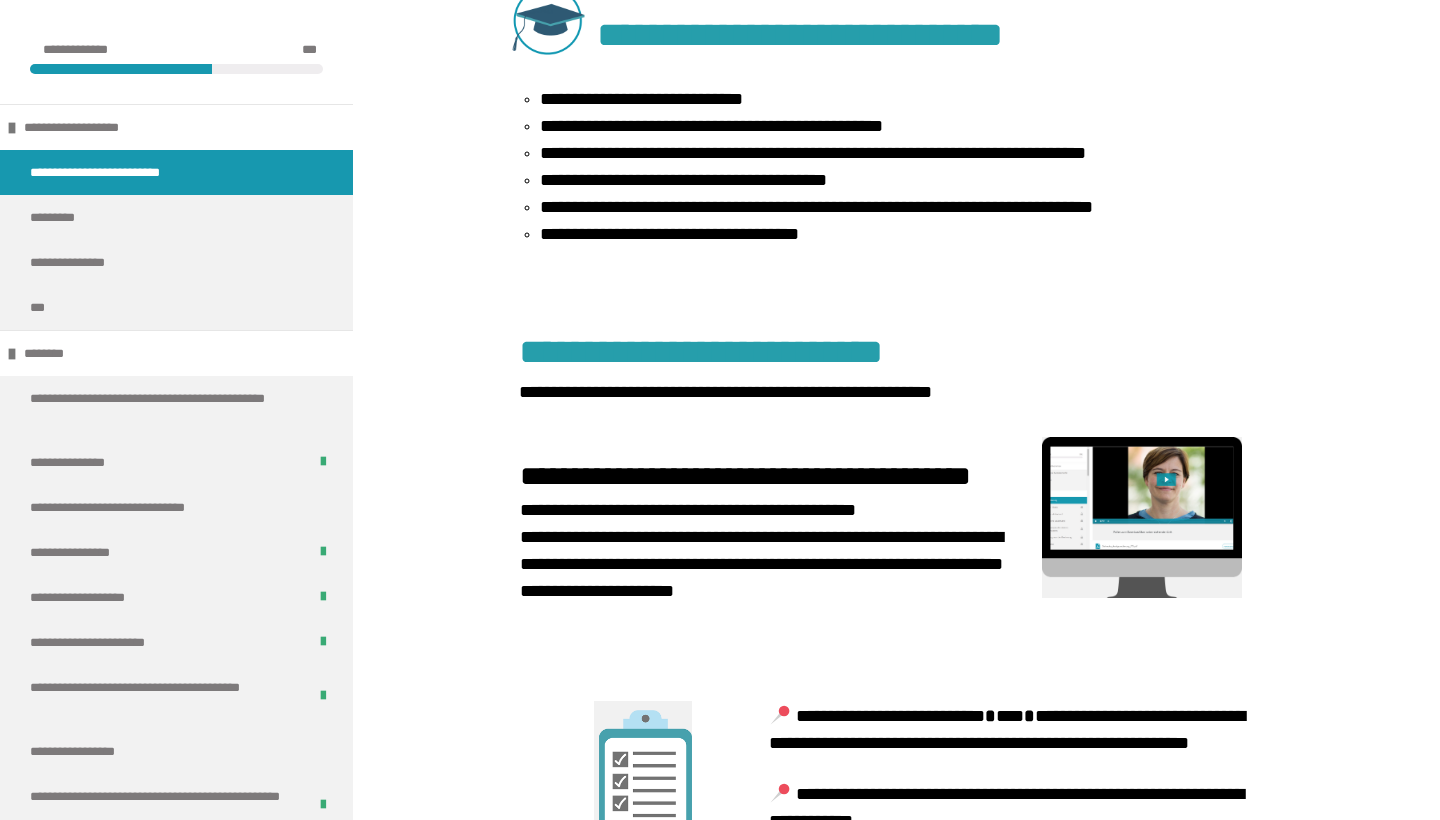 scroll, scrollTop: 1392, scrollLeft: 0, axis: vertical 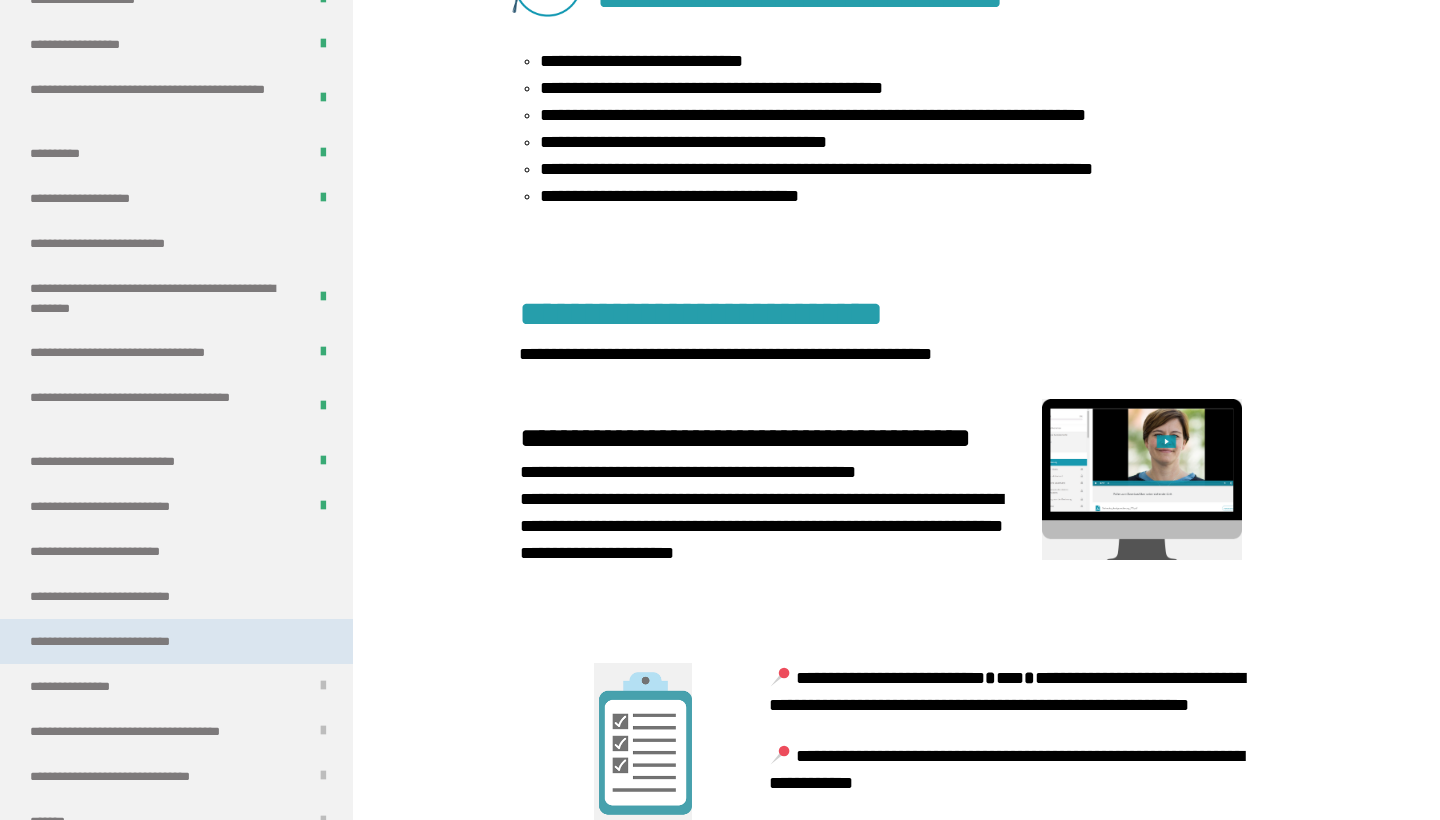 click on "**********" at bounding box center [119, 641] 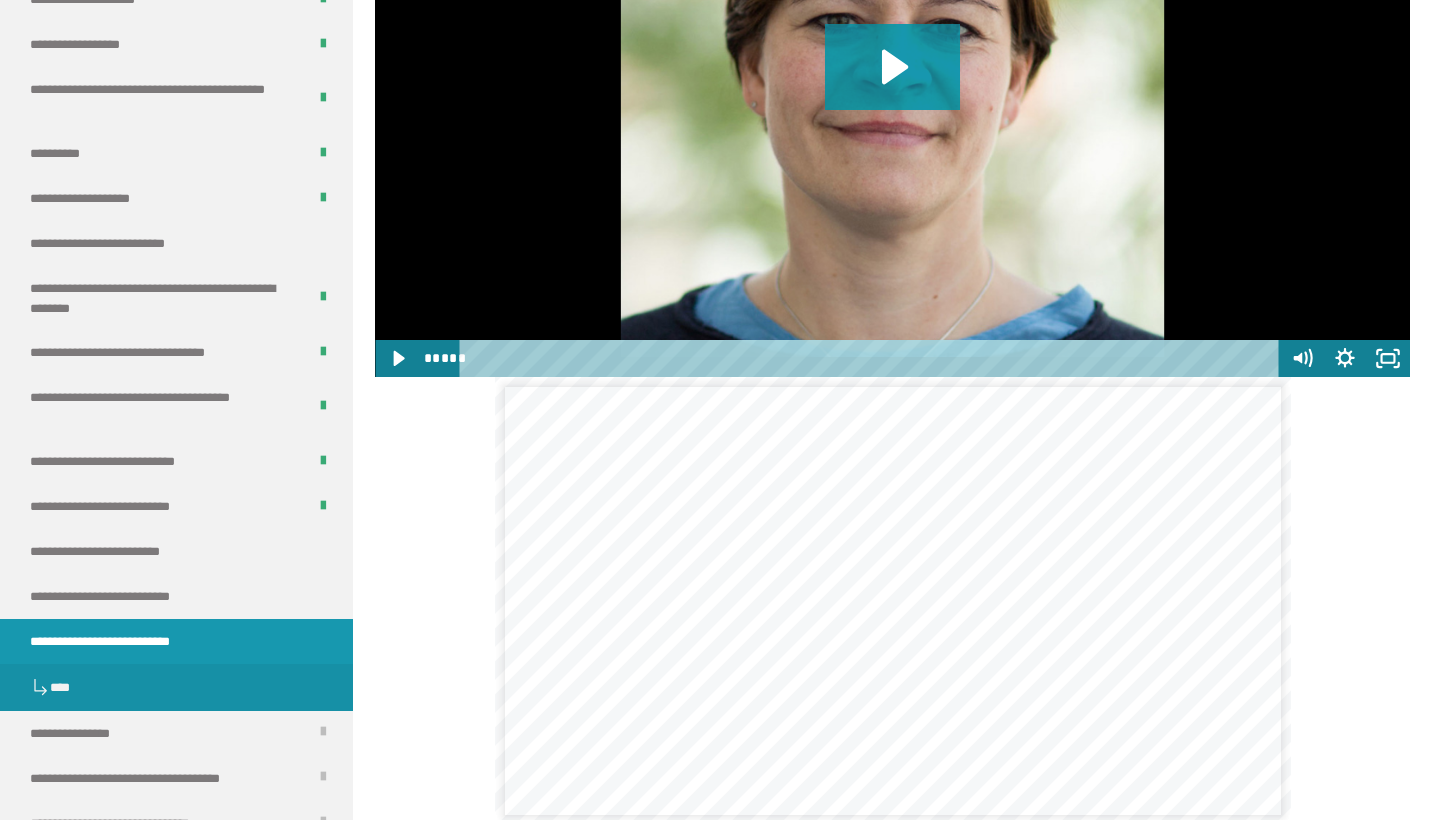 scroll, scrollTop: 1439, scrollLeft: 0, axis: vertical 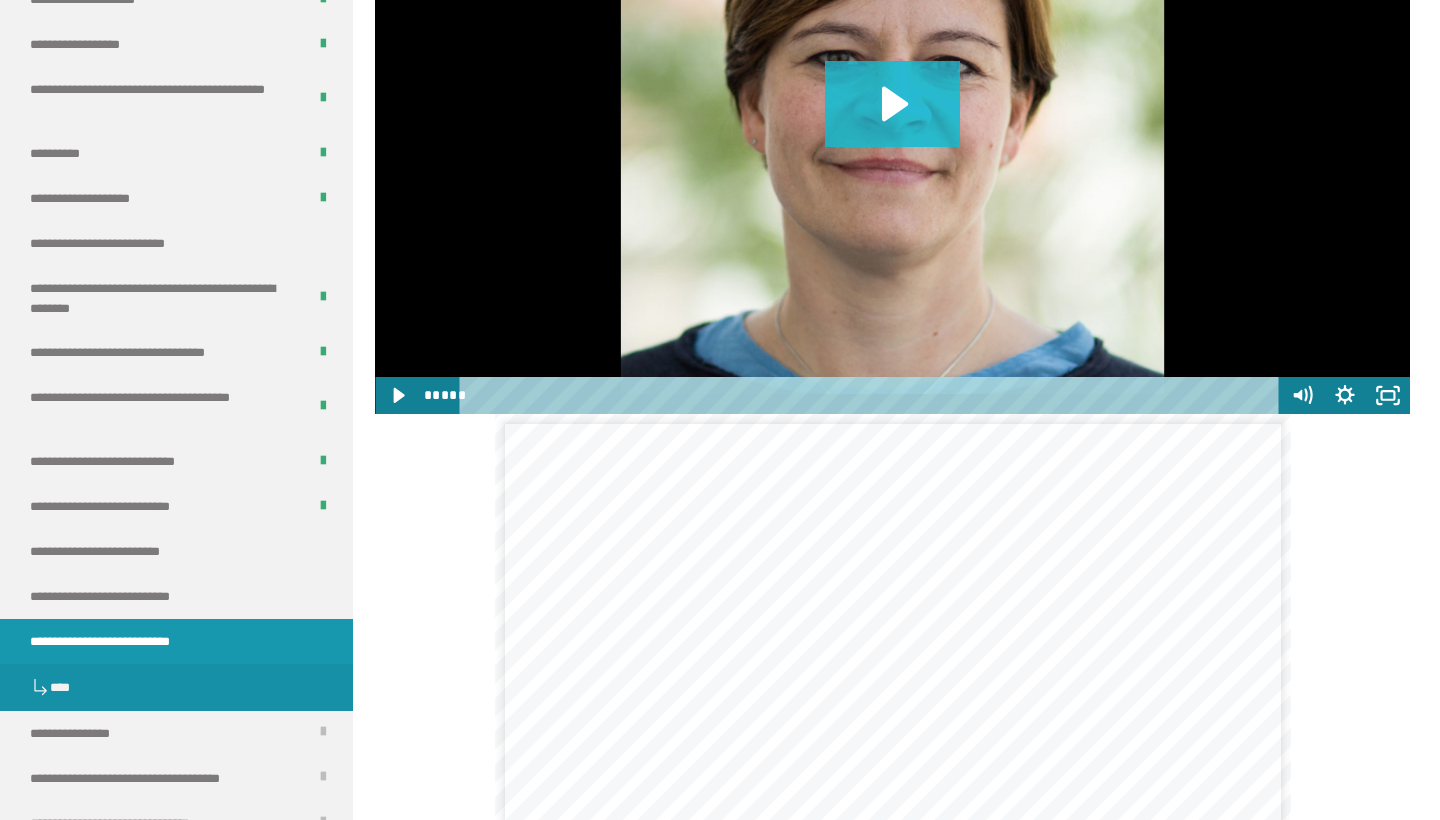 click 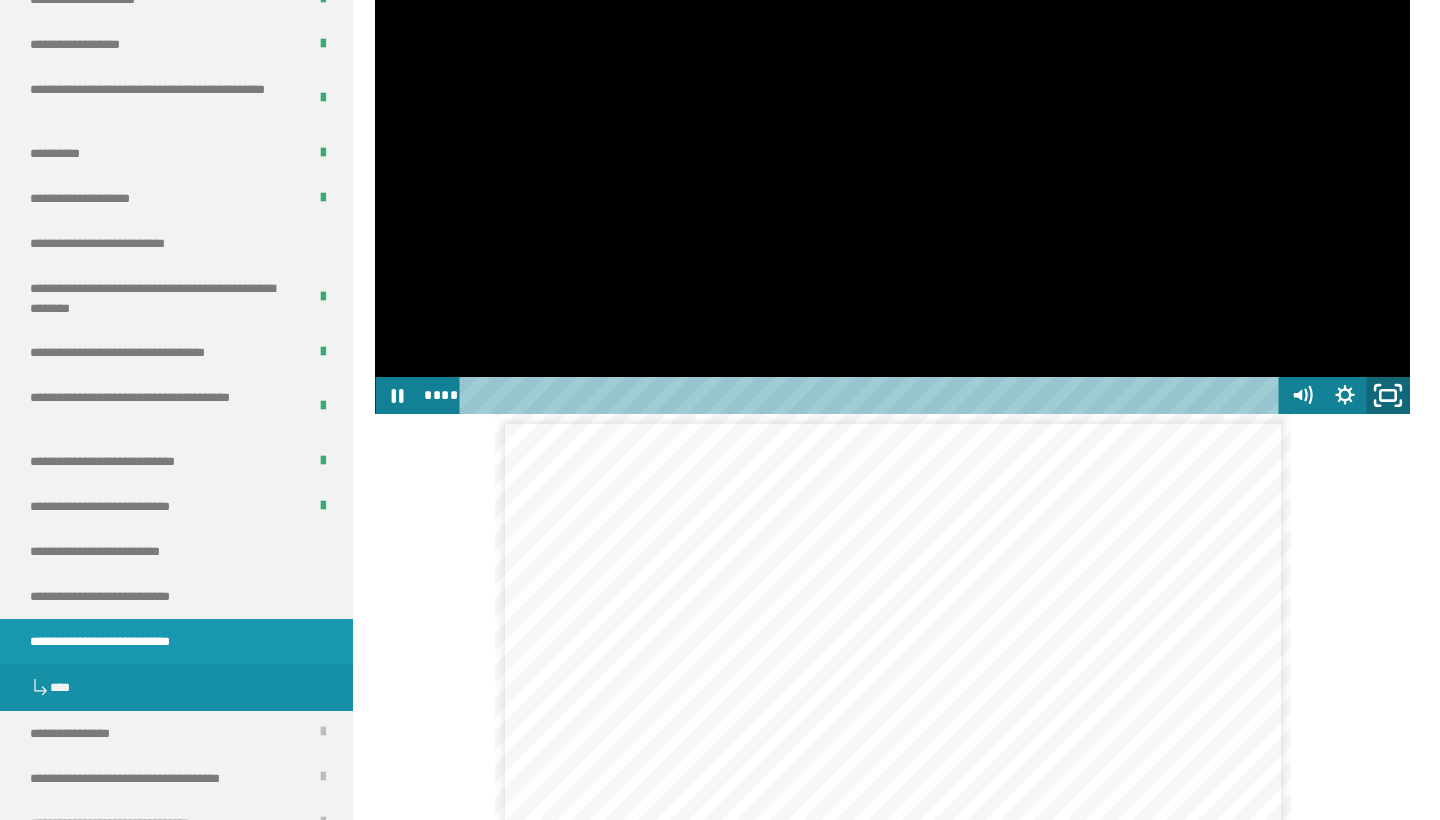 click 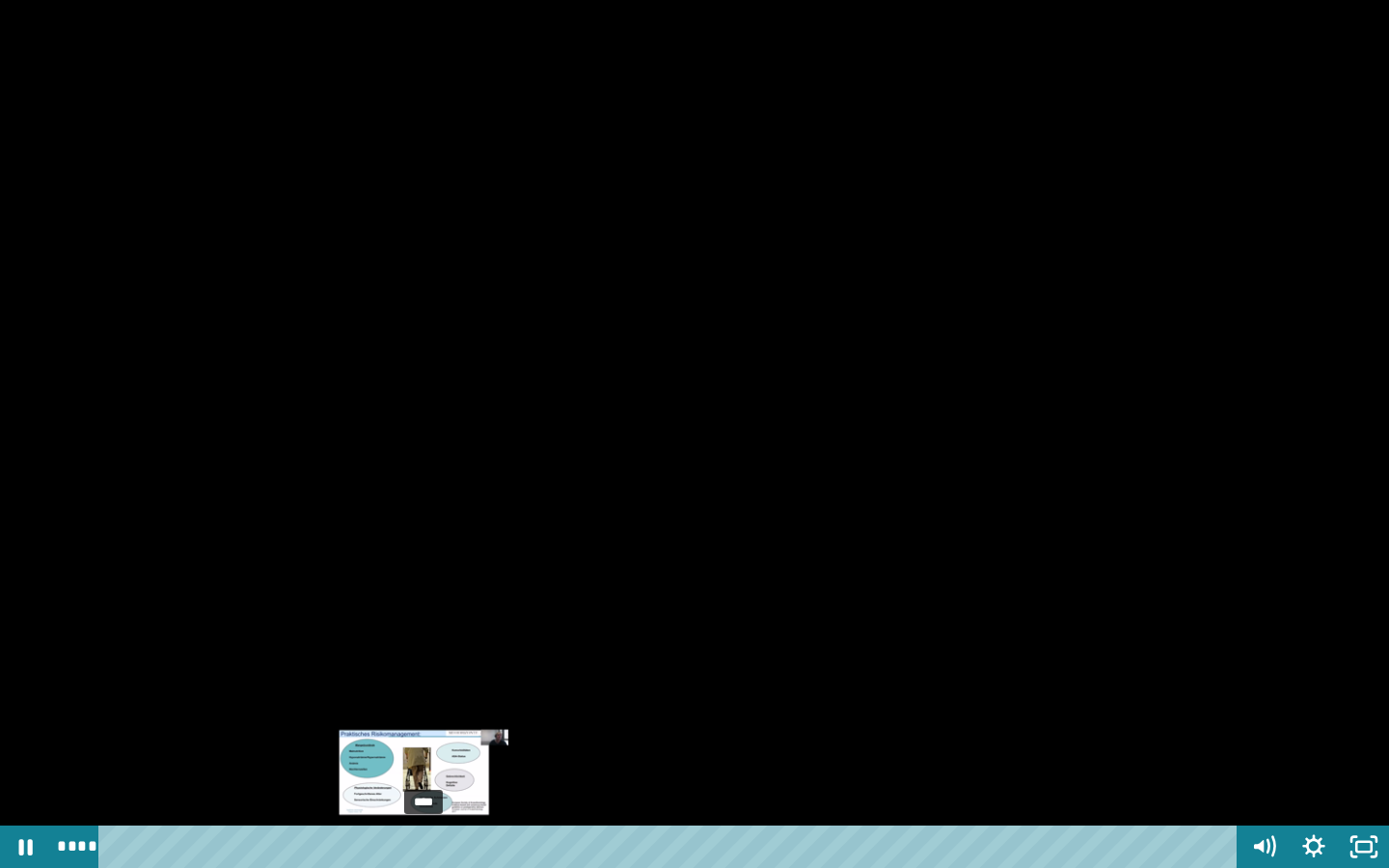 click on "****" at bounding box center [671, 847] 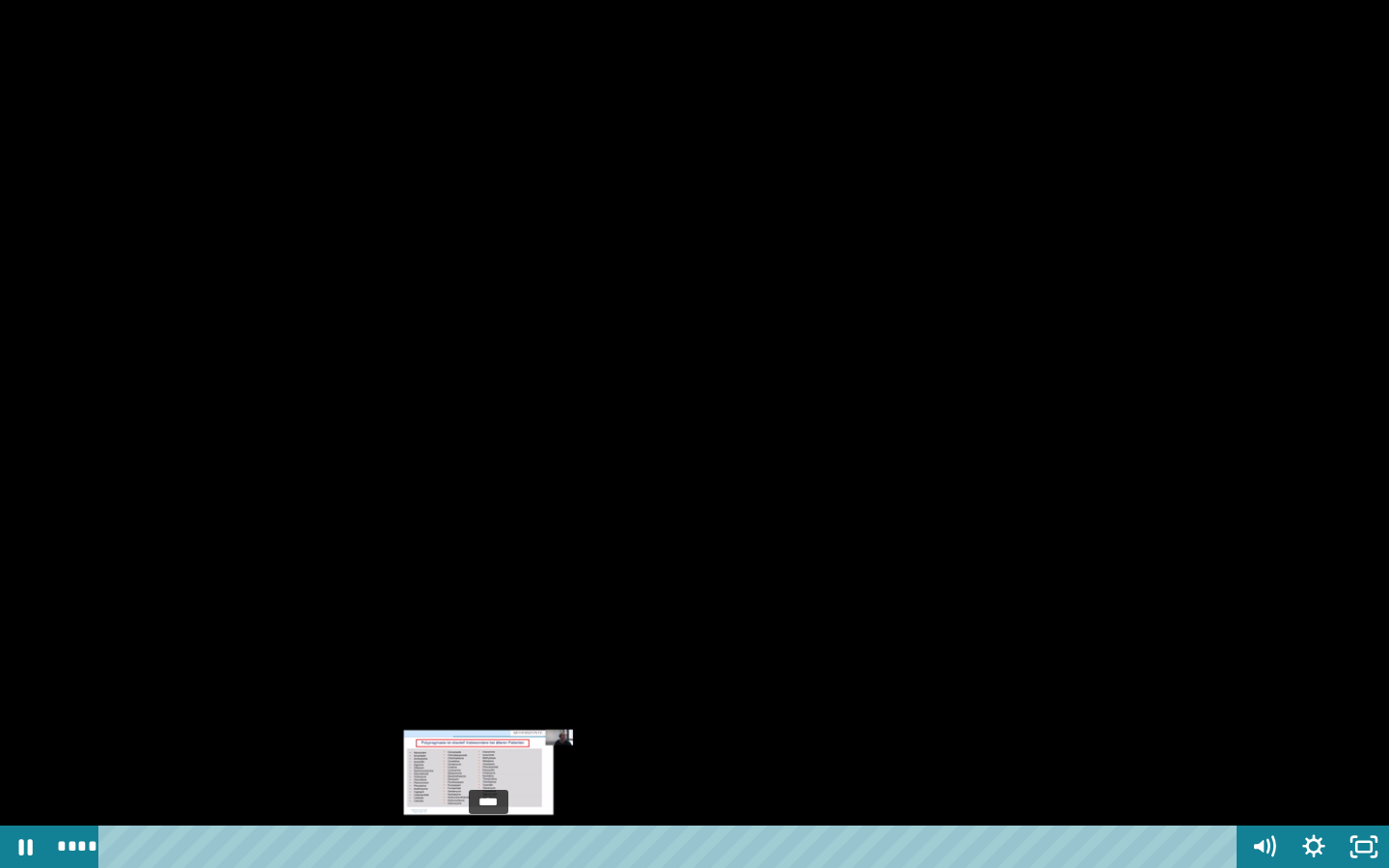 click on "****" at bounding box center [671, 847] 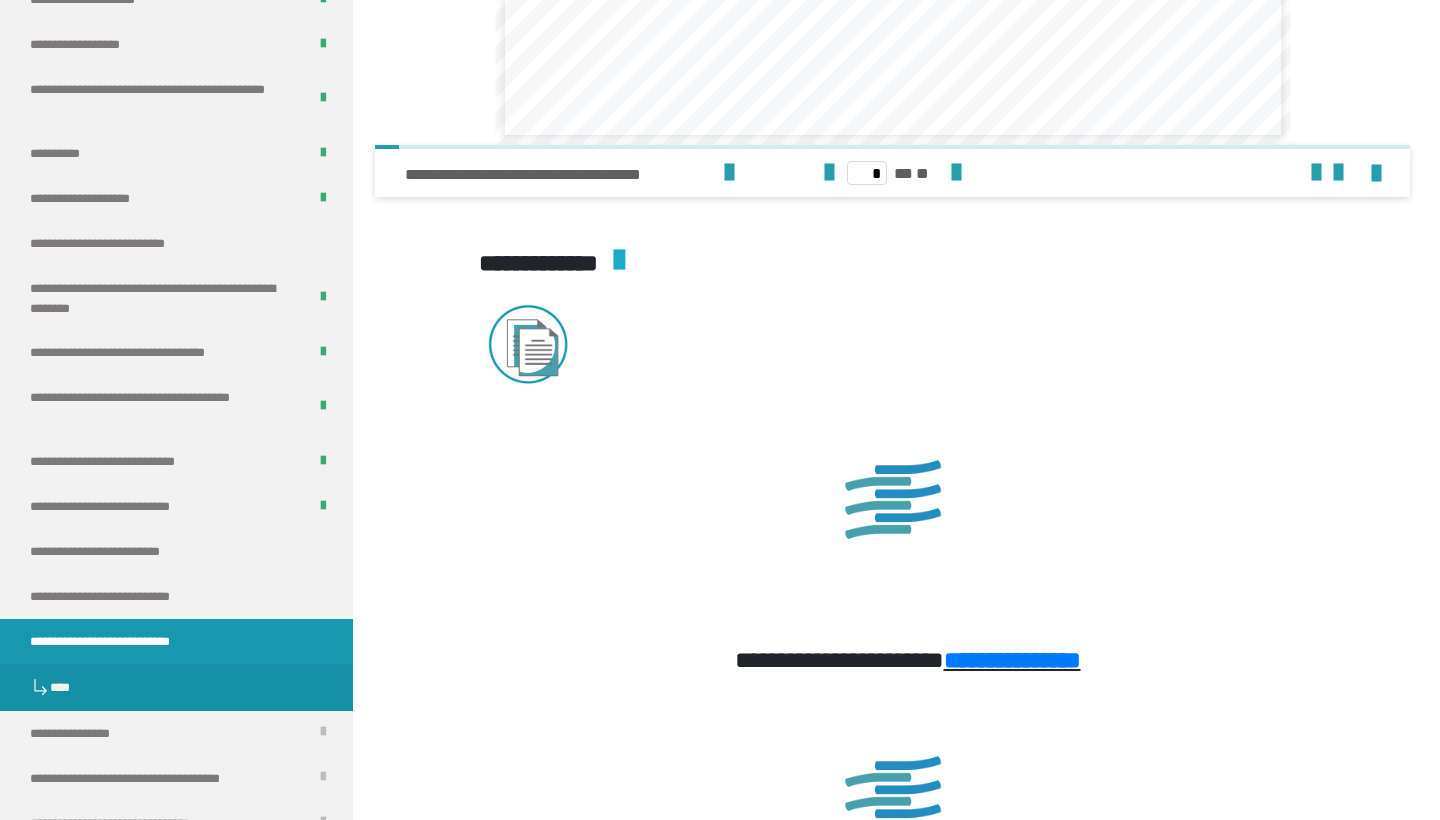 scroll, scrollTop: 2149, scrollLeft: 0, axis: vertical 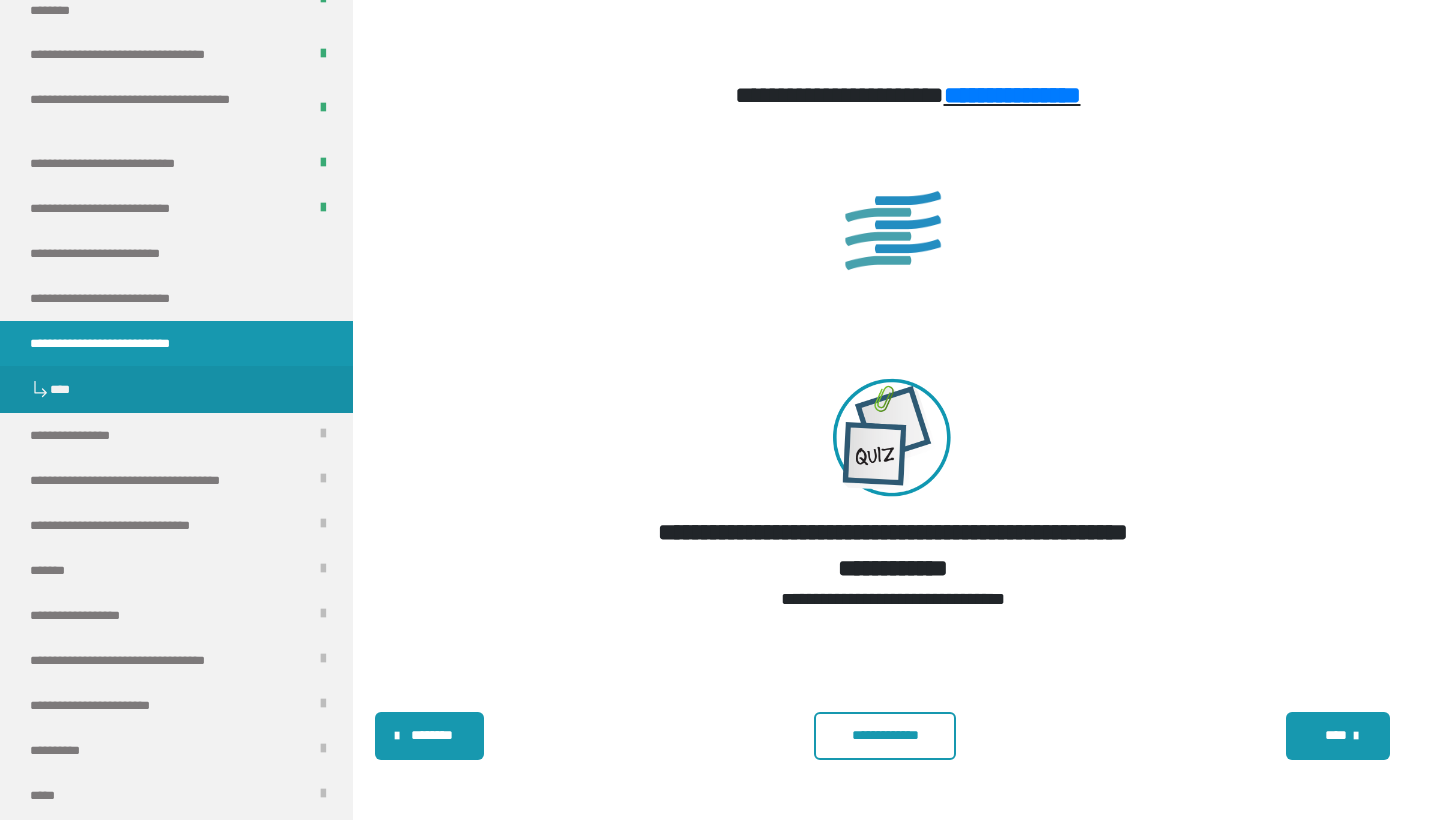 click on "**********" at bounding box center [885, 735] 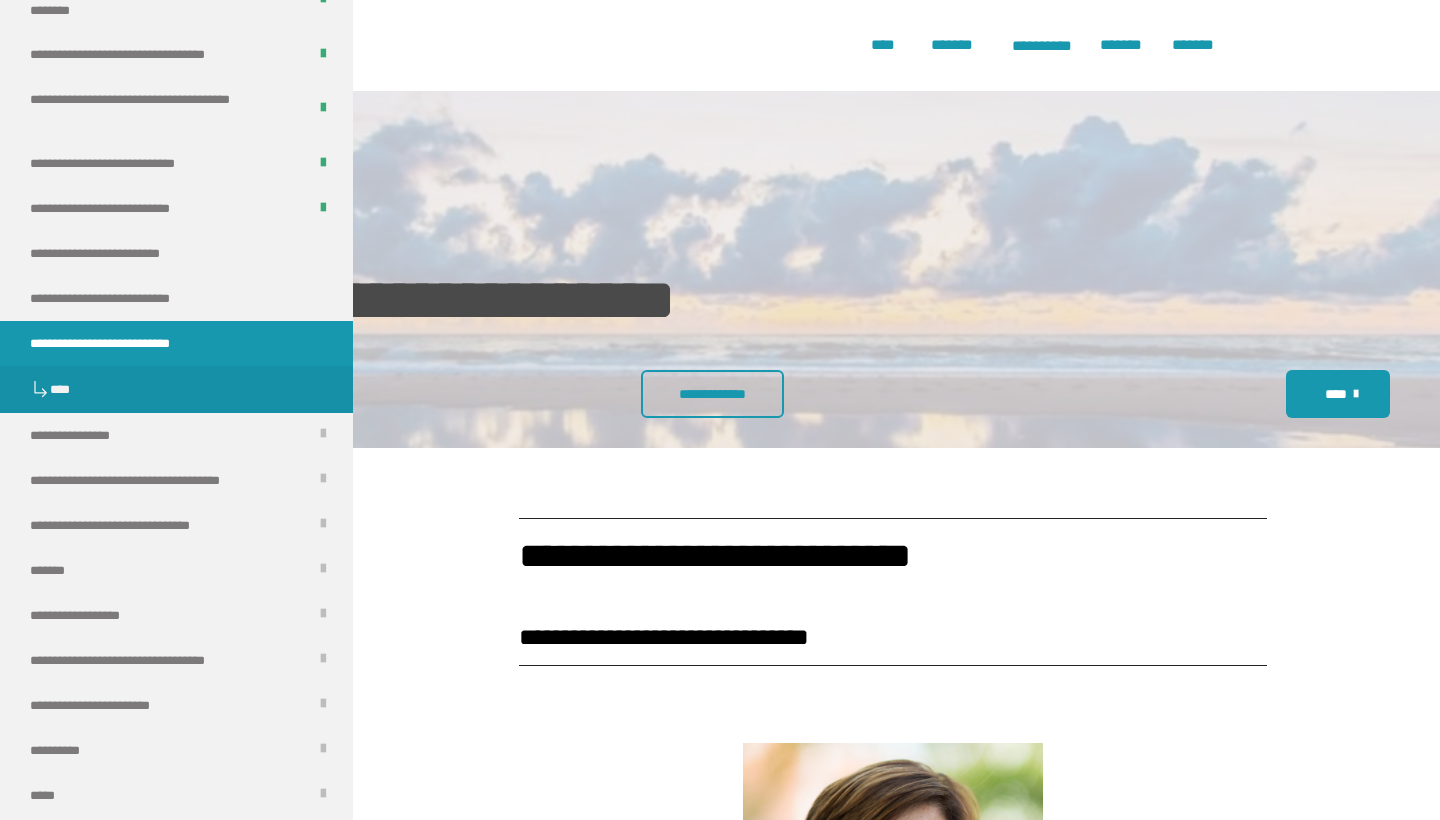 scroll, scrollTop: 0, scrollLeft: 0, axis: both 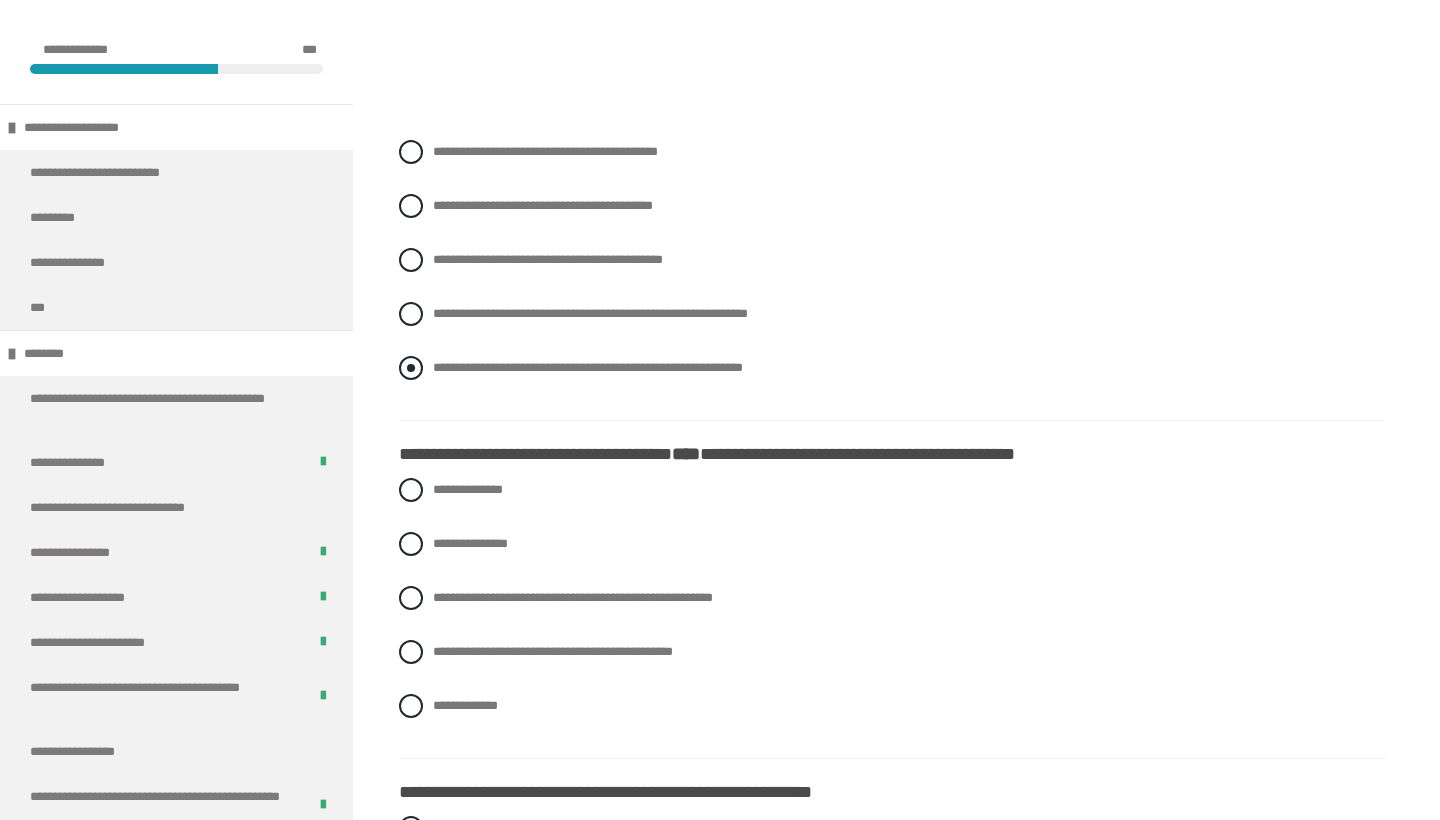 click on "**********" at bounding box center (588, 367) 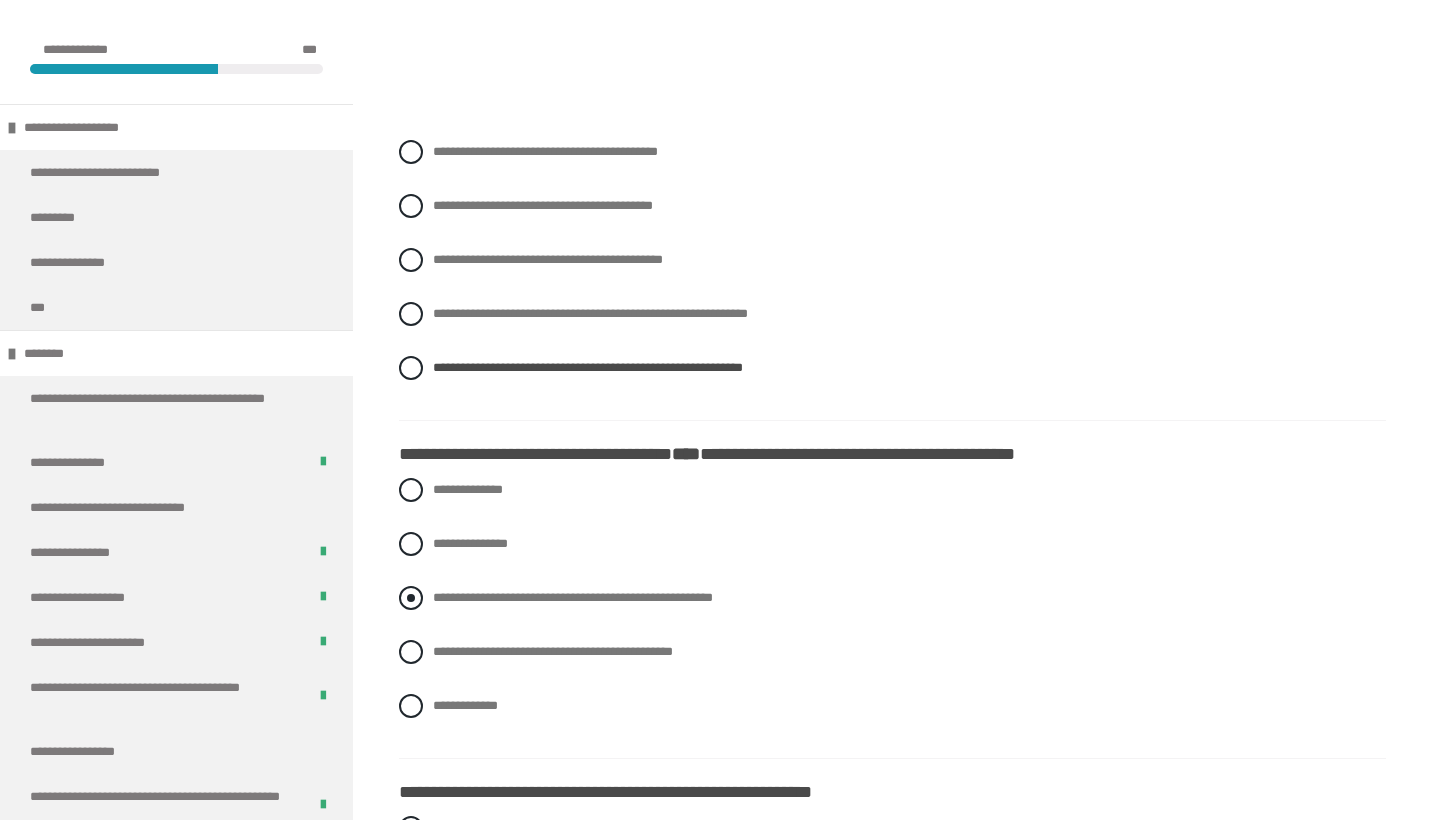 click on "**********" at bounding box center [573, 597] 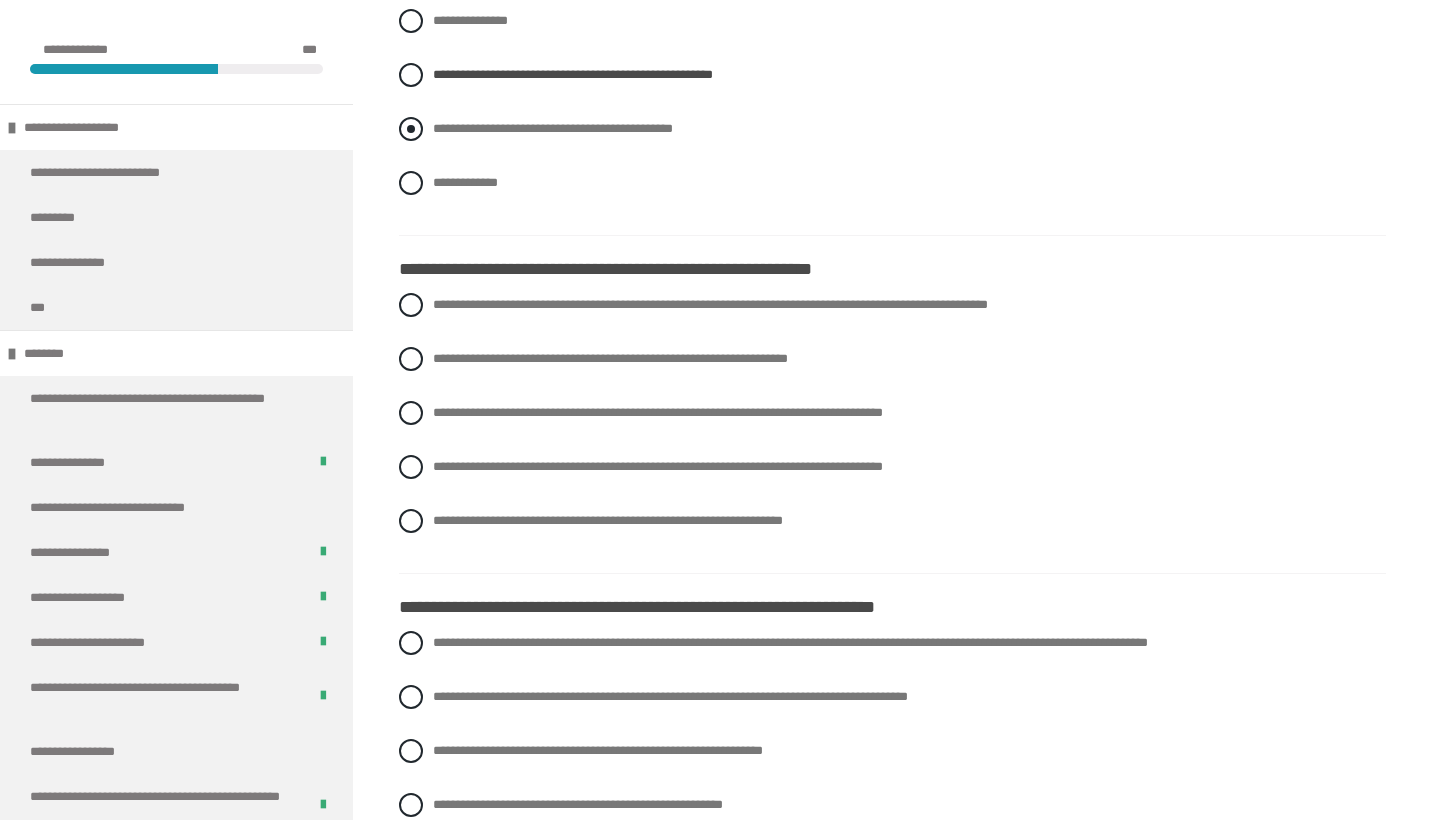 scroll, scrollTop: 1829, scrollLeft: 0, axis: vertical 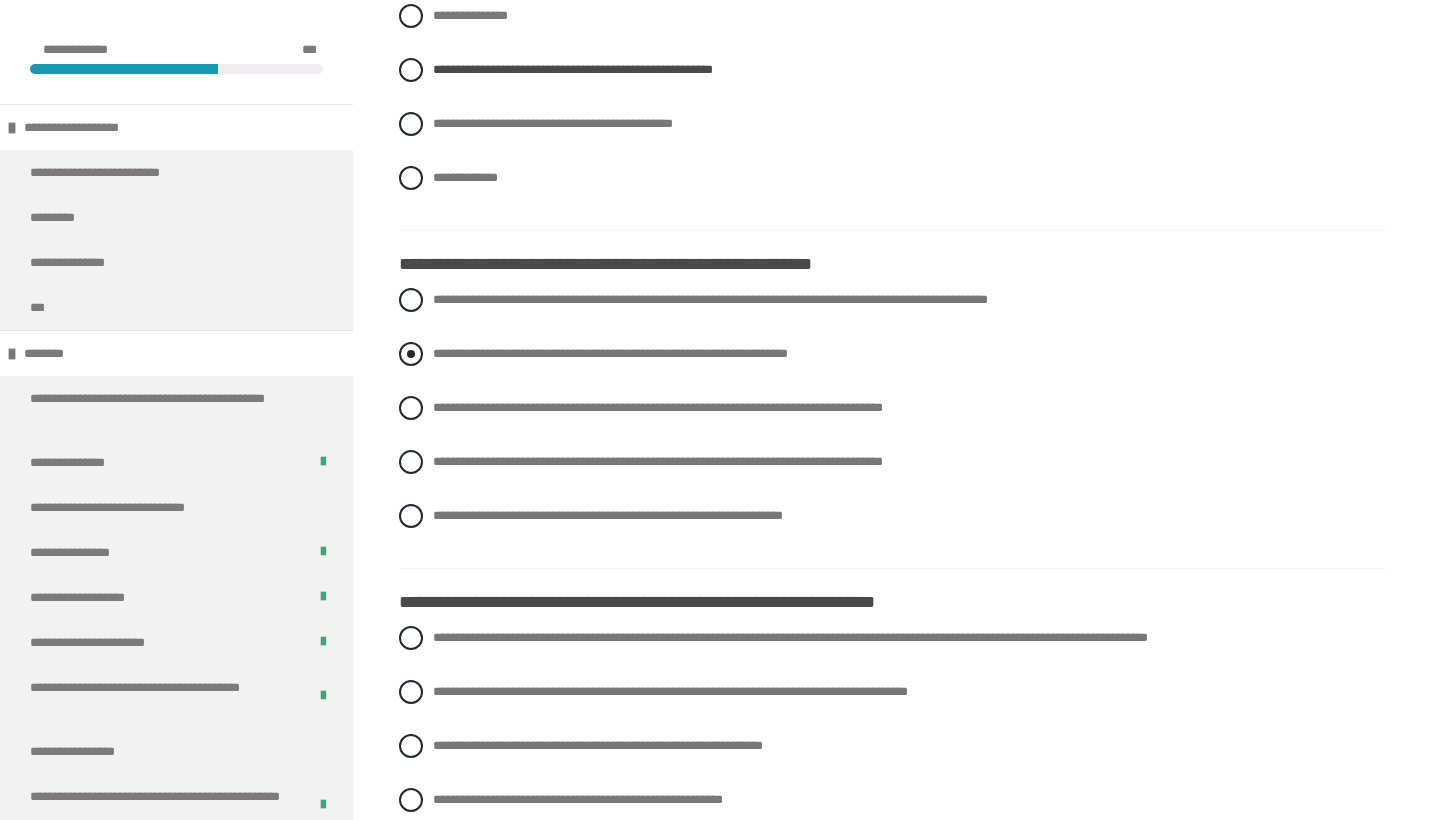 click on "**********" at bounding box center [610, 353] 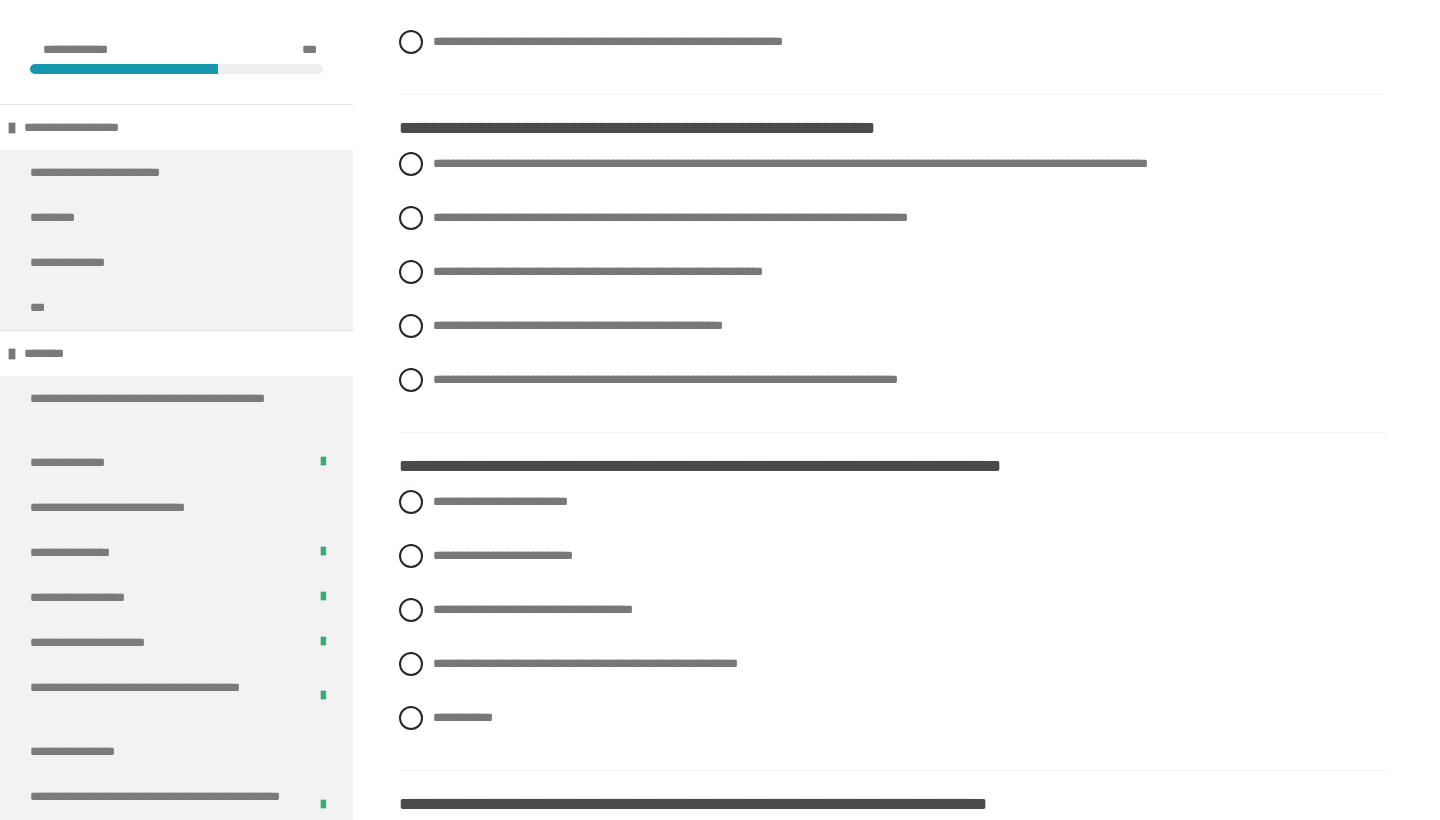 scroll, scrollTop: 2304, scrollLeft: 0, axis: vertical 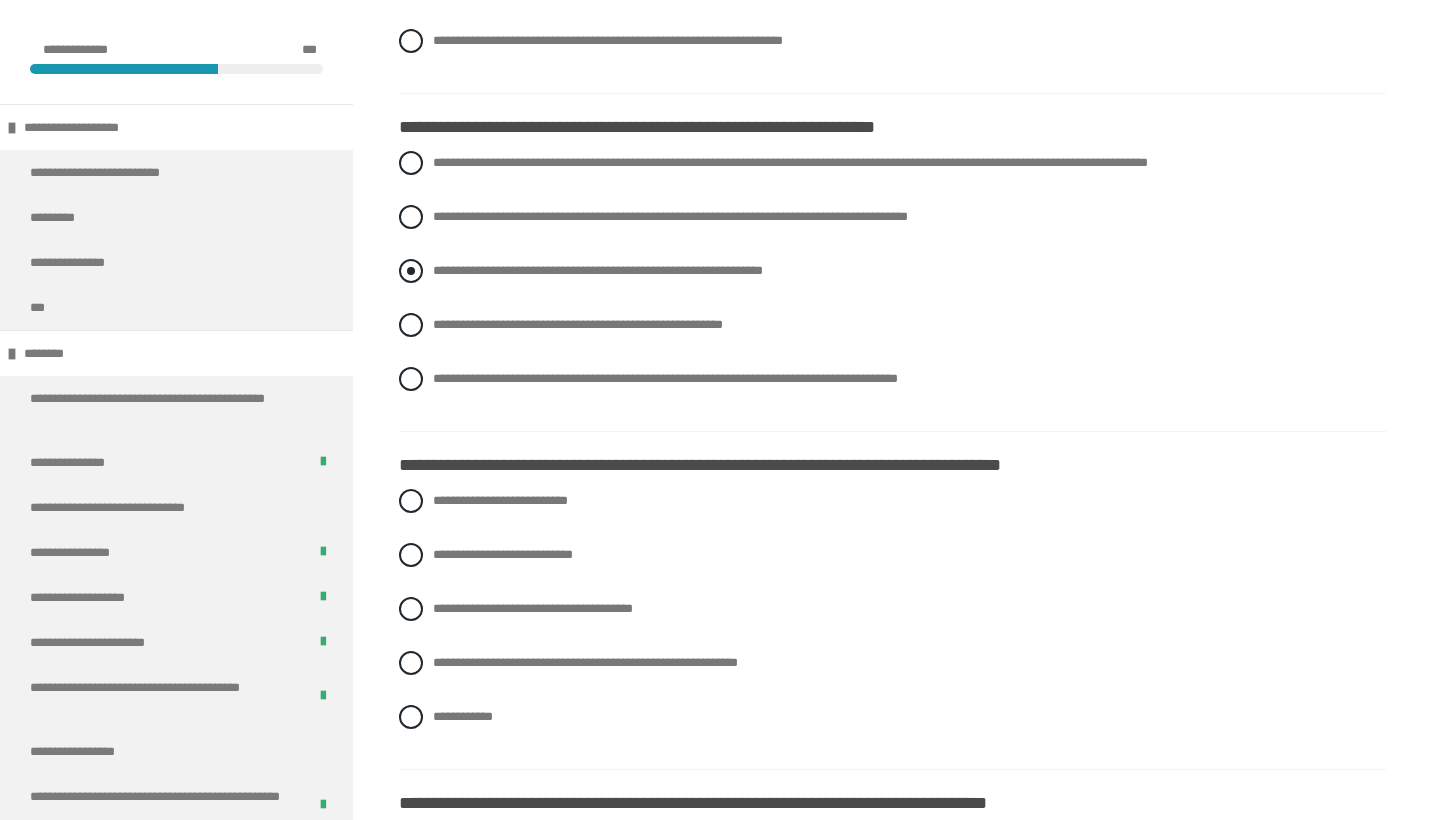 click on "**********" at bounding box center (598, 270) 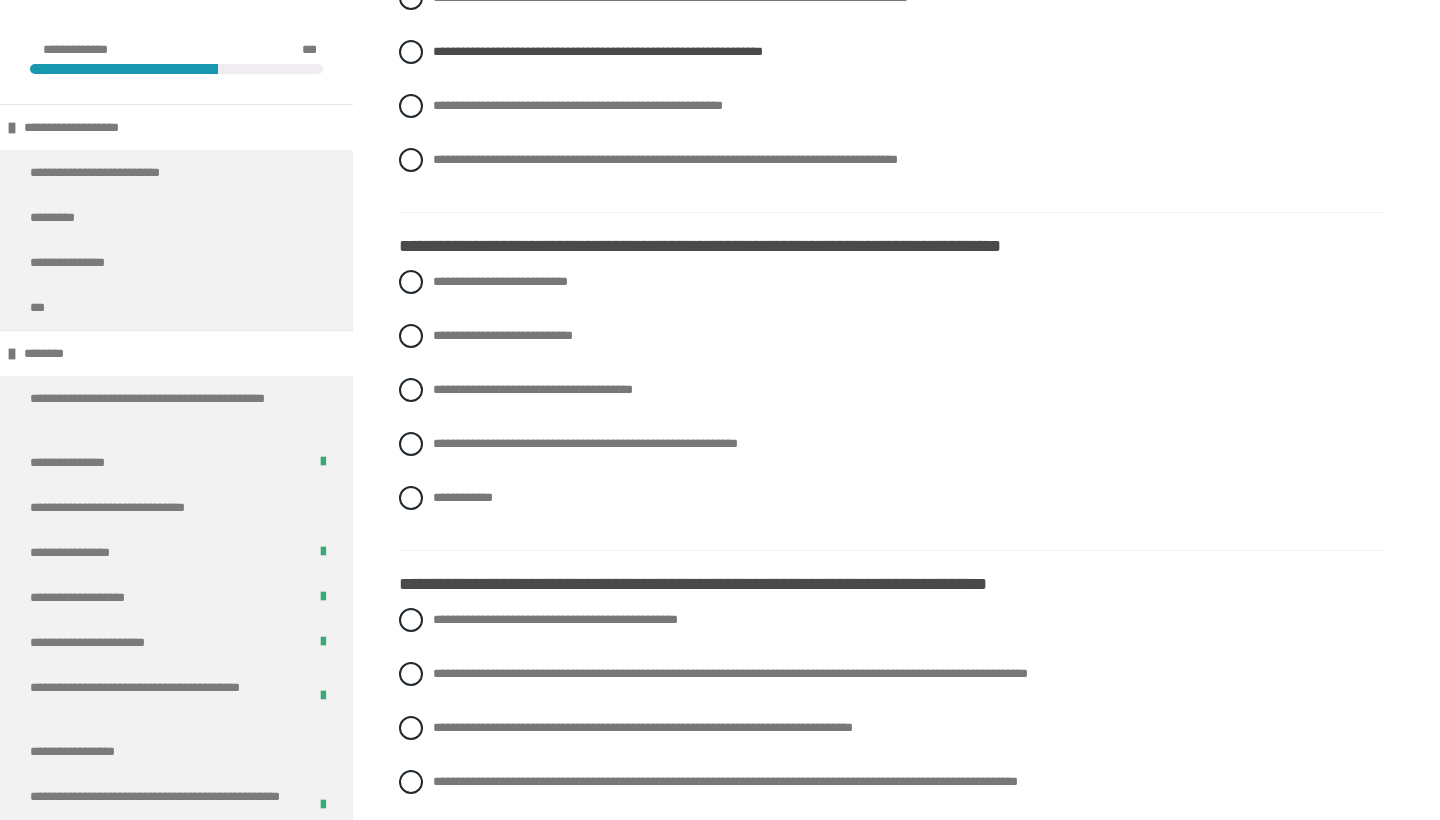 scroll, scrollTop: 2524, scrollLeft: 0, axis: vertical 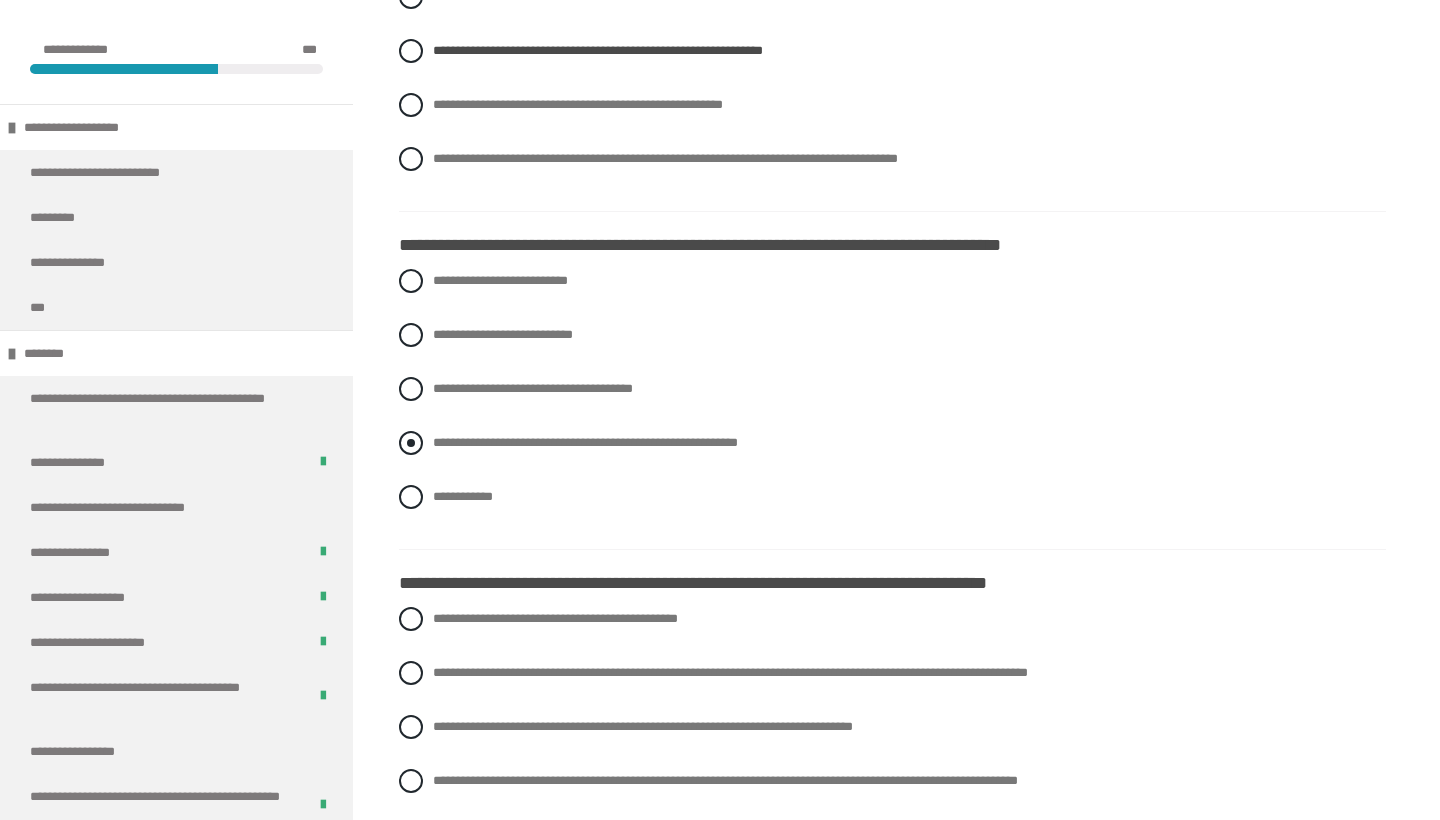 click on "**********" at bounding box center (585, 442) 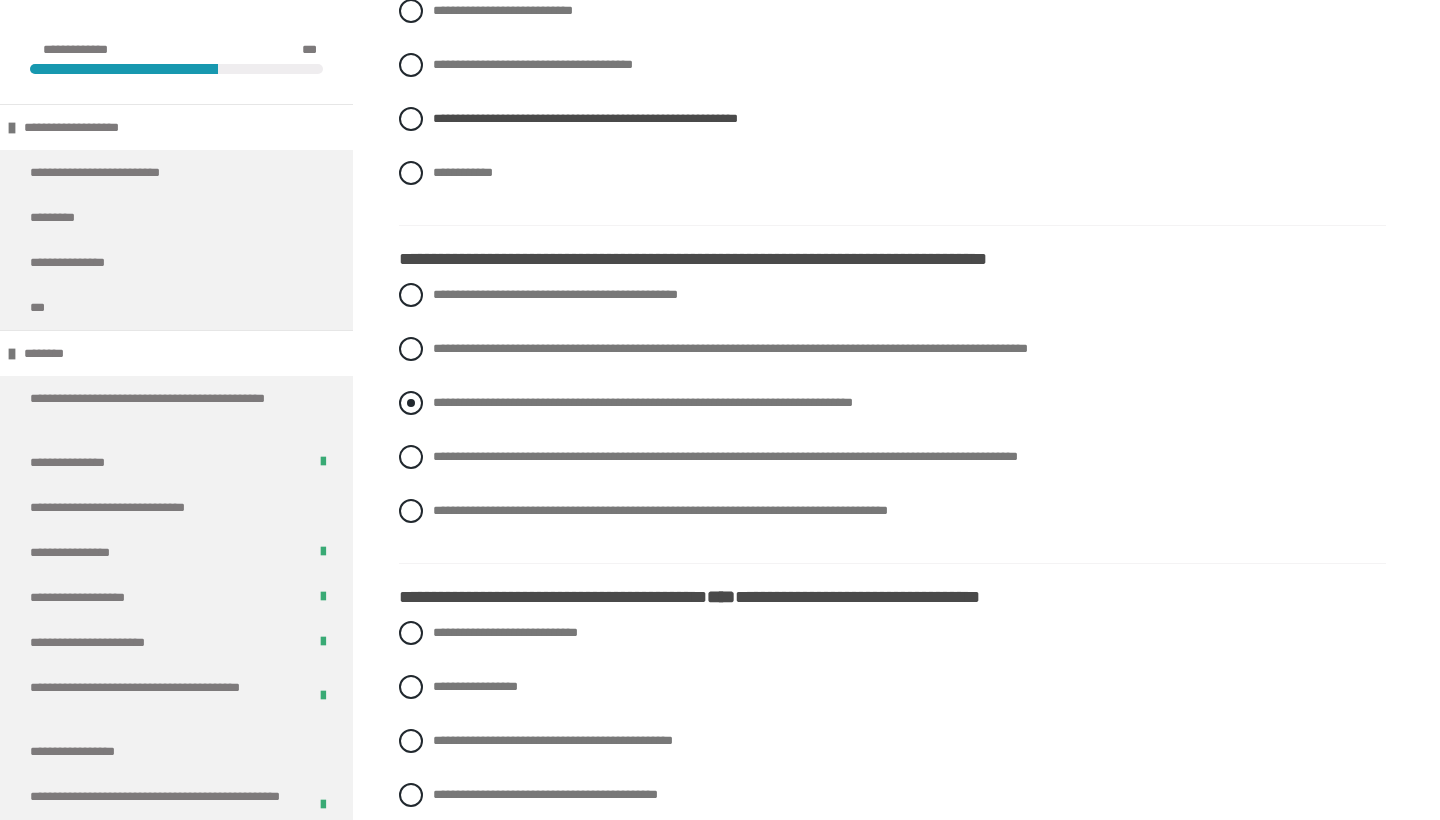 scroll, scrollTop: 2892, scrollLeft: 0, axis: vertical 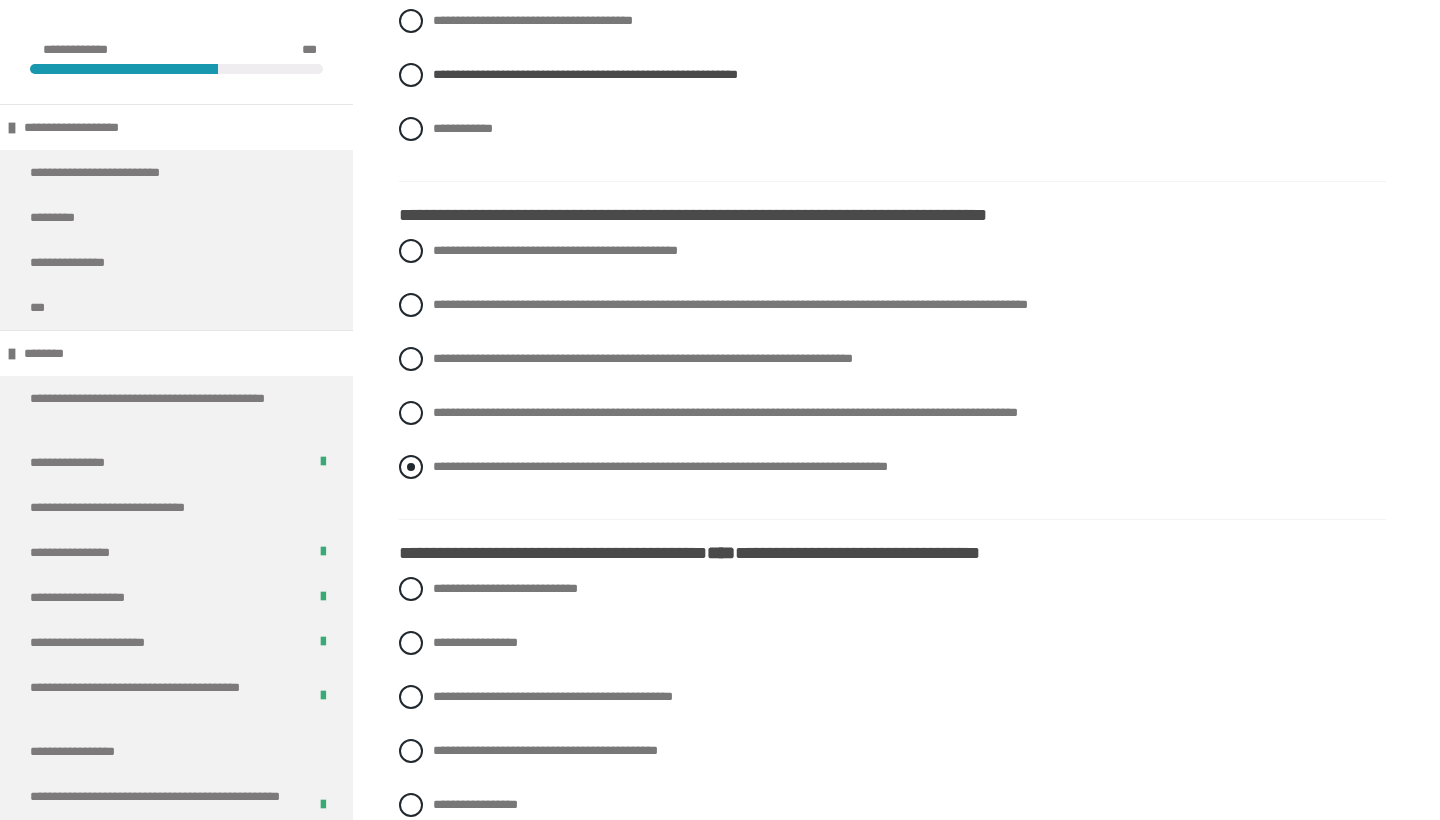 click on "**********" at bounding box center [660, 466] 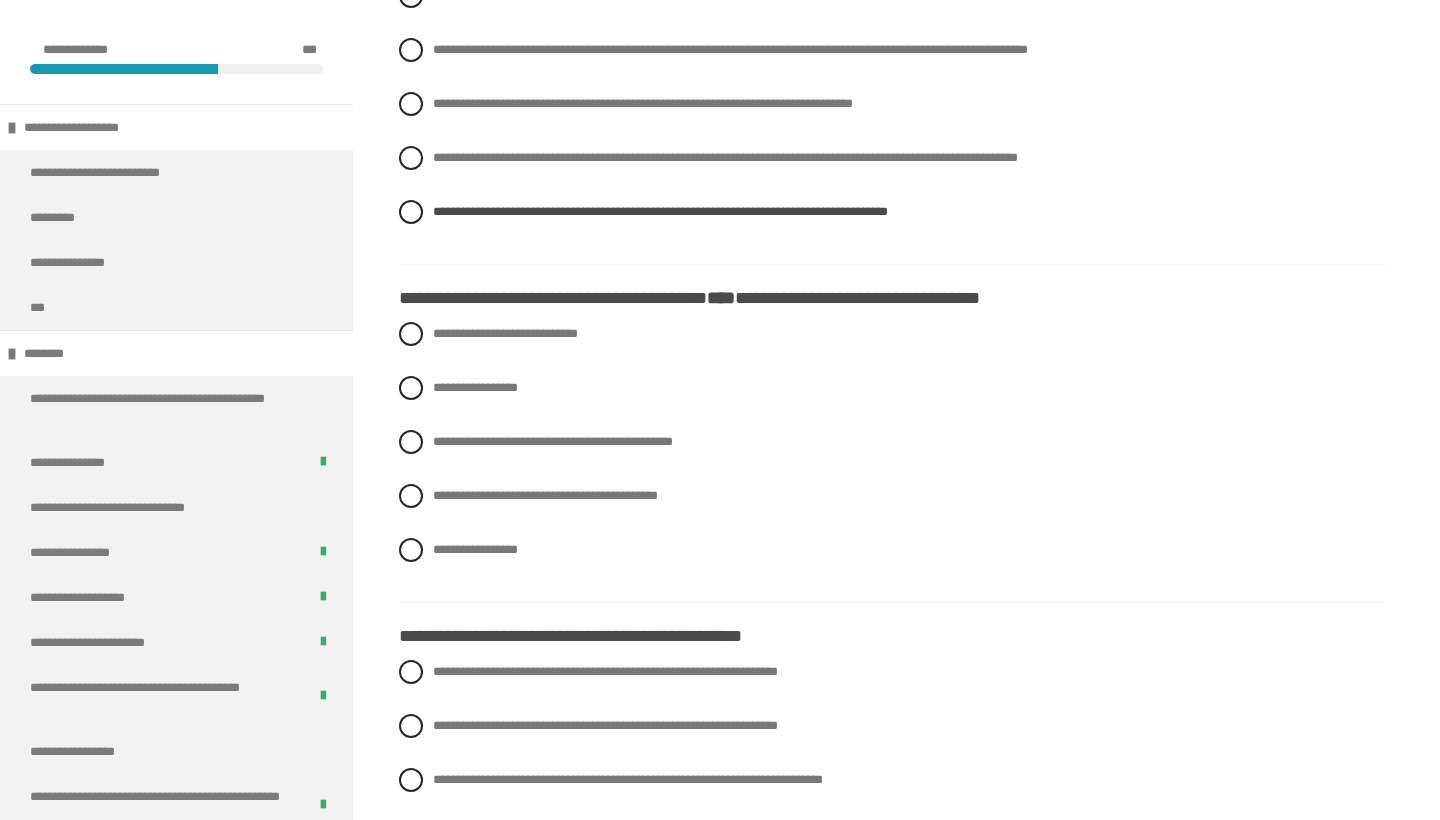 scroll, scrollTop: 3159, scrollLeft: 0, axis: vertical 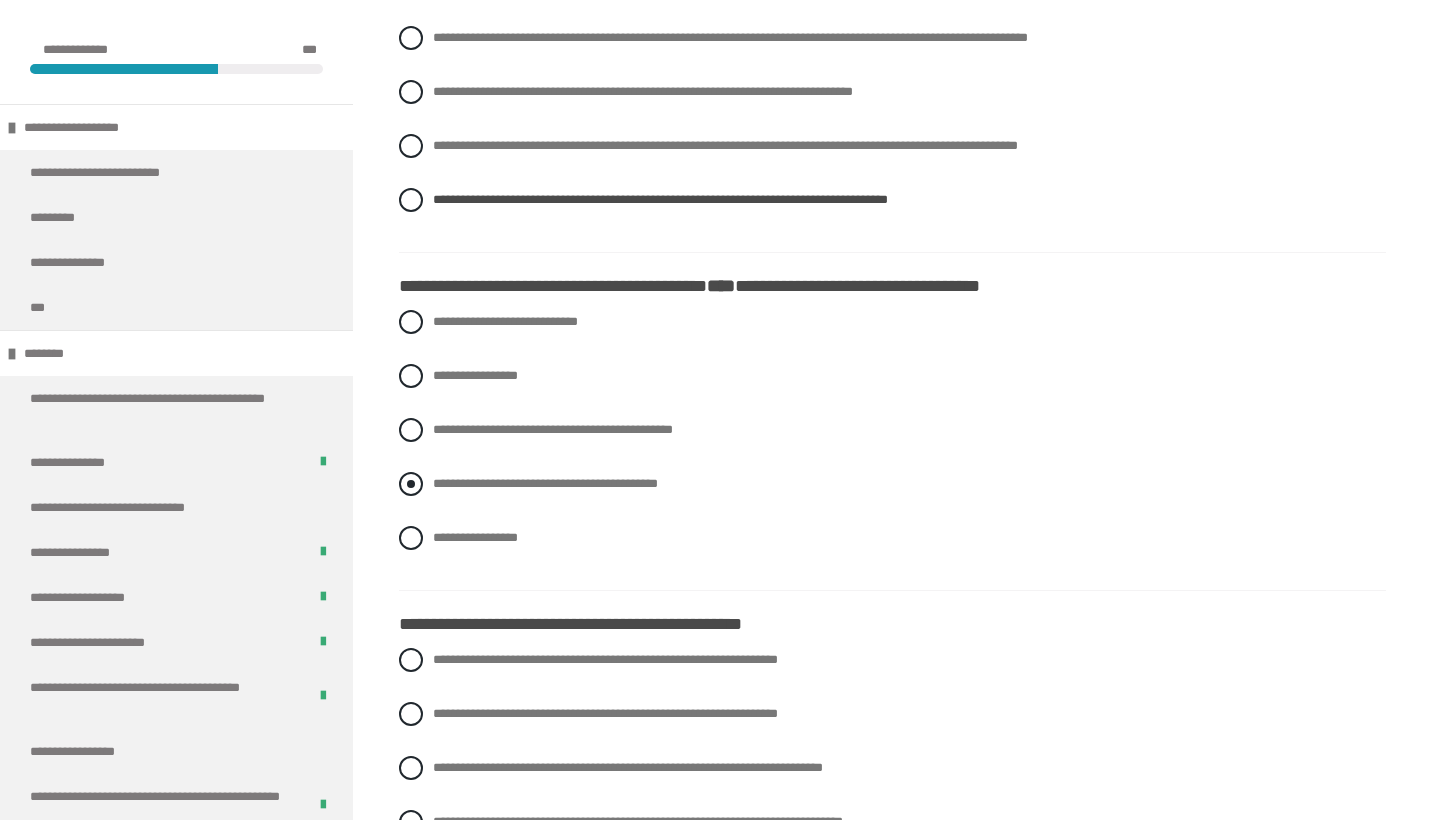 click on "**********" at bounding box center [545, 483] 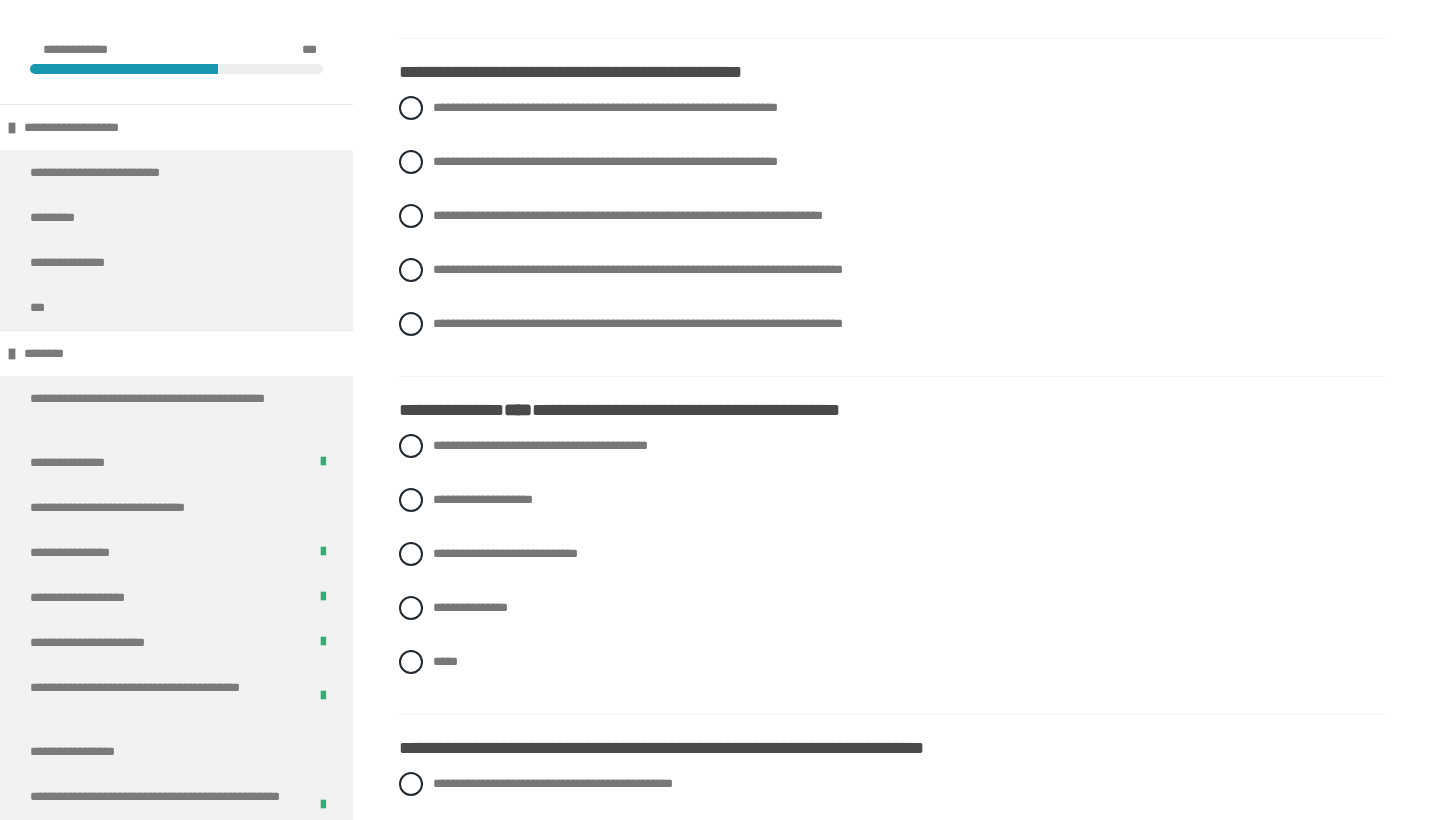 scroll, scrollTop: 3689, scrollLeft: 0, axis: vertical 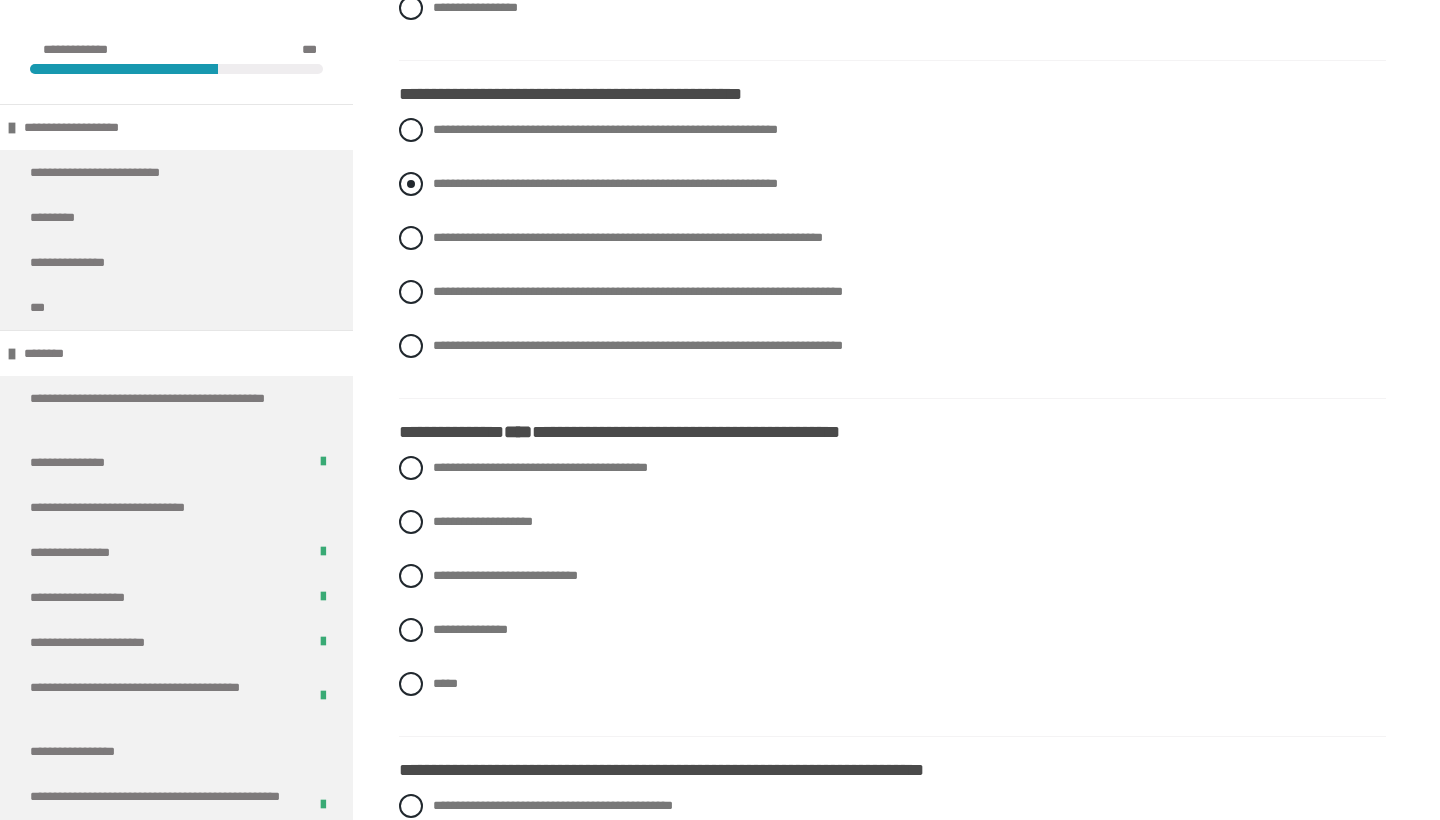 click on "**********" at bounding box center (605, 183) 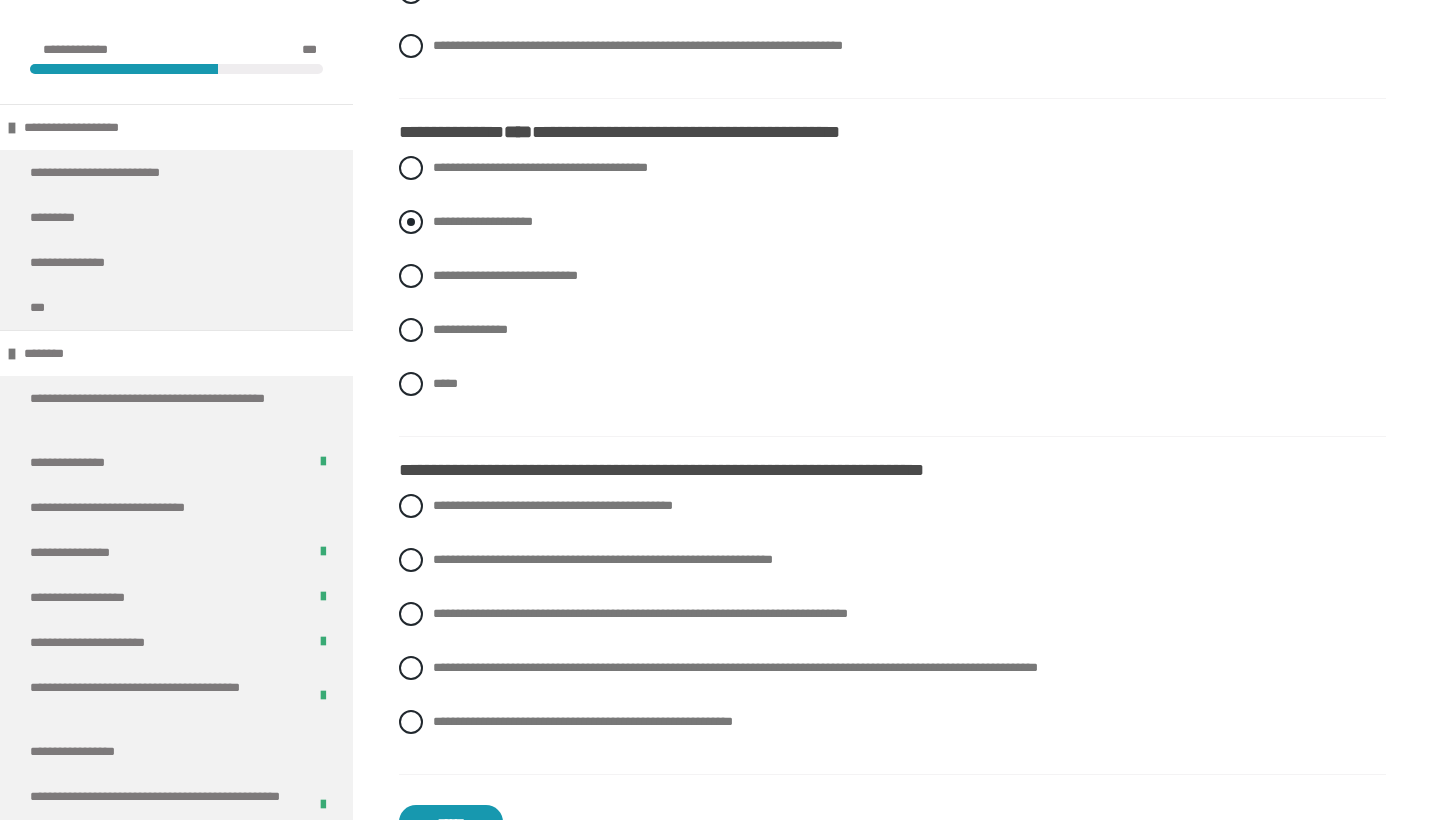 scroll, scrollTop: 3991, scrollLeft: 0, axis: vertical 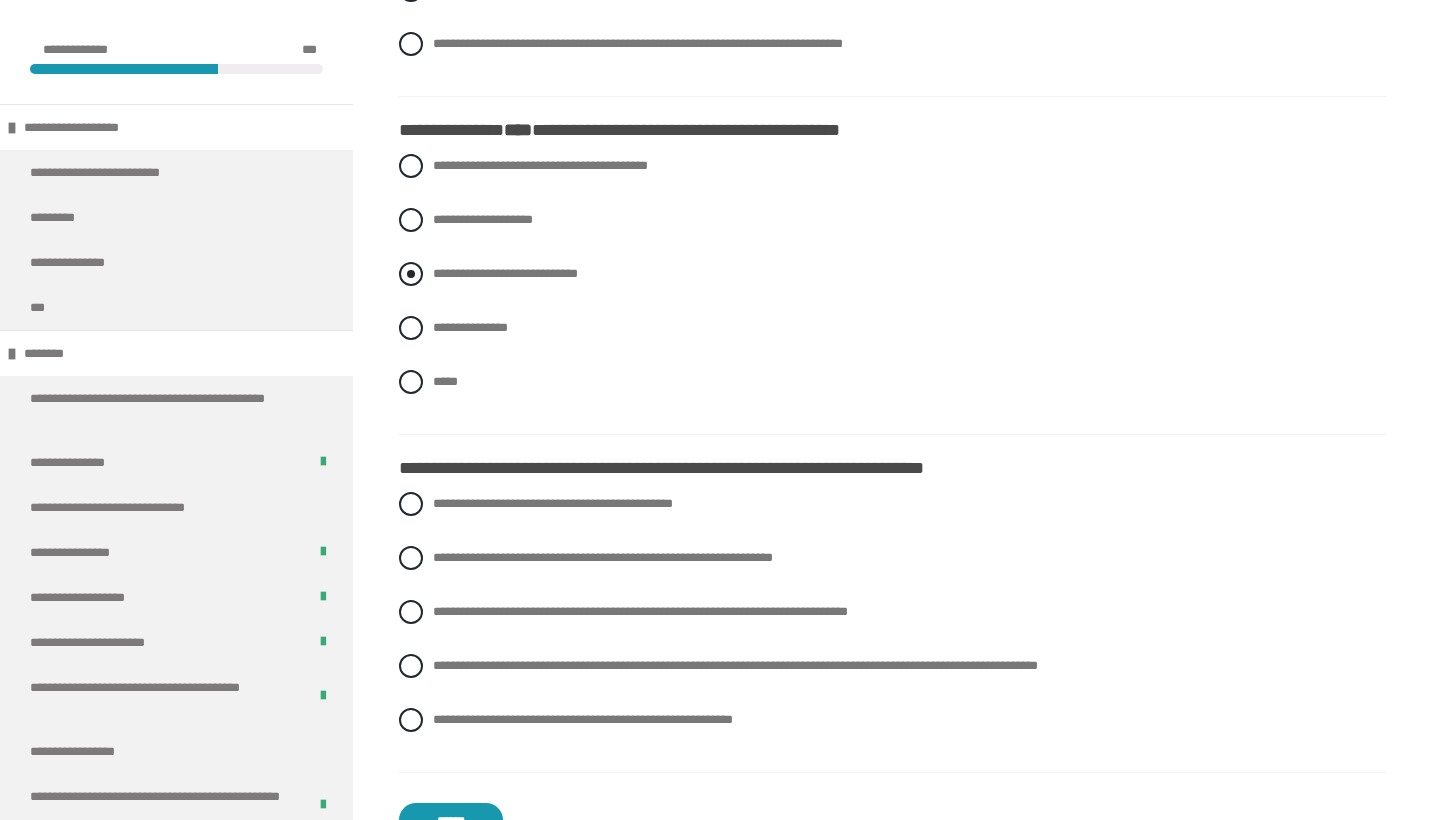 click on "**********" at bounding box center [505, 273] 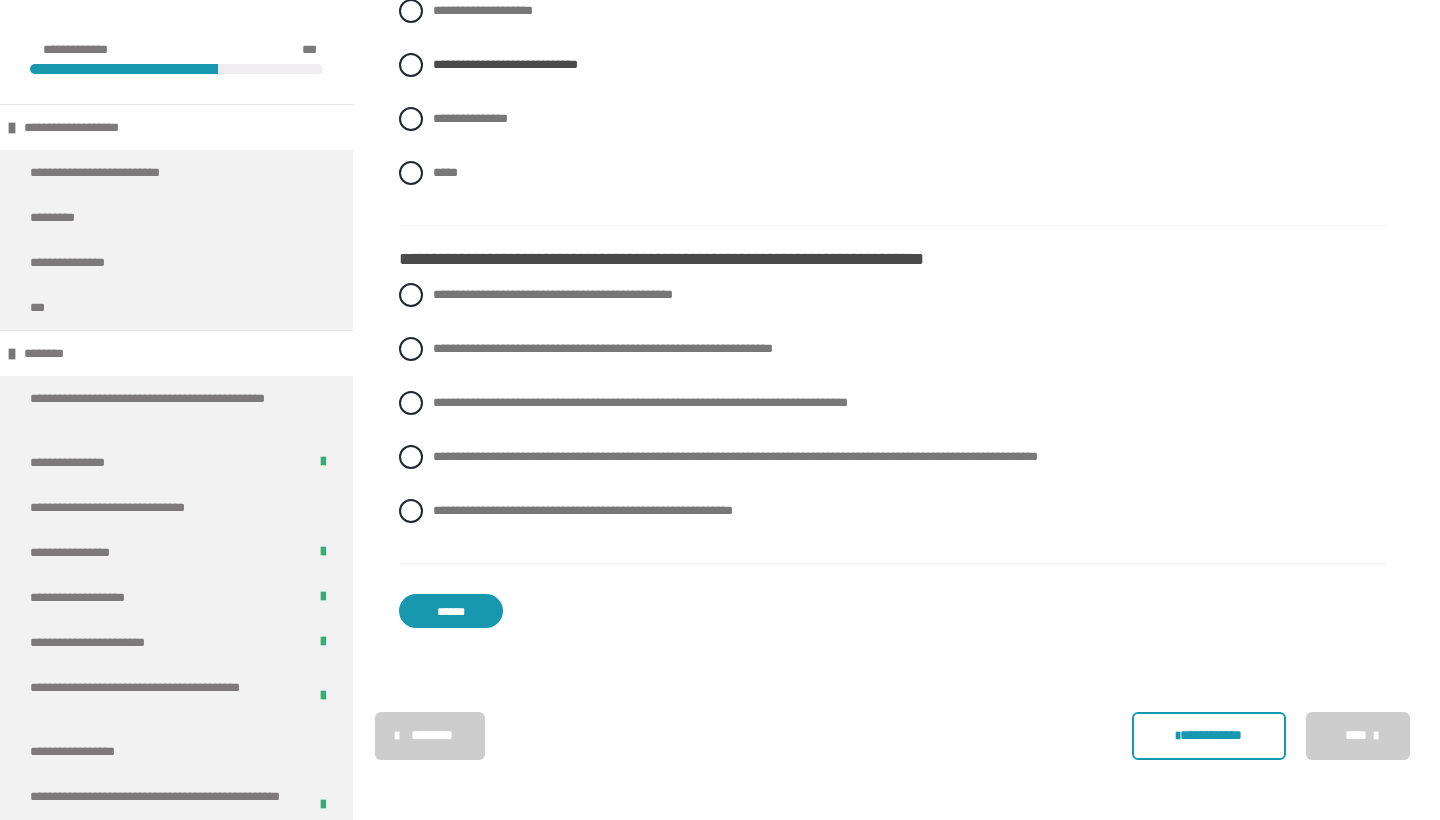scroll, scrollTop: 4200, scrollLeft: 0, axis: vertical 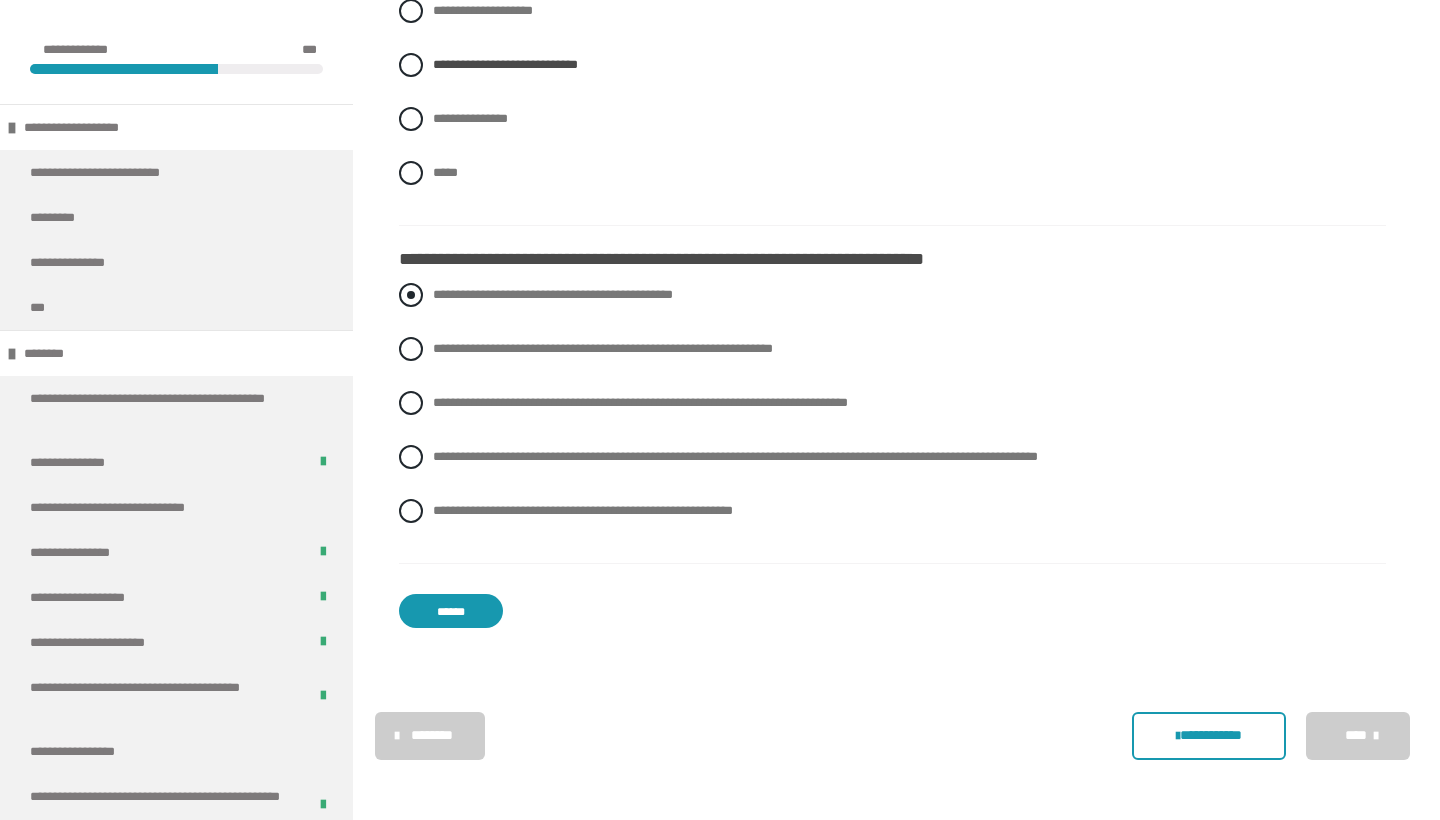 click on "**********" at bounding box center [553, 294] 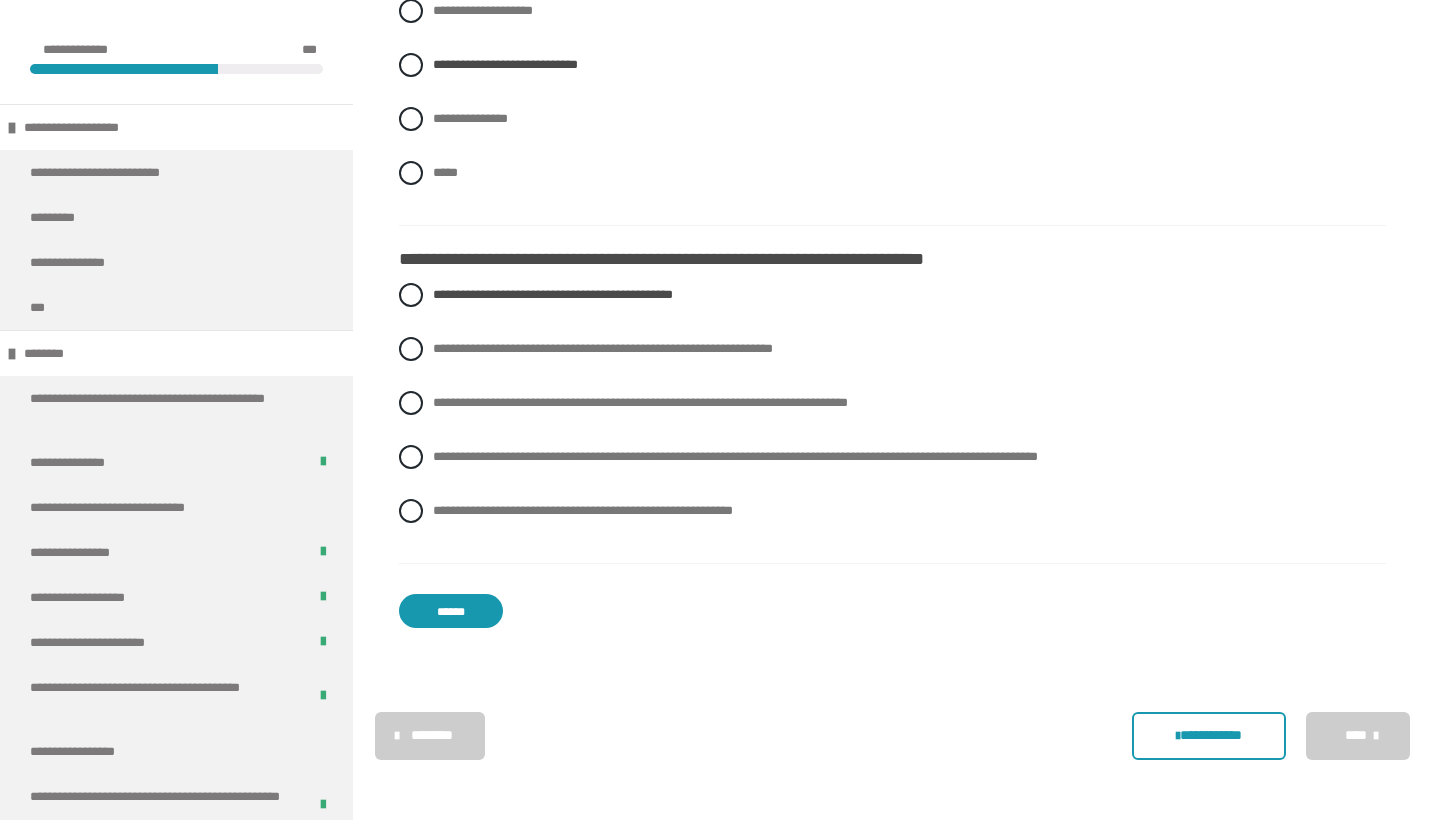 click on "******" at bounding box center [451, 611] 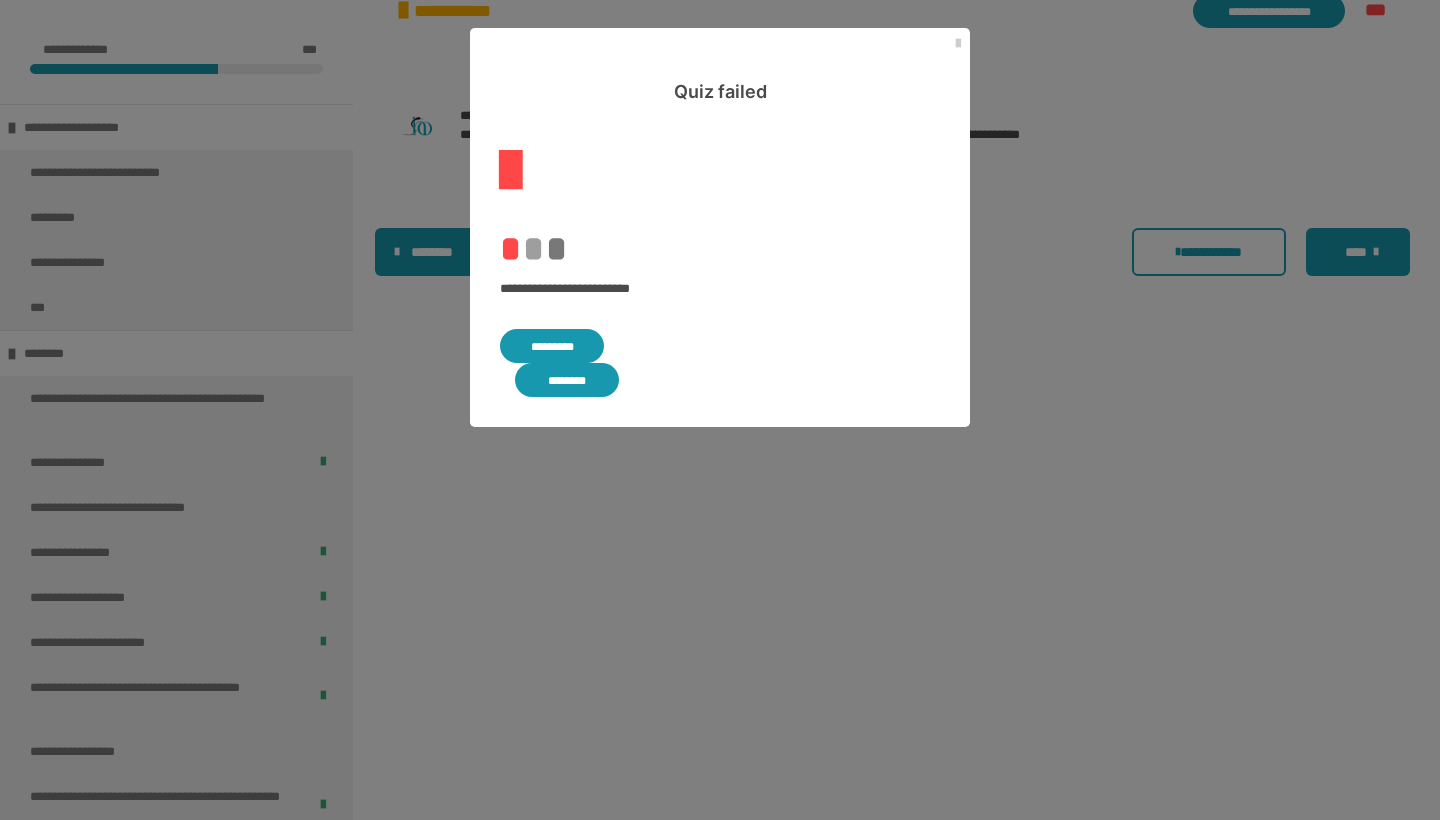 scroll, scrollTop: 508, scrollLeft: 0, axis: vertical 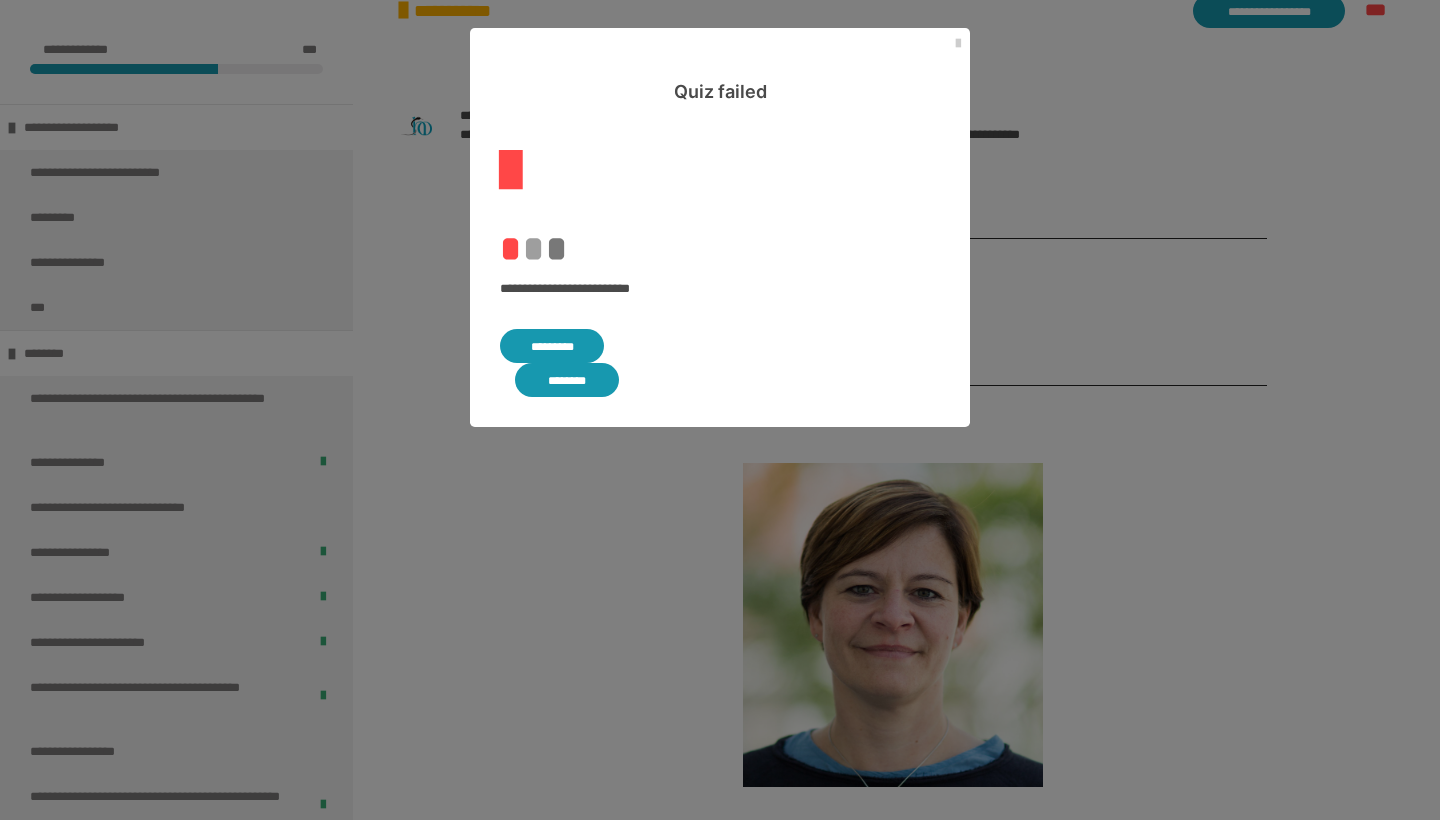 click on "*********" at bounding box center [552, 346] 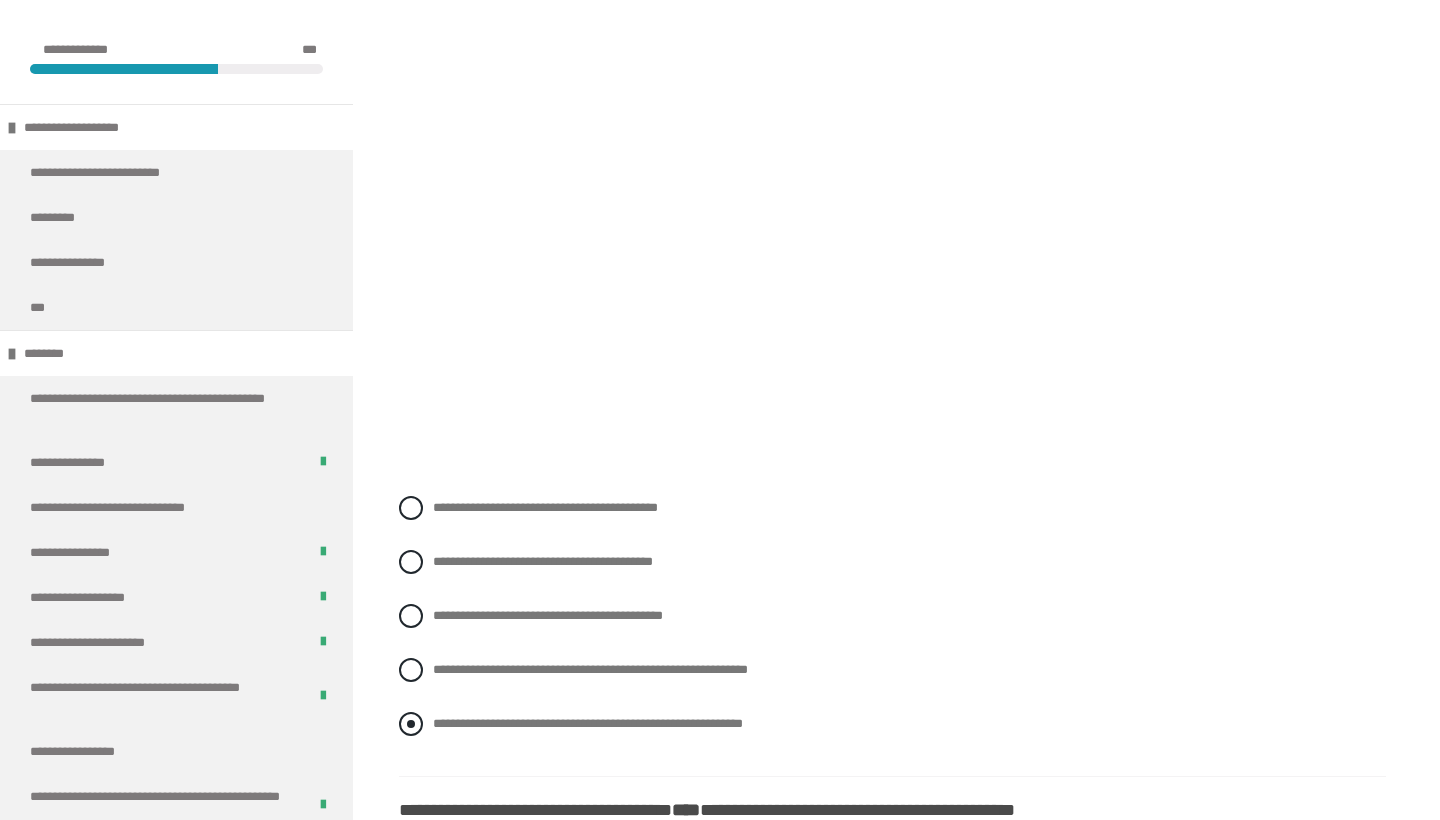 scroll, scrollTop: 1071, scrollLeft: 0, axis: vertical 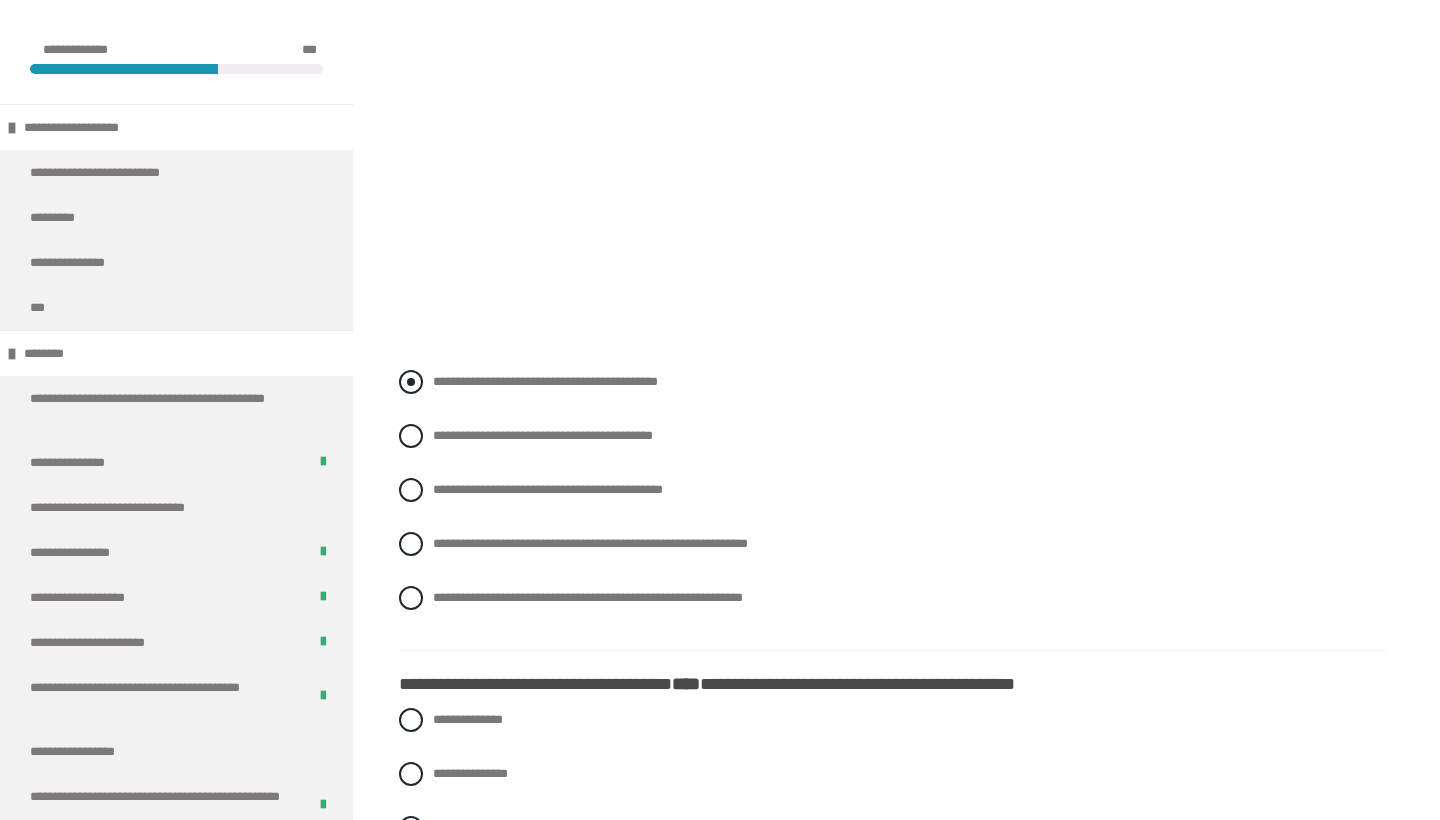 click on "**********" at bounding box center [545, 381] 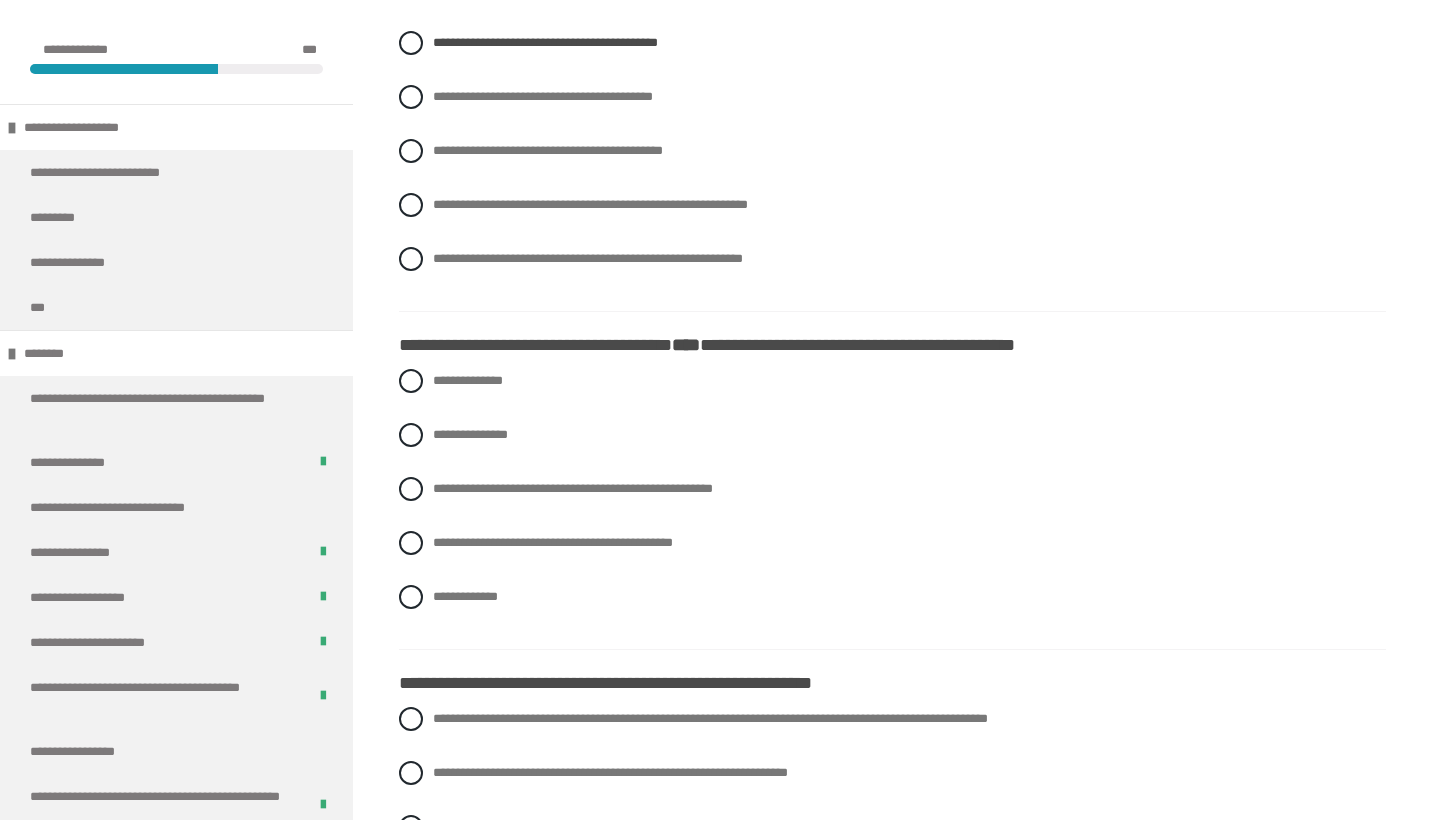 scroll, scrollTop: 1603, scrollLeft: 0, axis: vertical 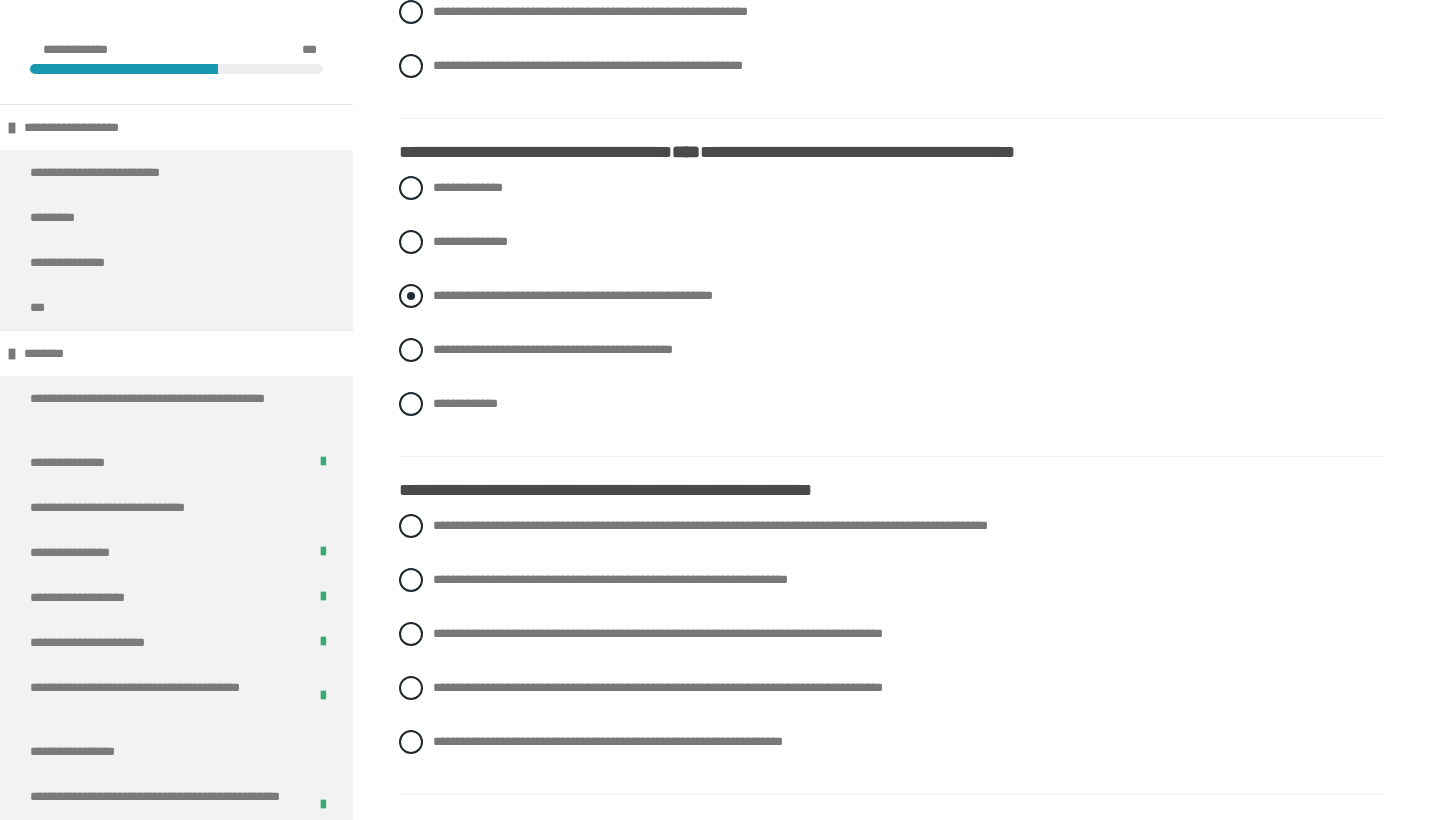 click on "**********" at bounding box center [573, 295] 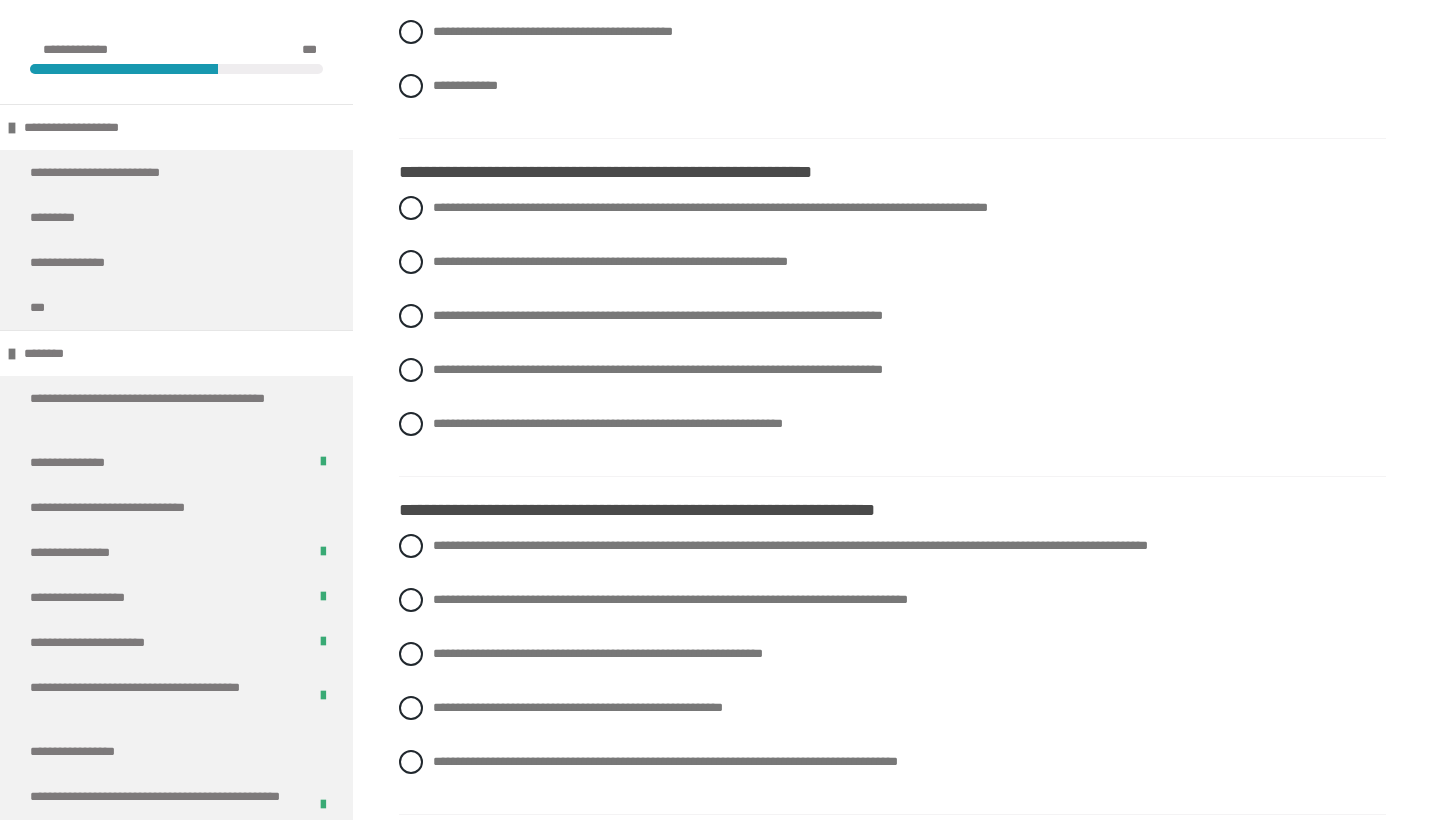 scroll, scrollTop: 1923, scrollLeft: 0, axis: vertical 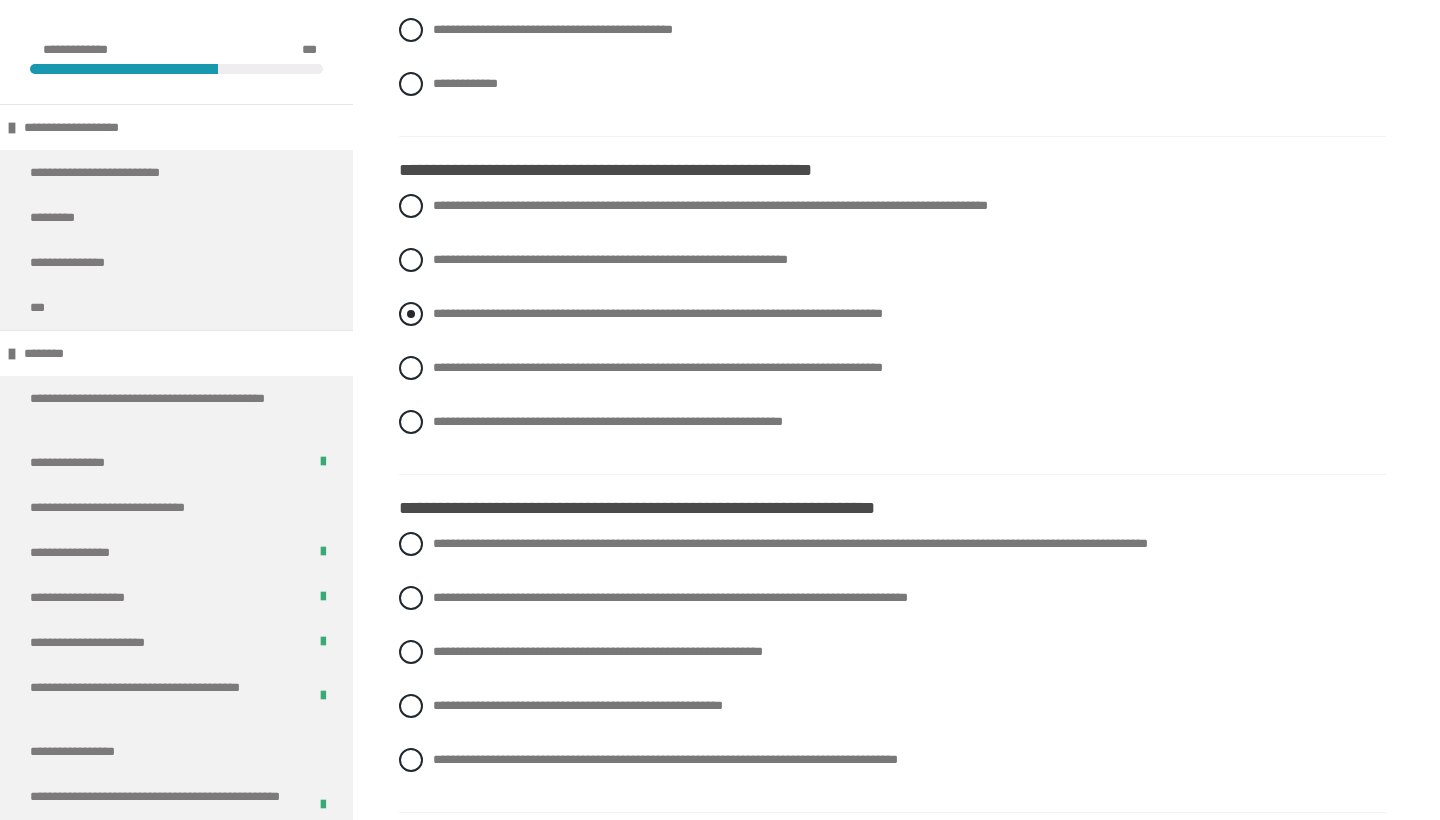 click on "**********" at bounding box center (658, 313) 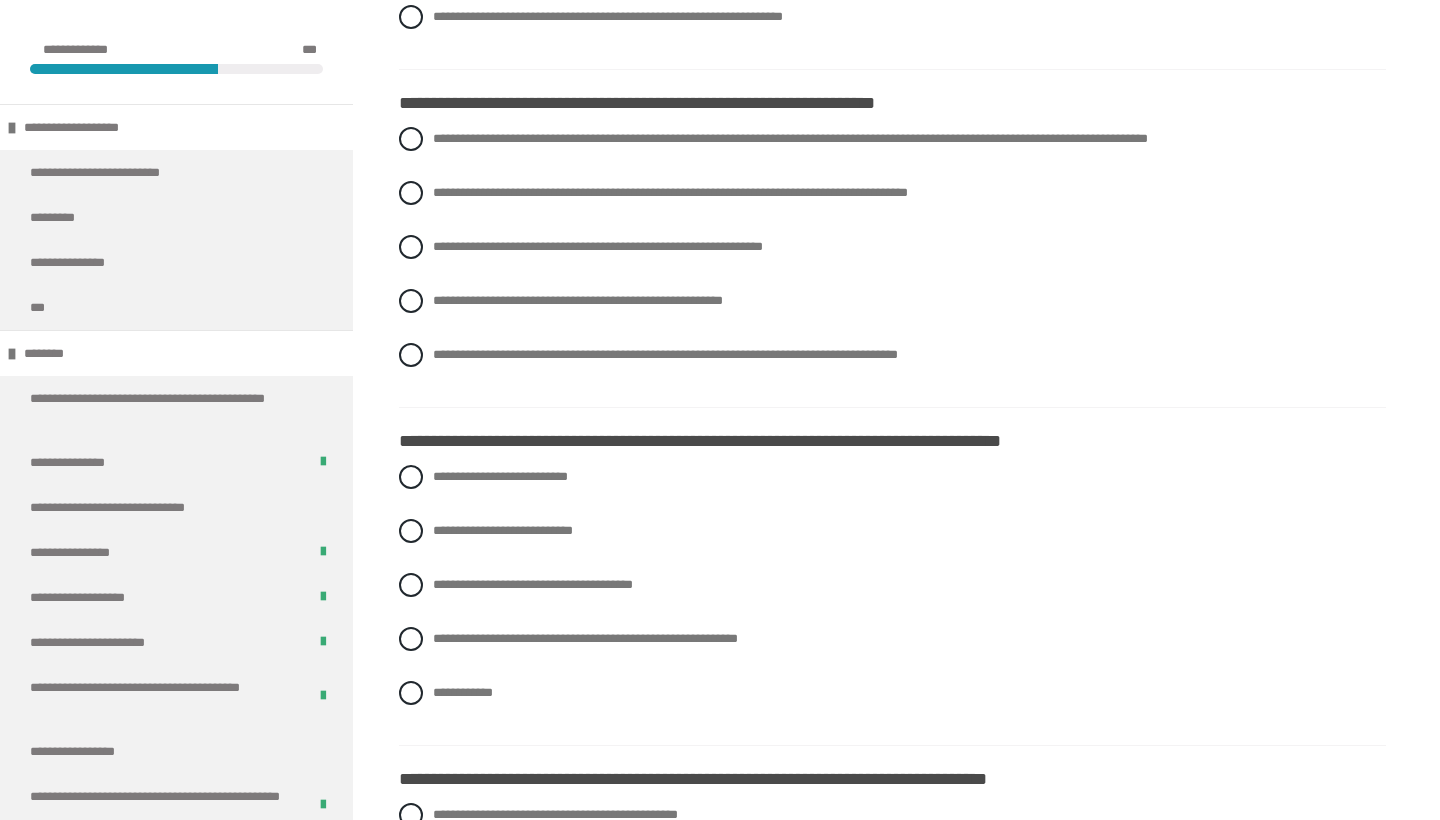 scroll, scrollTop: 2330, scrollLeft: 0, axis: vertical 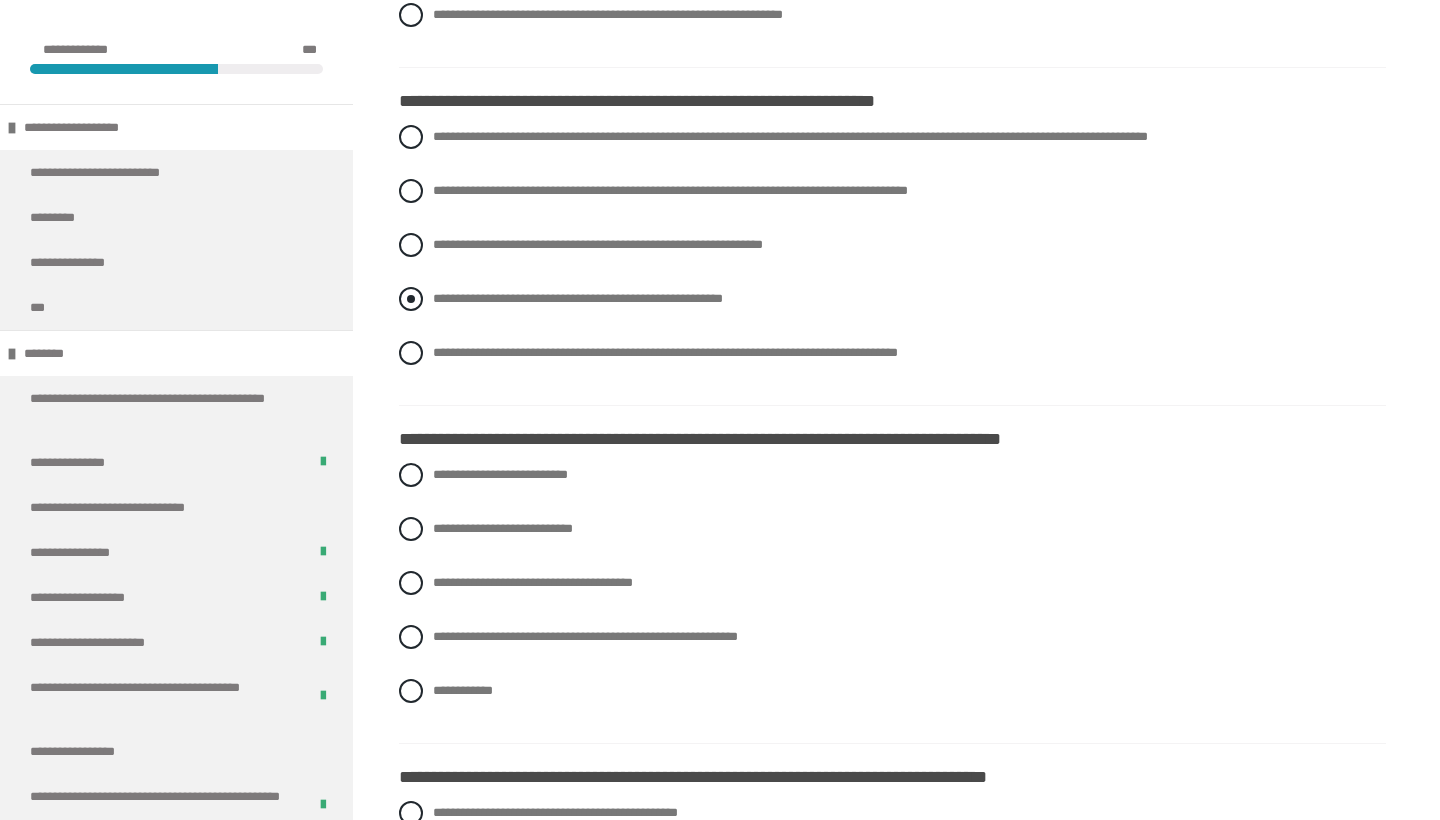 click on "**********" at bounding box center (578, 298) 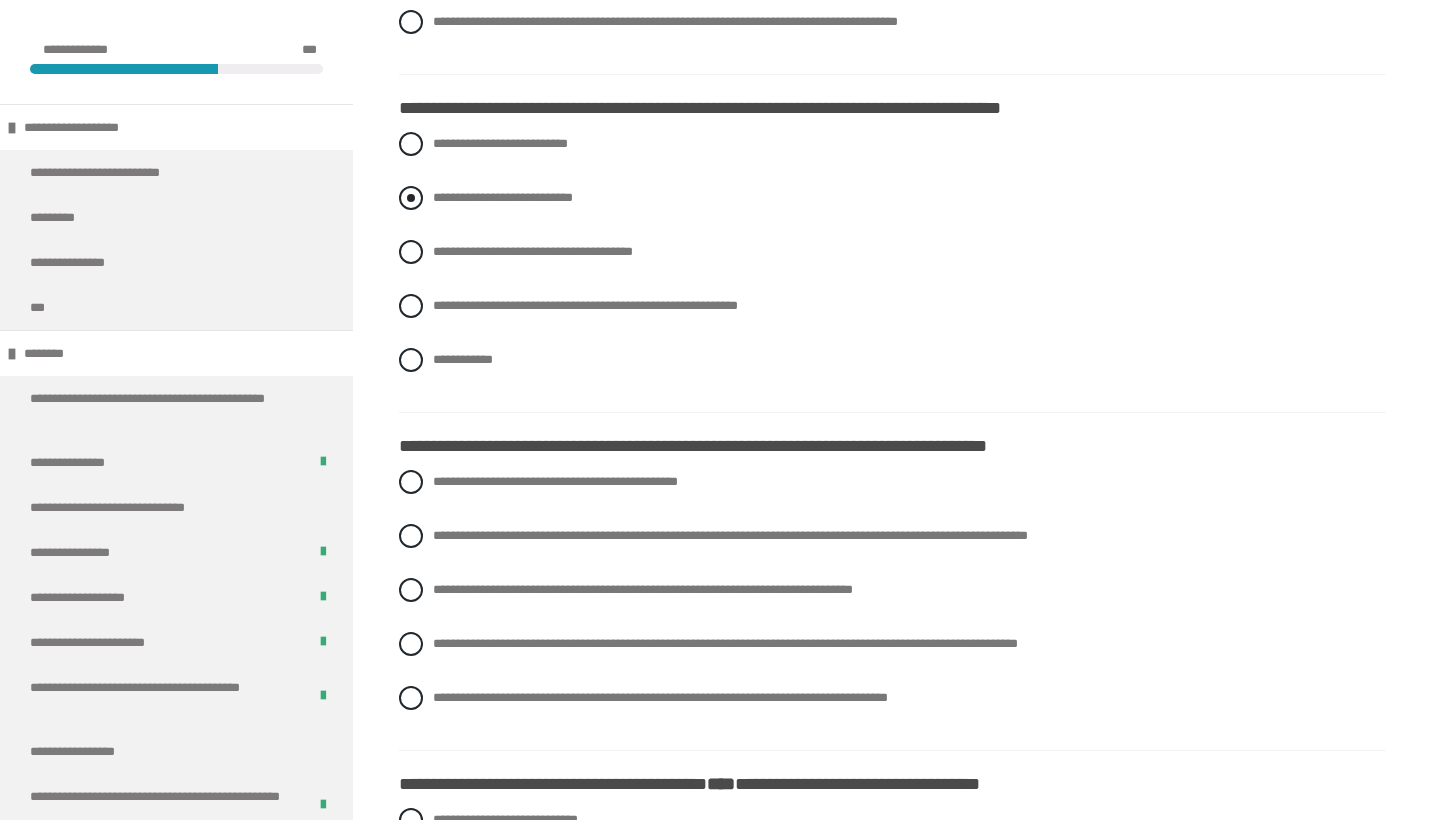 scroll, scrollTop: 2668, scrollLeft: 0, axis: vertical 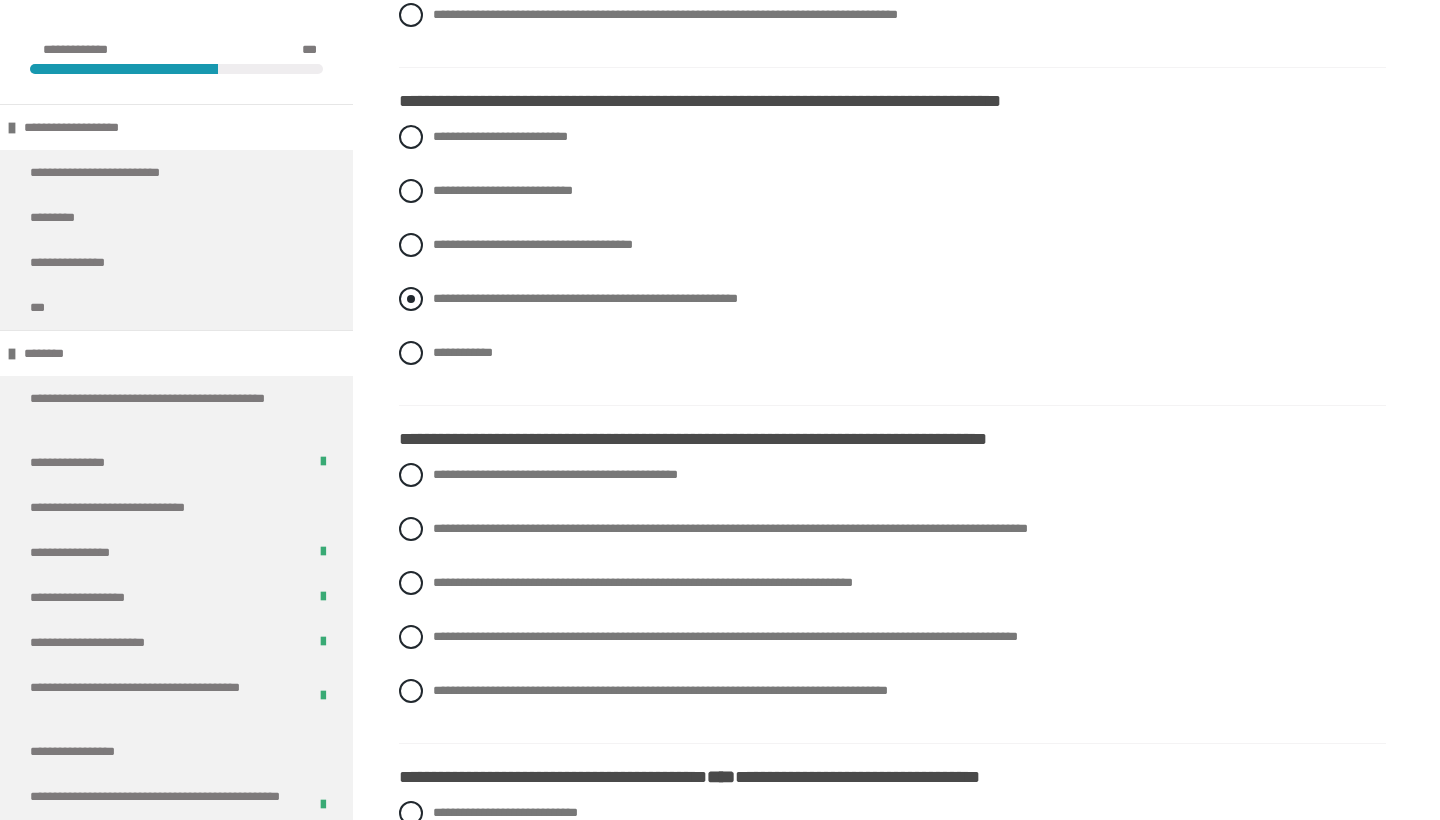 click on "**********" at bounding box center (585, 298) 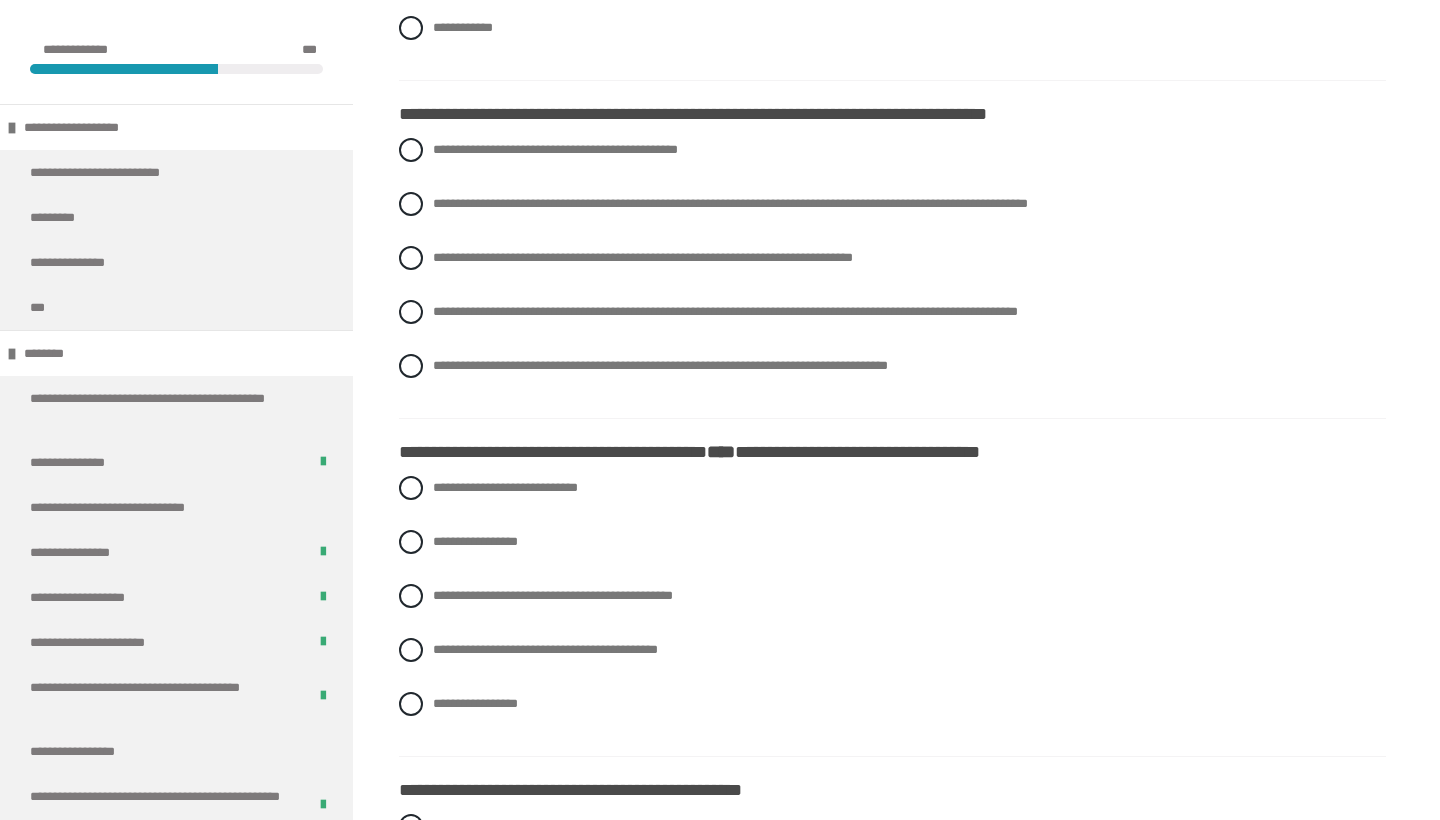 scroll, scrollTop: 3002, scrollLeft: 0, axis: vertical 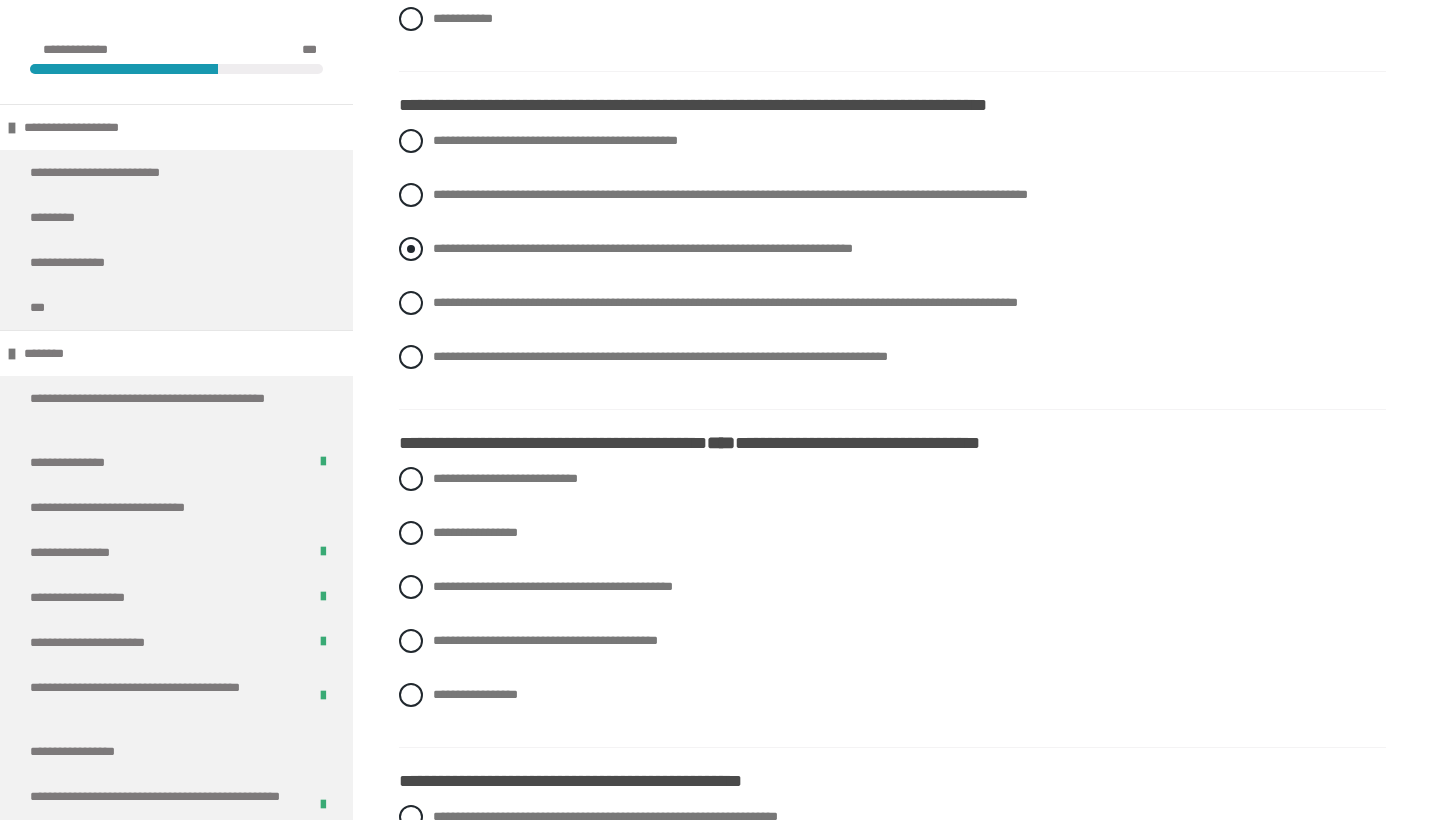 click on "**********" at bounding box center (643, 248) 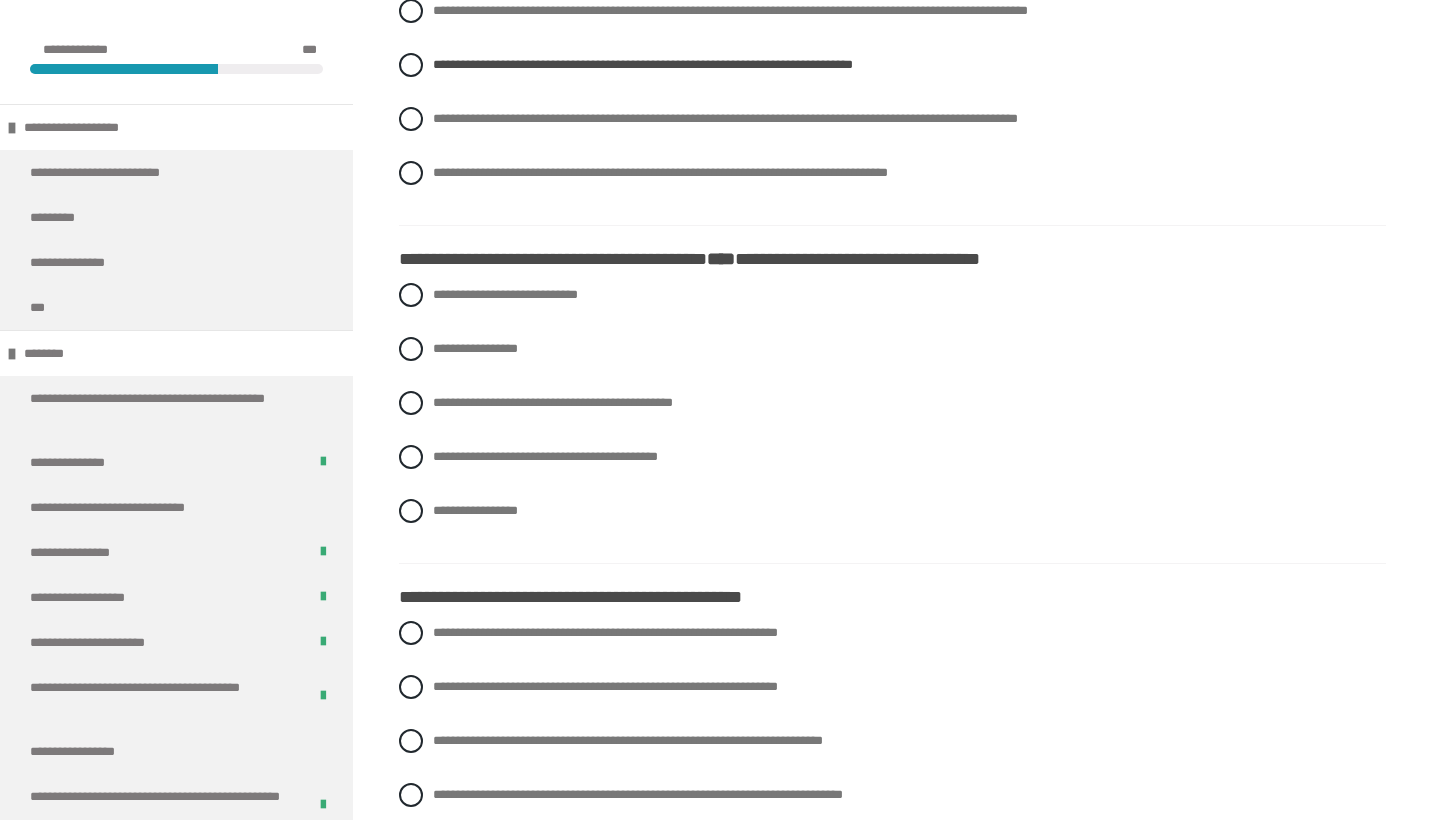 scroll, scrollTop: 3188, scrollLeft: 0, axis: vertical 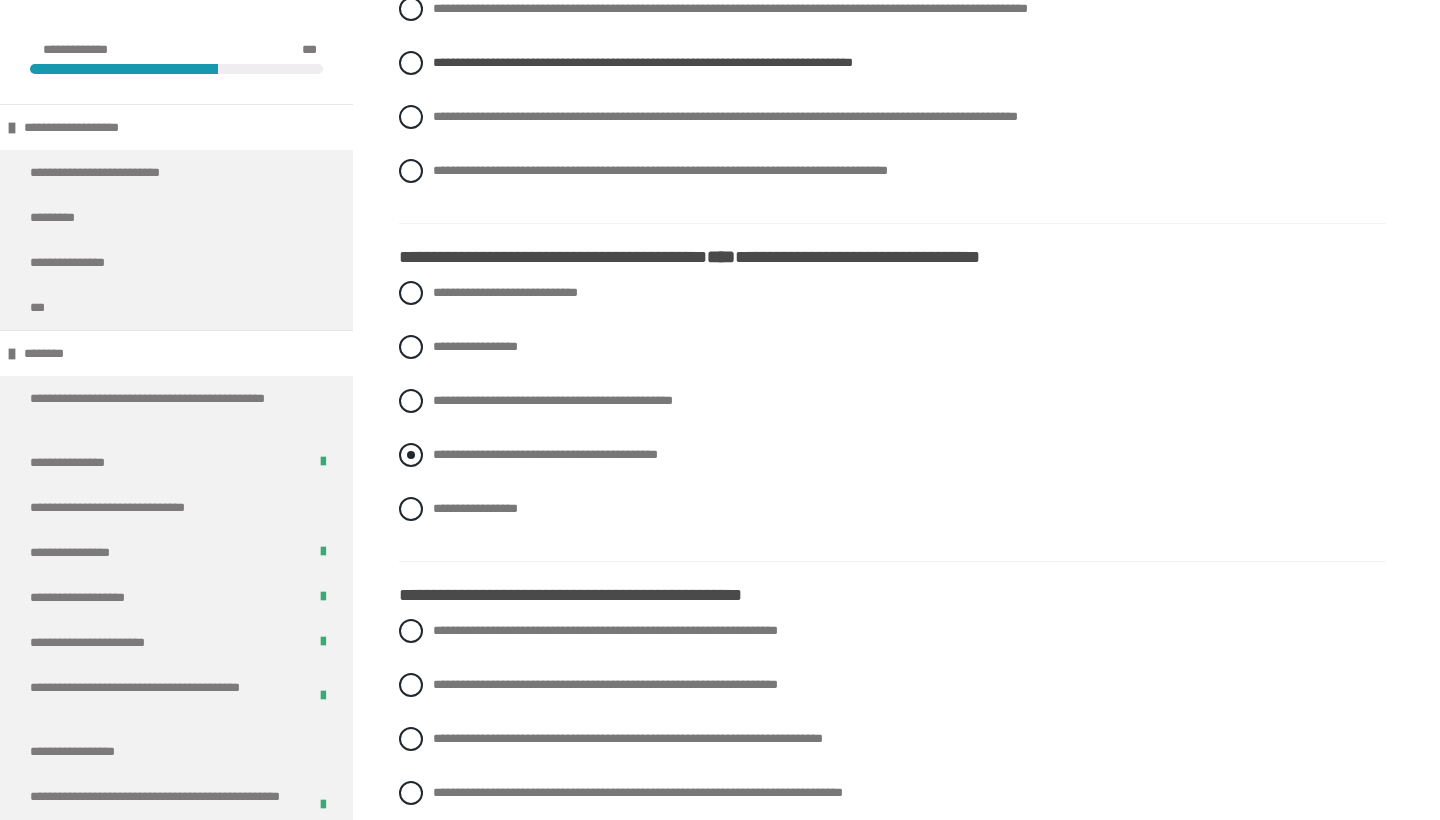 click on "**********" at bounding box center [545, 454] 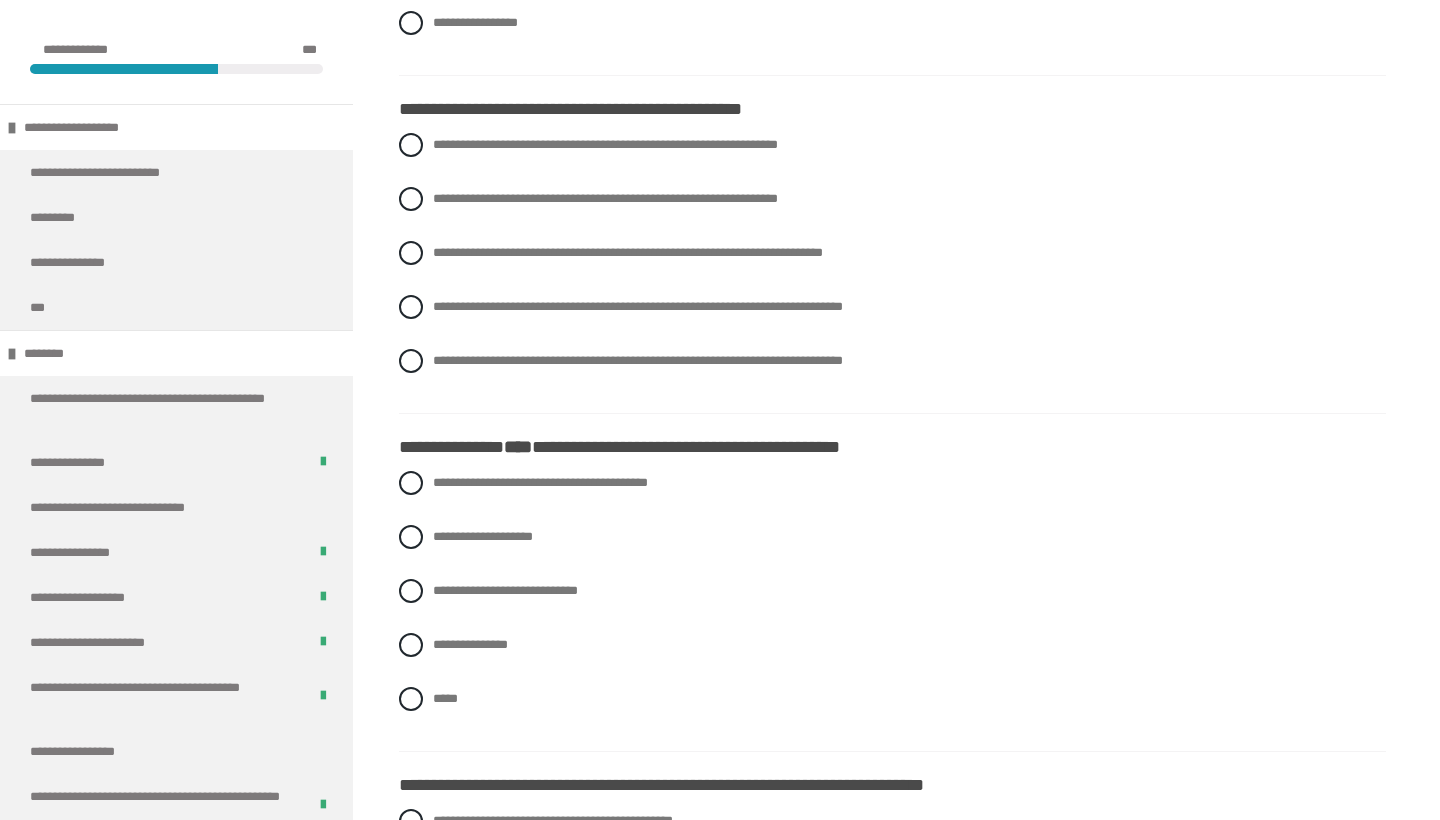 scroll, scrollTop: 3678, scrollLeft: 0, axis: vertical 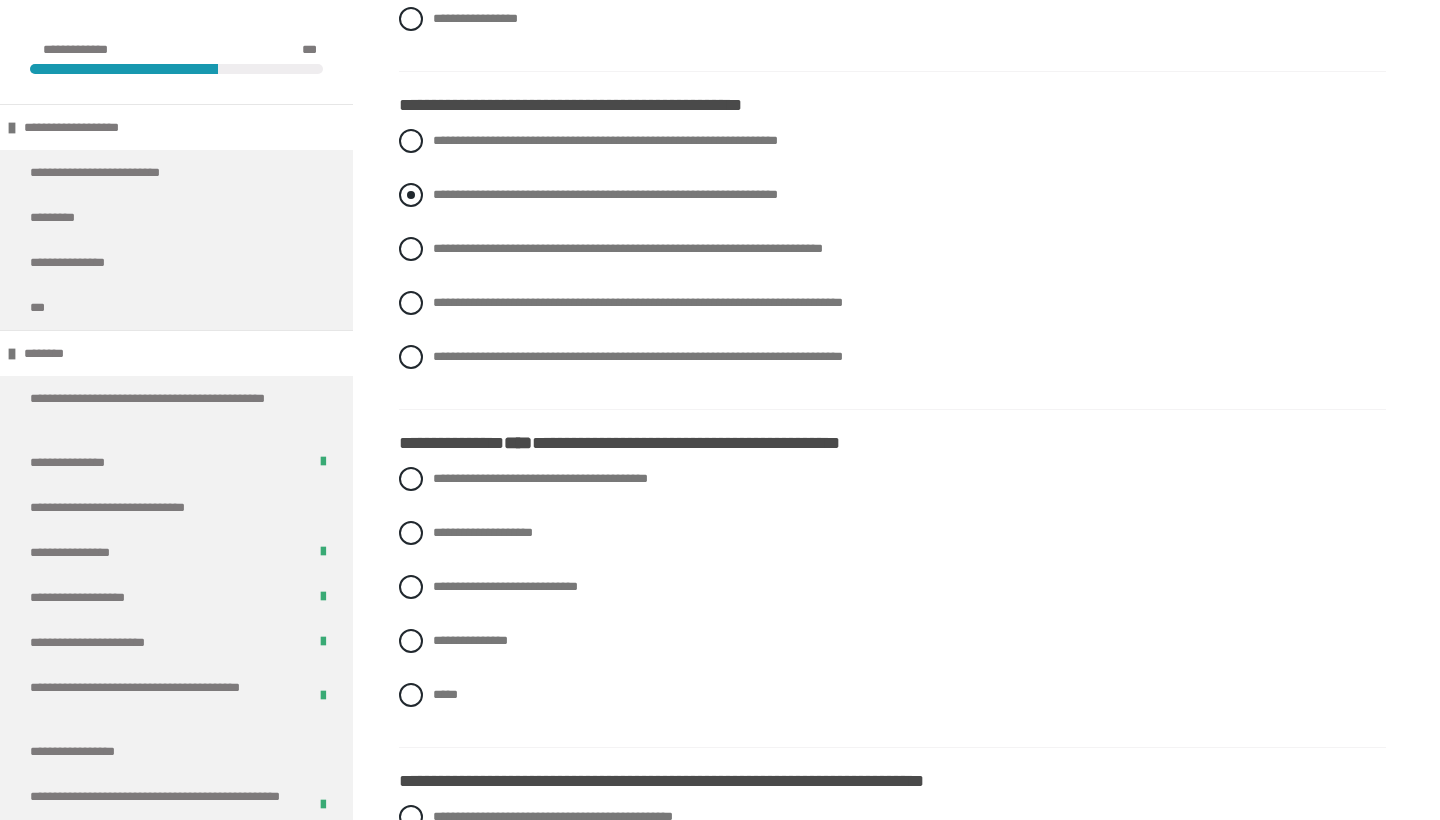 click on "**********" at bounding box center [605, 194] 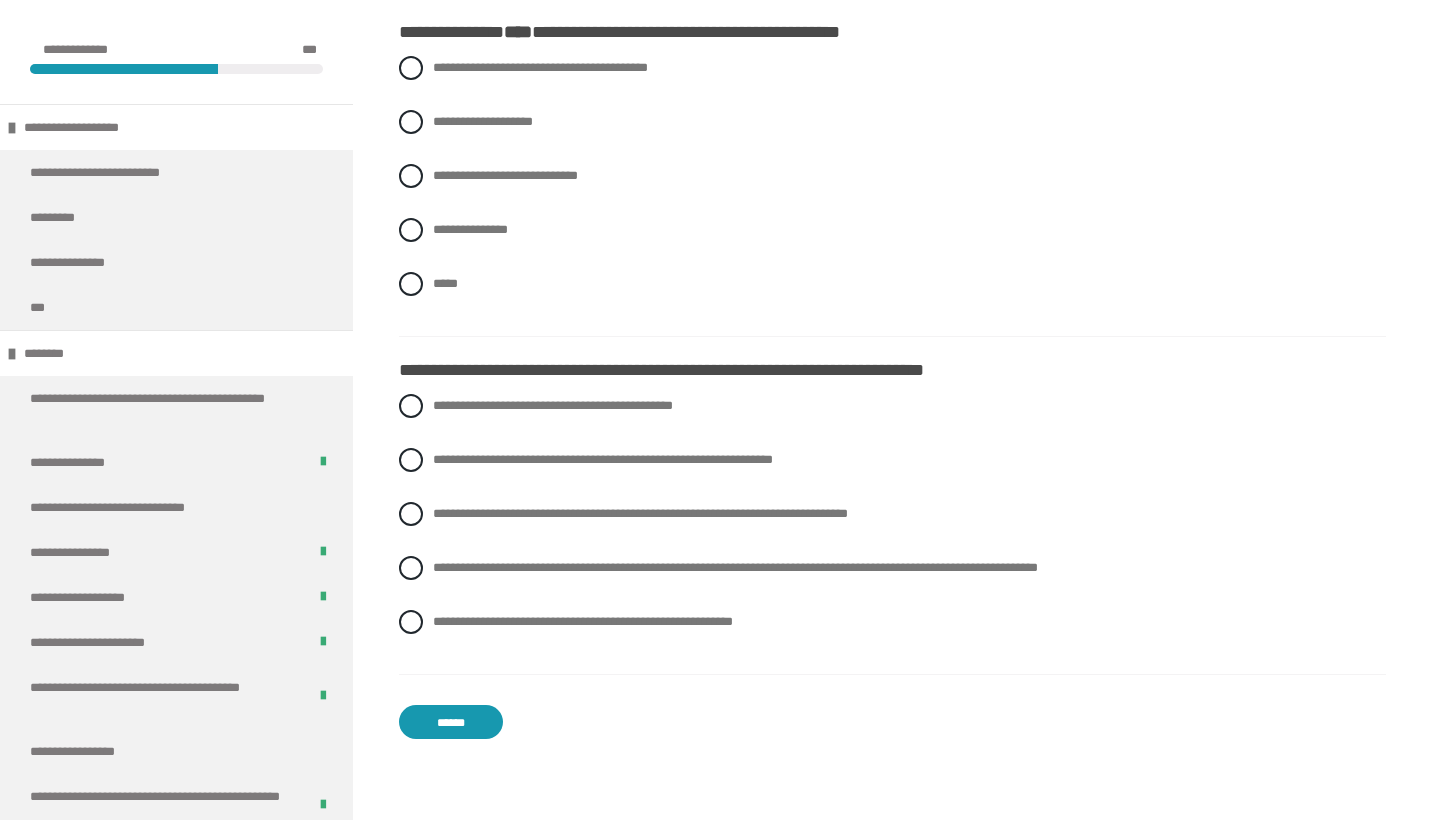 scroll, scrollTop: 4093, scrollLeft: 0, axis: vertical 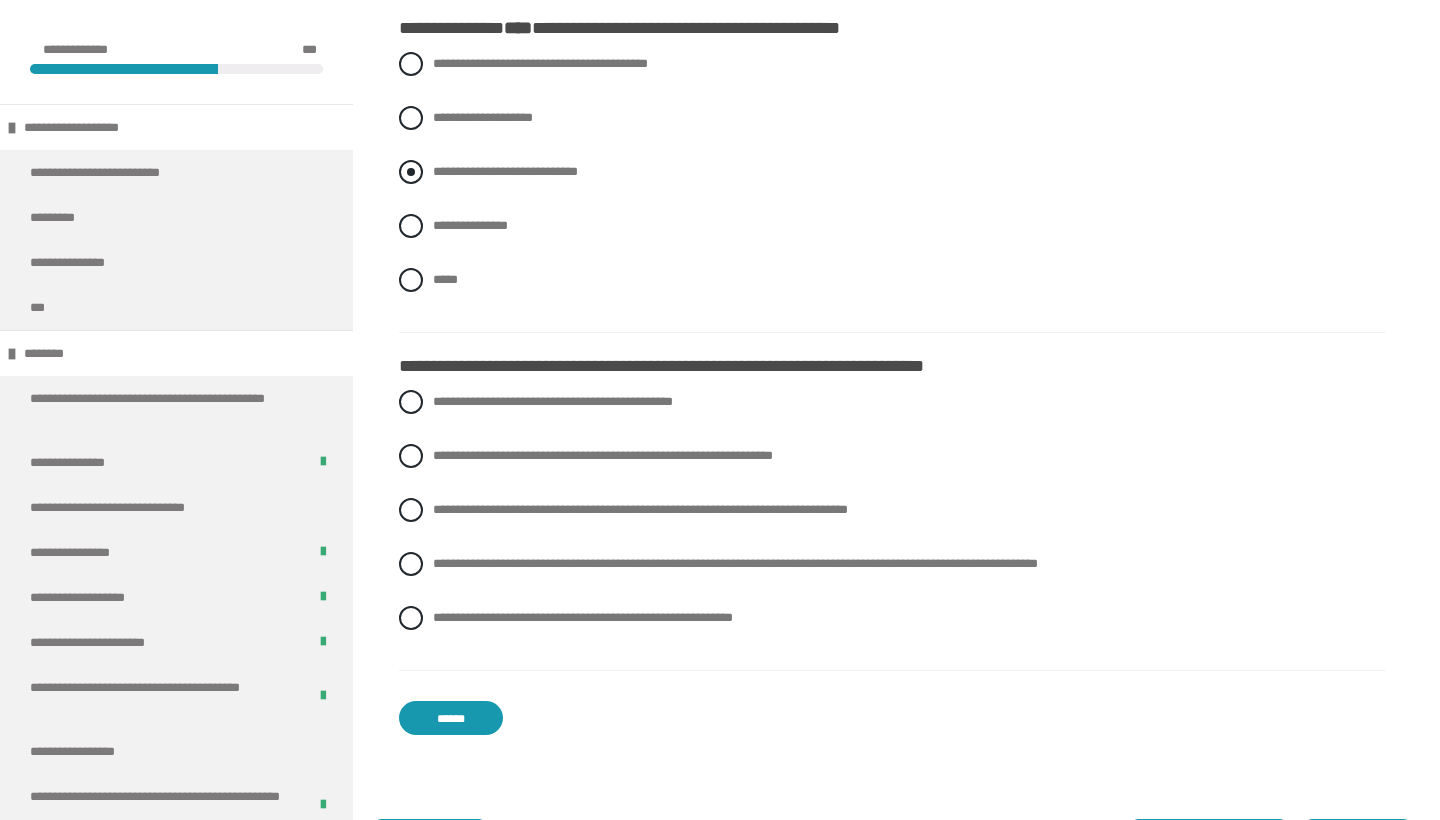 click on "**********" at bounding box center (505, 171) 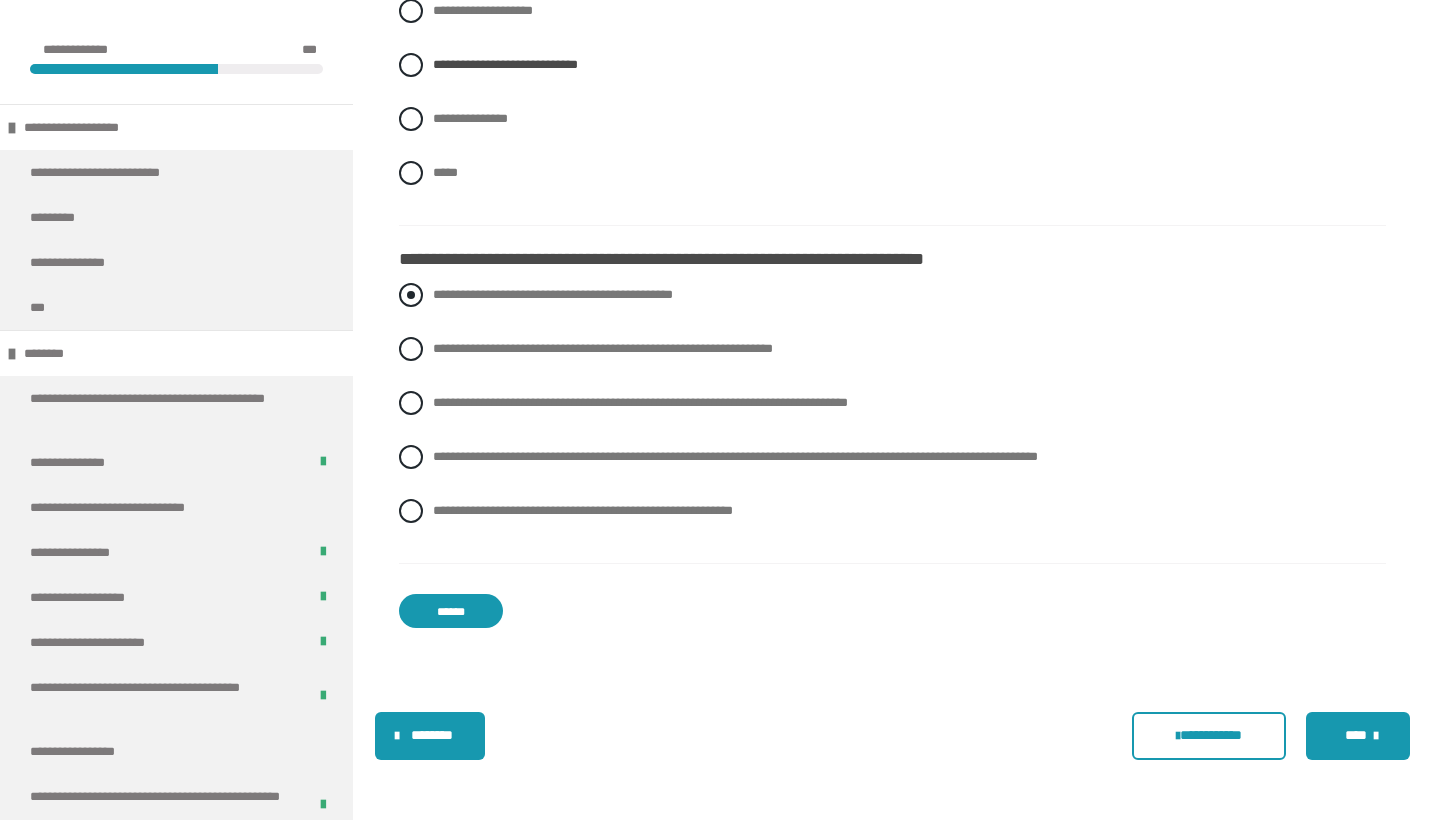 scroll, scrollTop: 4200, scrollLeft: 0, axis: vertical 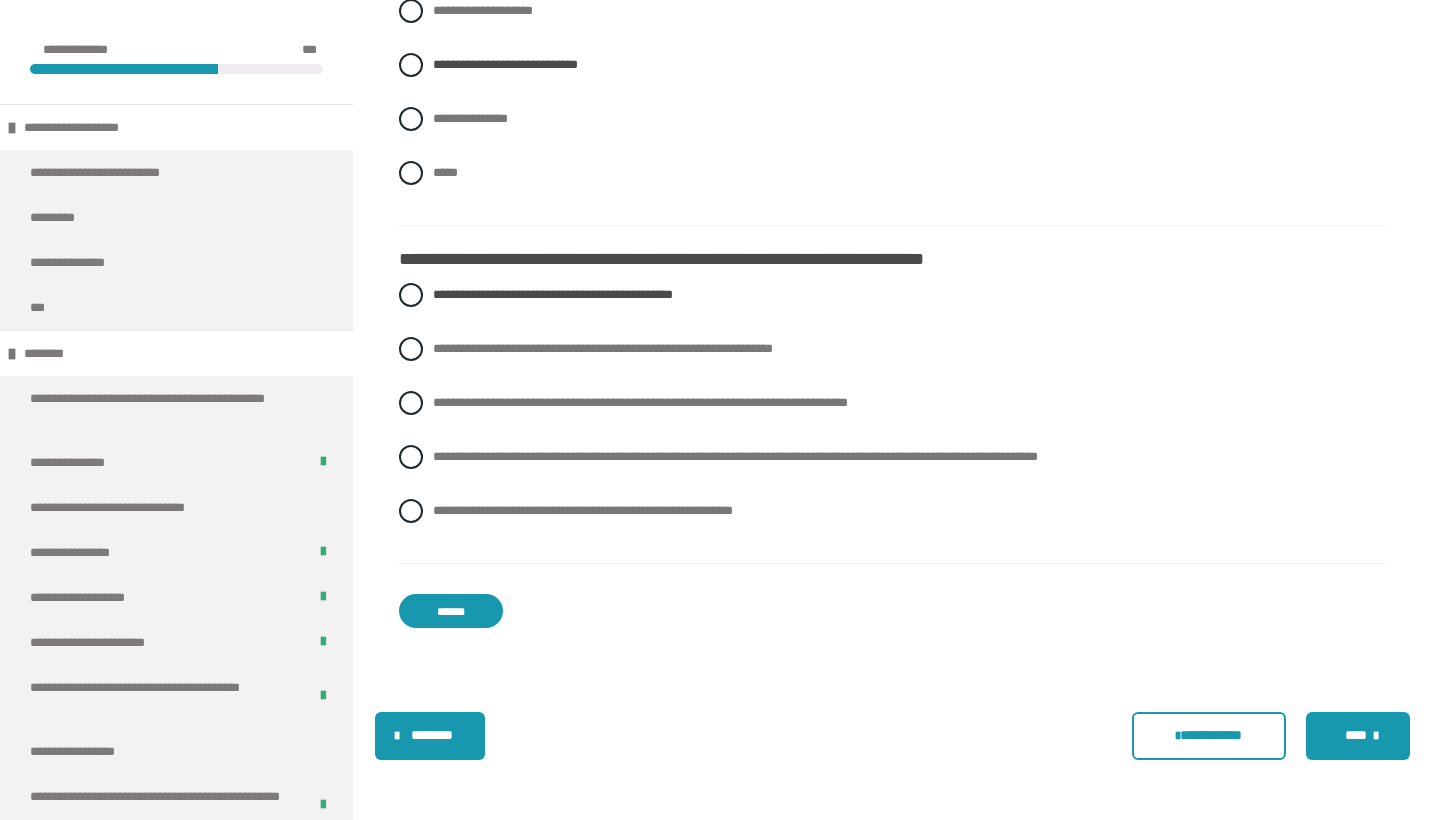 click on "******" at bounding box center (451, 611) 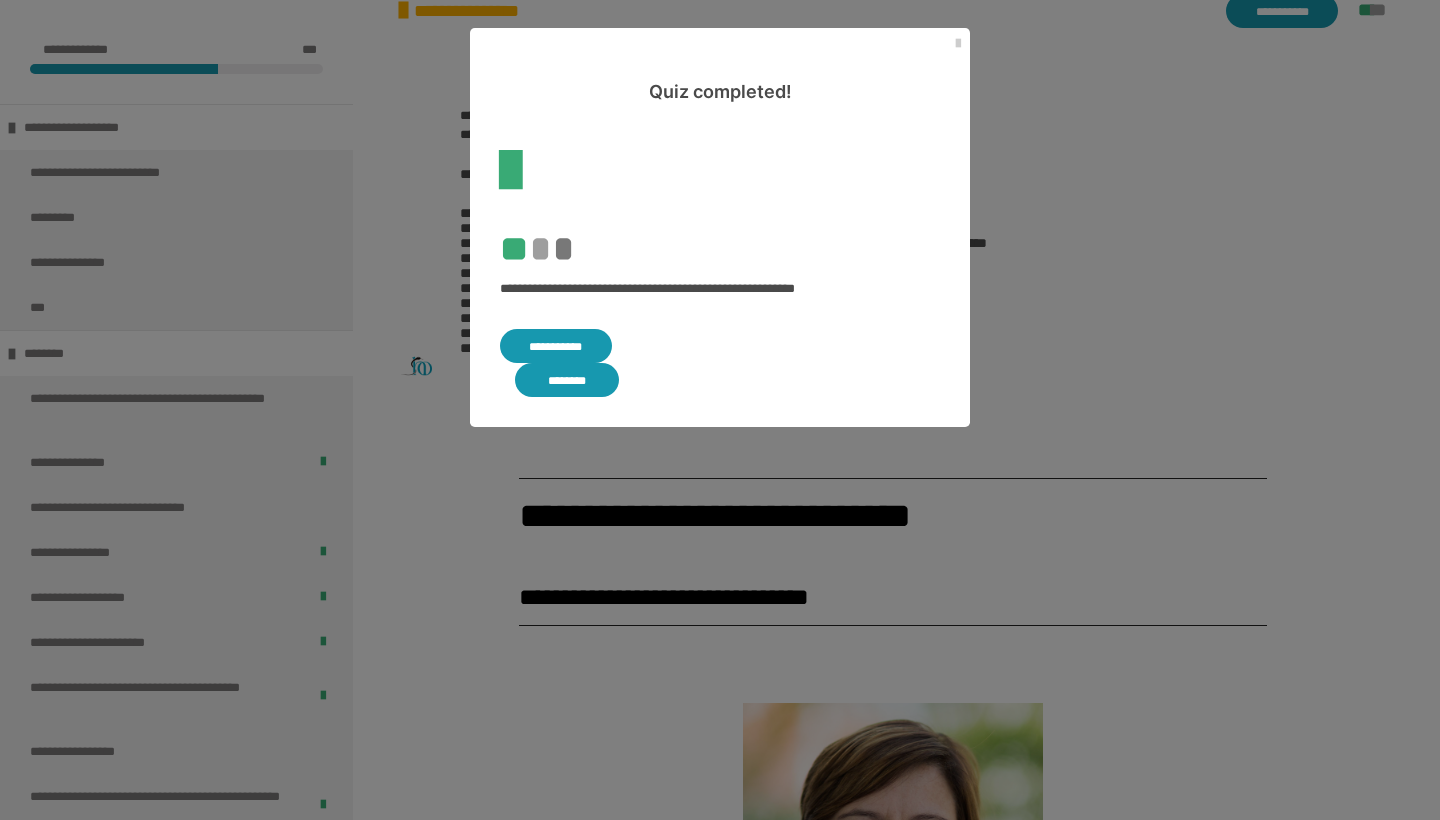 click on "**********" at bounding box center (556, 346) 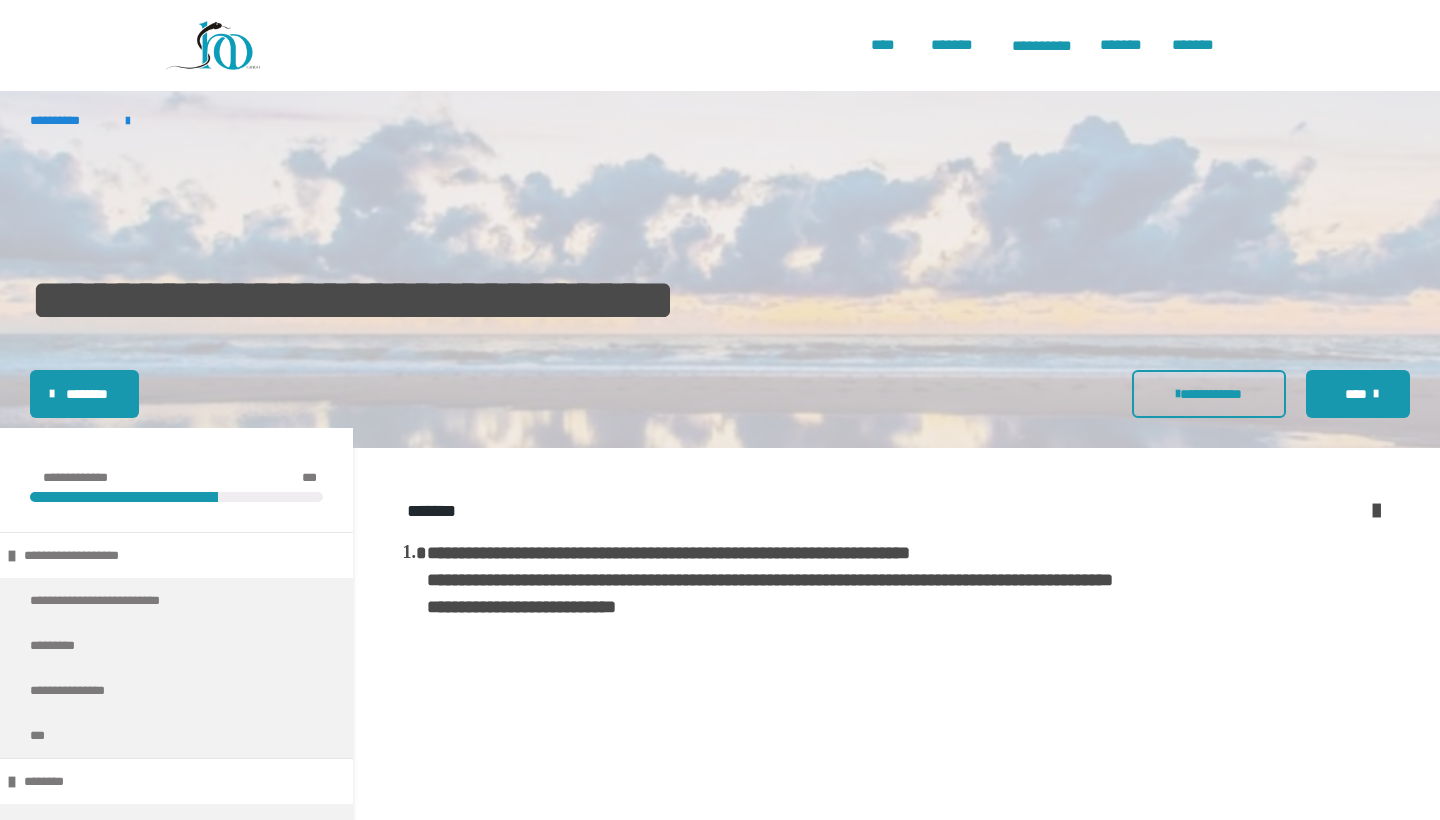 scroll, scrollTop: 0, scrollLeft: 0, axis: both 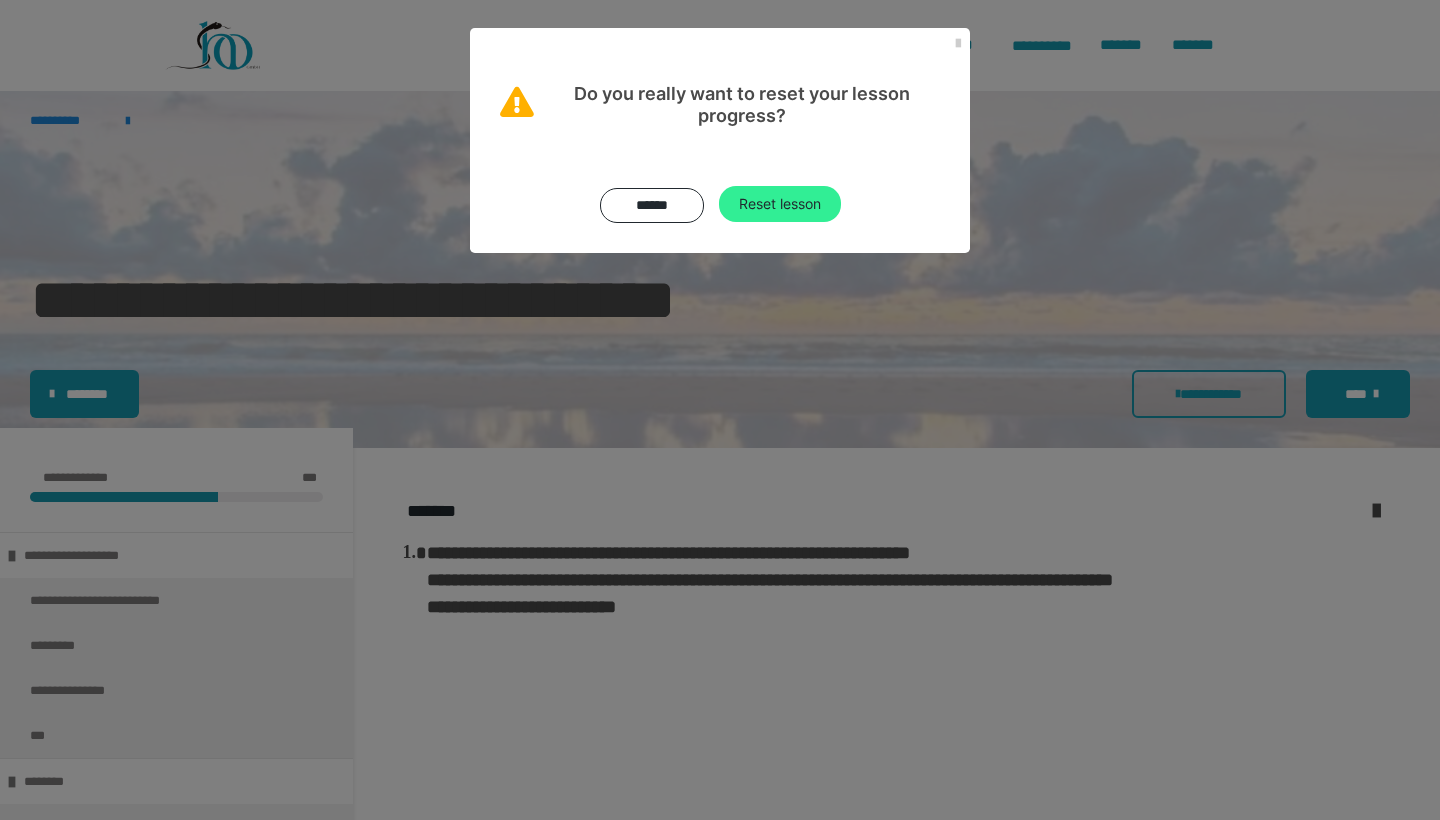 click on "Reset lesson" at bounding box center (780, 204) 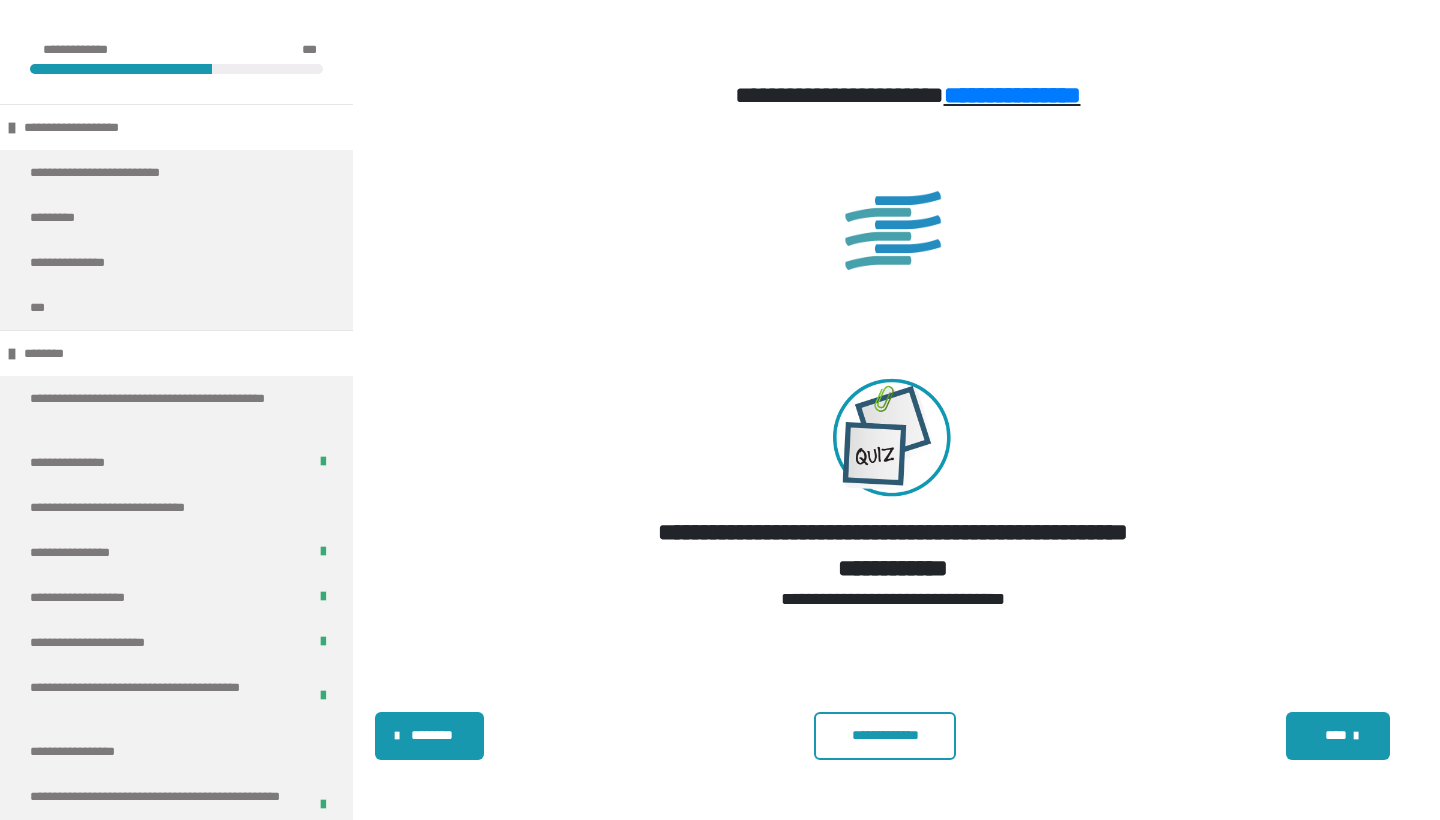 scroll, scrollTop: 2721, scrollLeft: 0, axis: vertical 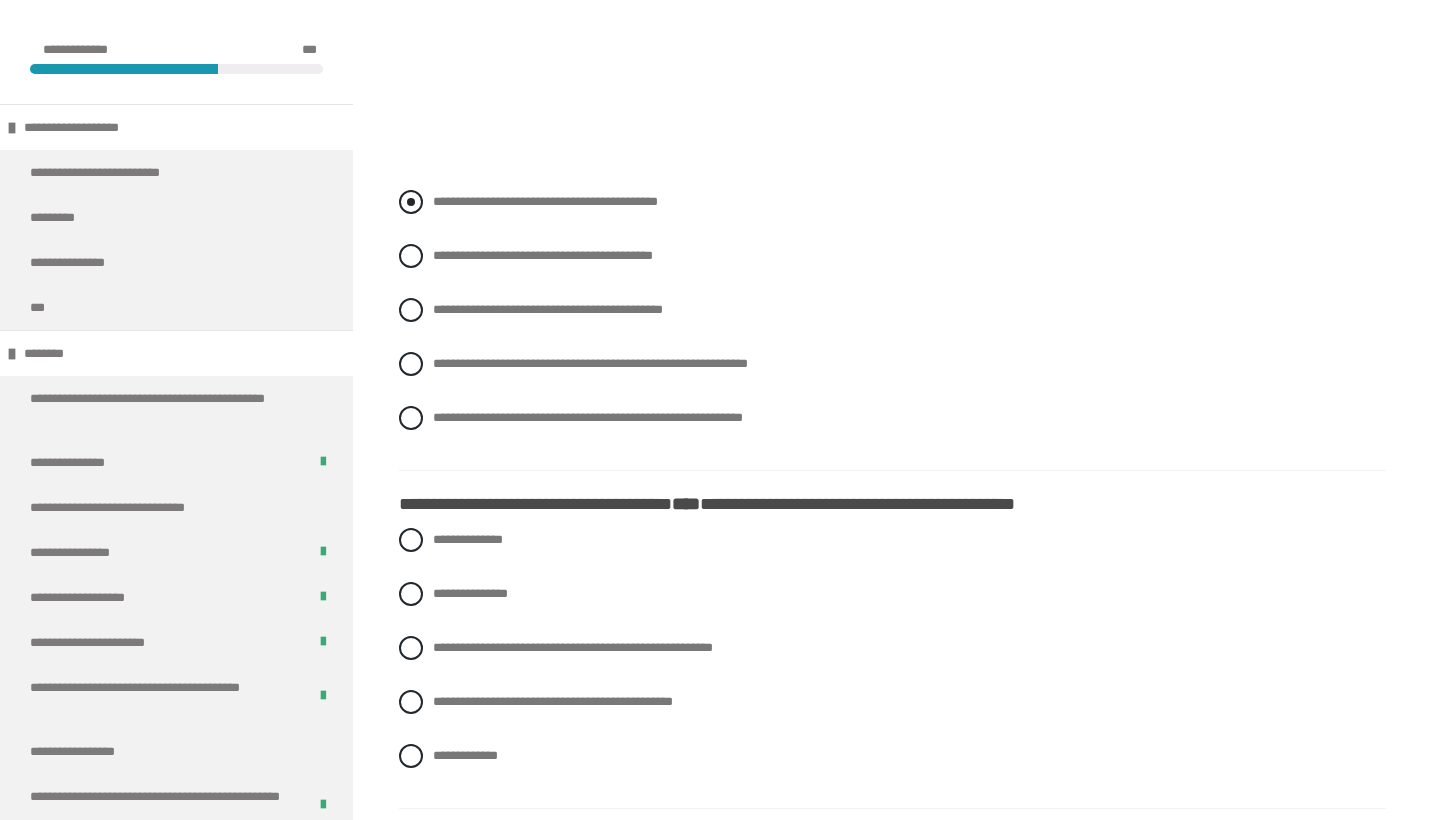 click at bounding box center [411, 202] 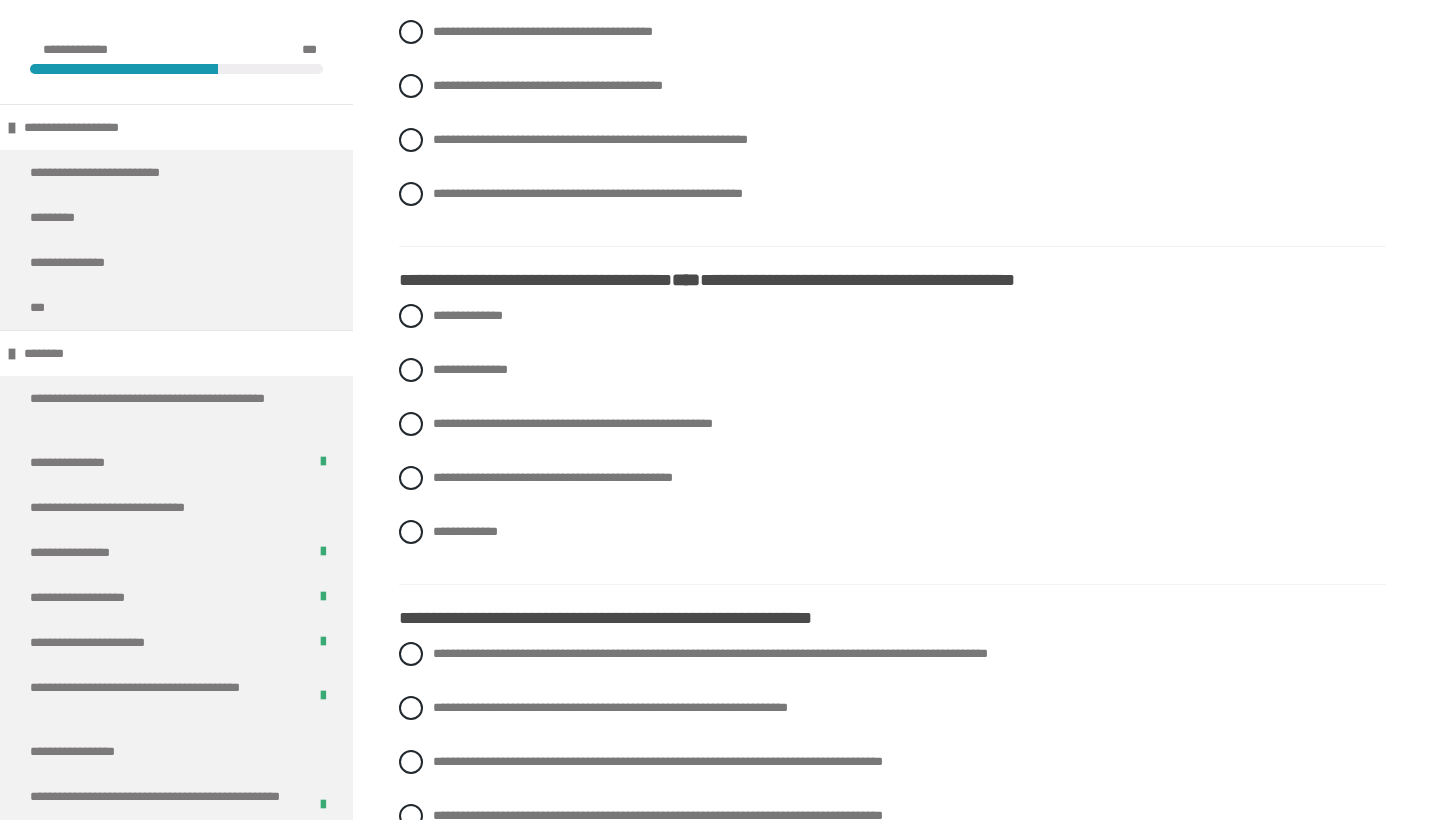 scroll, scrollTop: 1477, scrollLeft: 0, axis: vertical 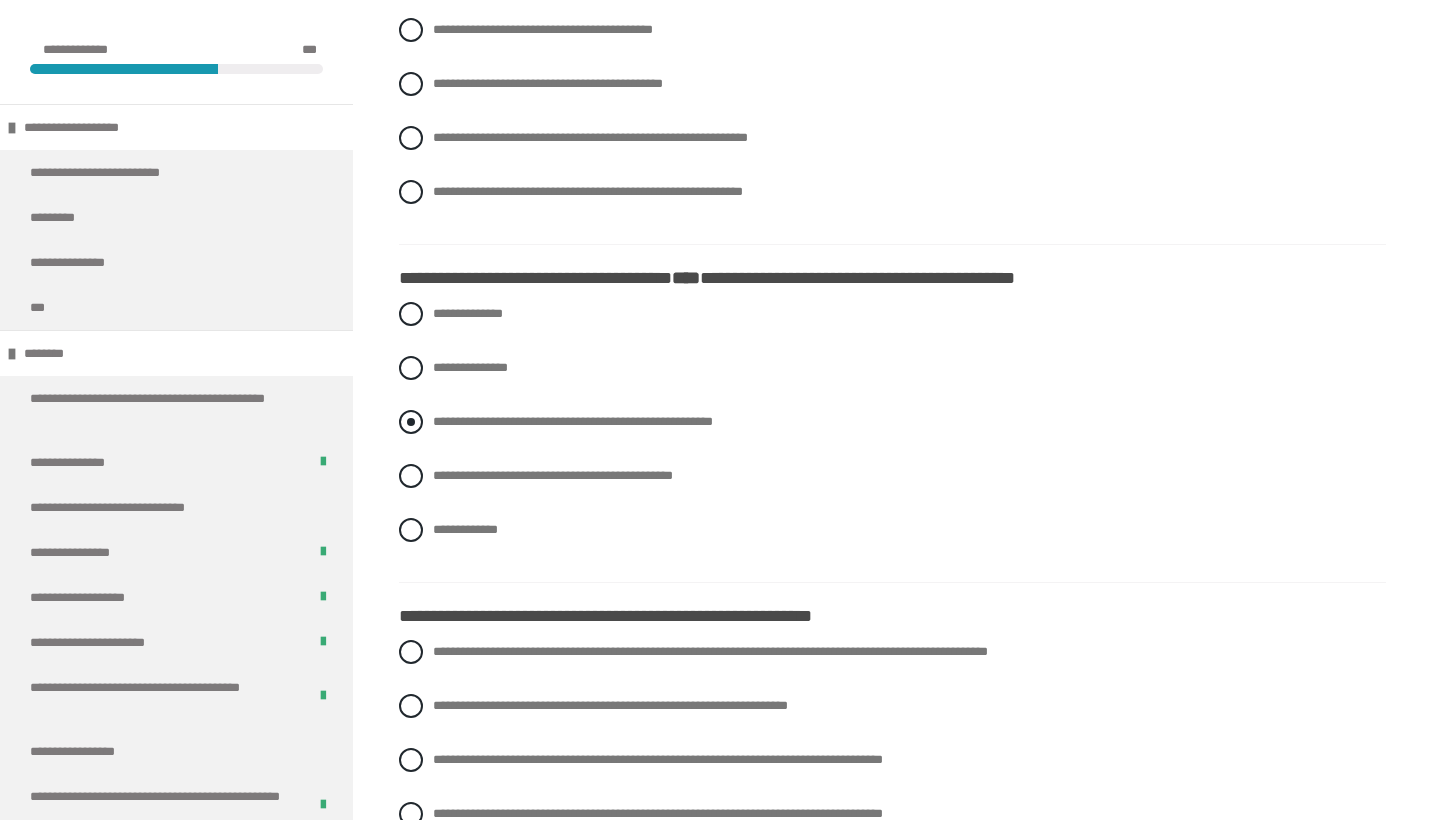 click at bounding box center [411, 422] 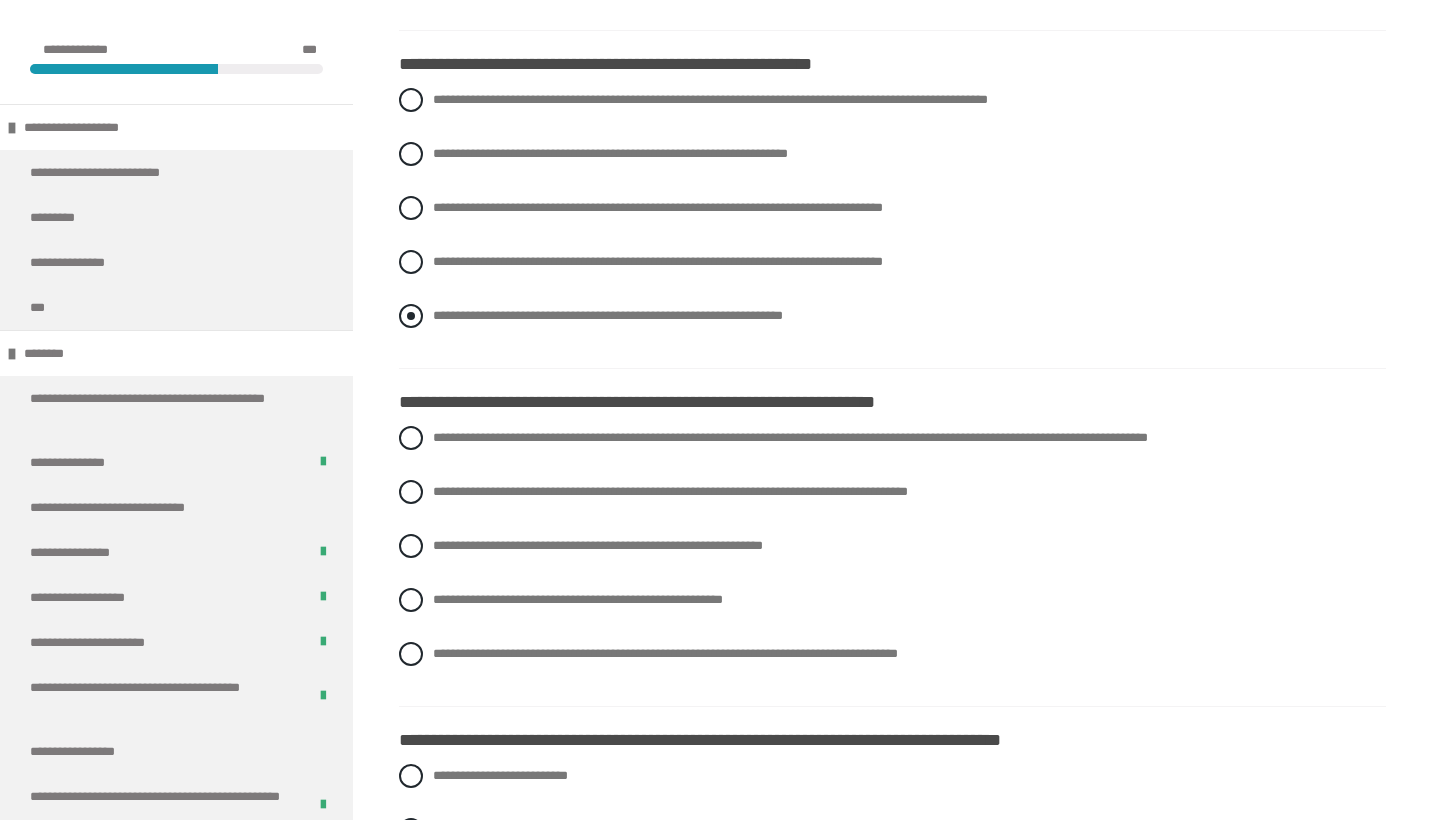 scroll, scrollTop: 2030, scrollLeft: 0, axis: vertical 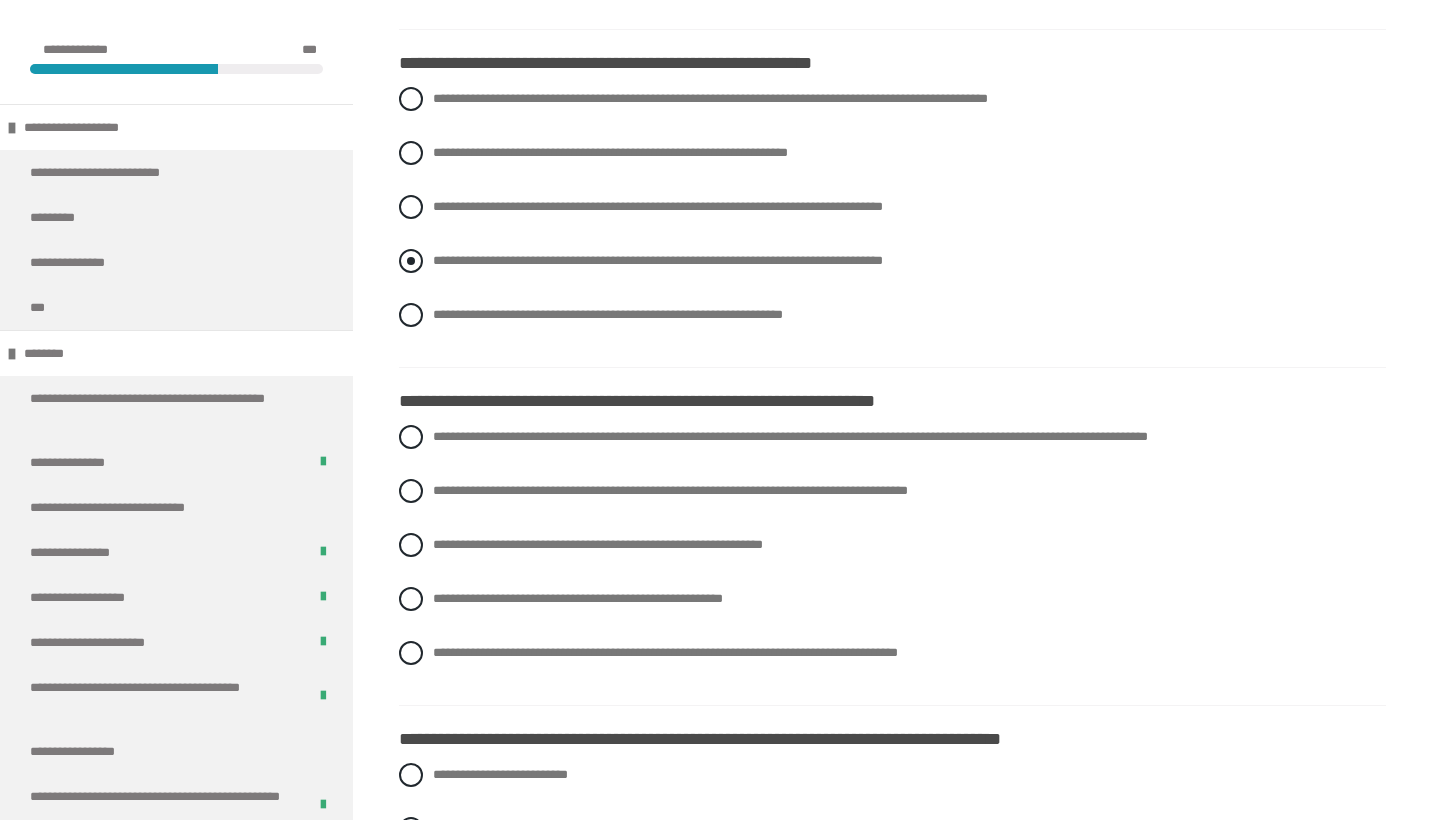 click at bounding box center (411, 261) 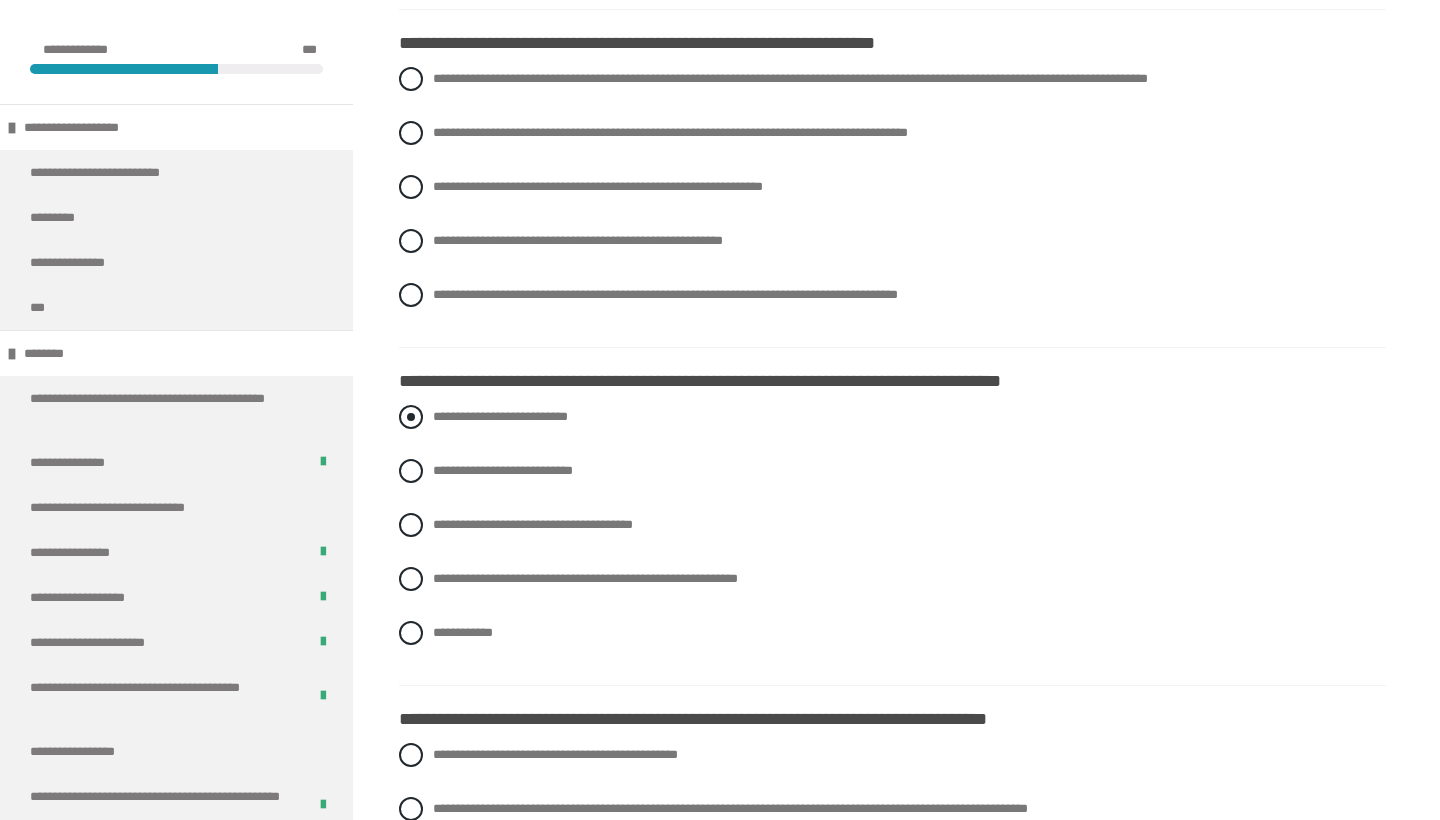 scroll, scrollTop: 2386, scrollLeft: 0, axis: vertical 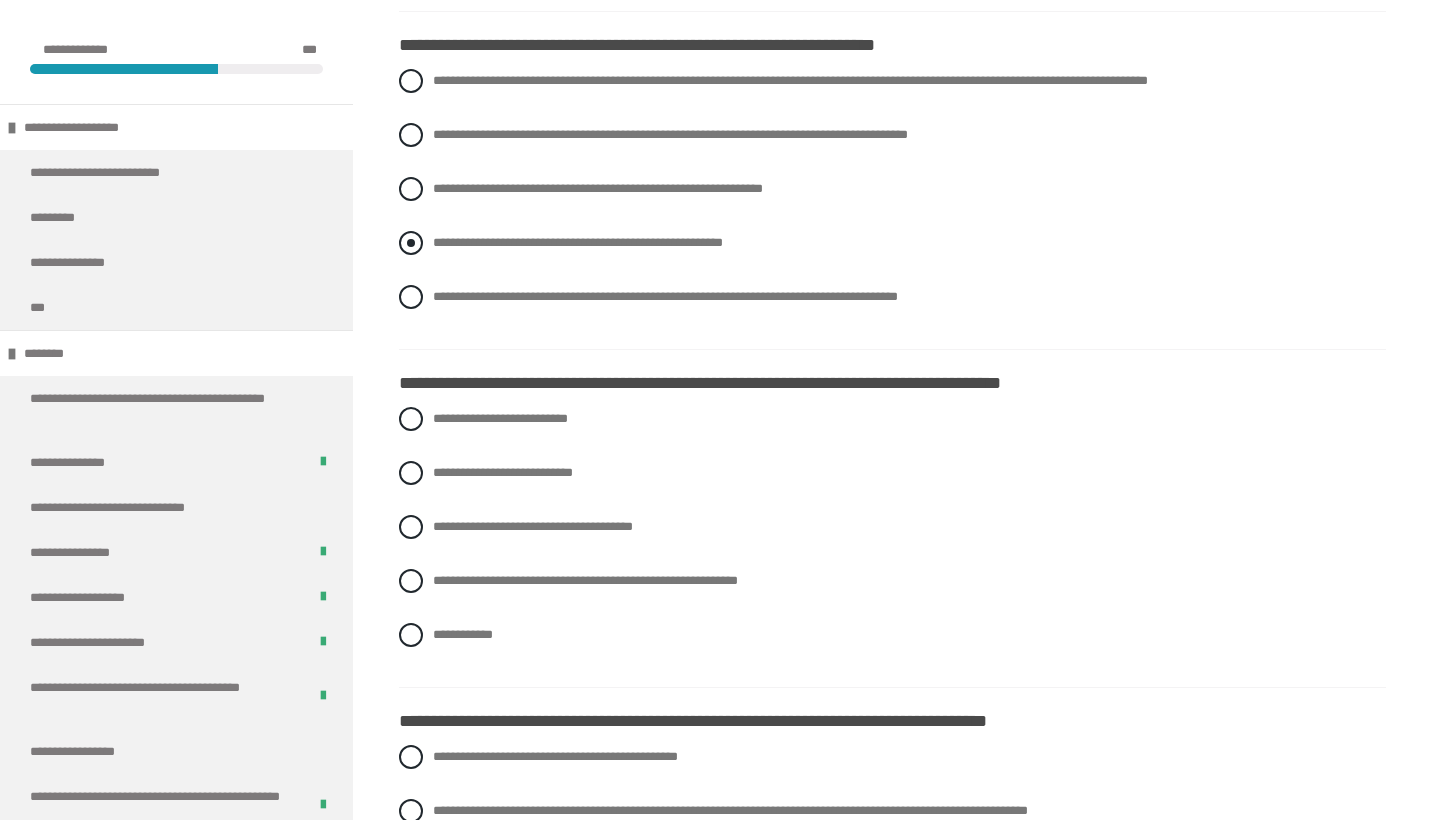 click at bounding box center (411, 243) 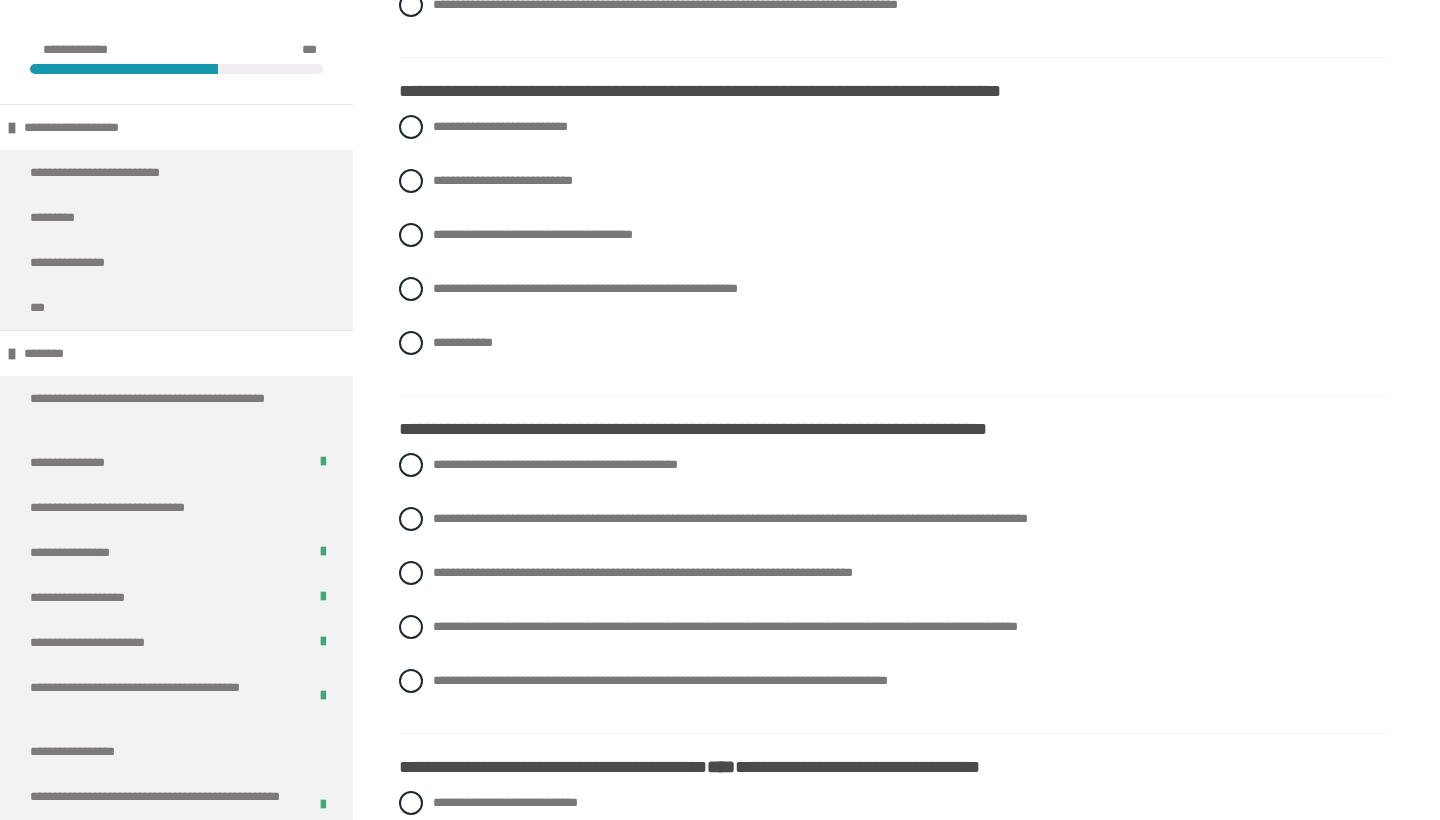 scroll, scrollTop: 2681, scrollLeft: 0, axis: vertical 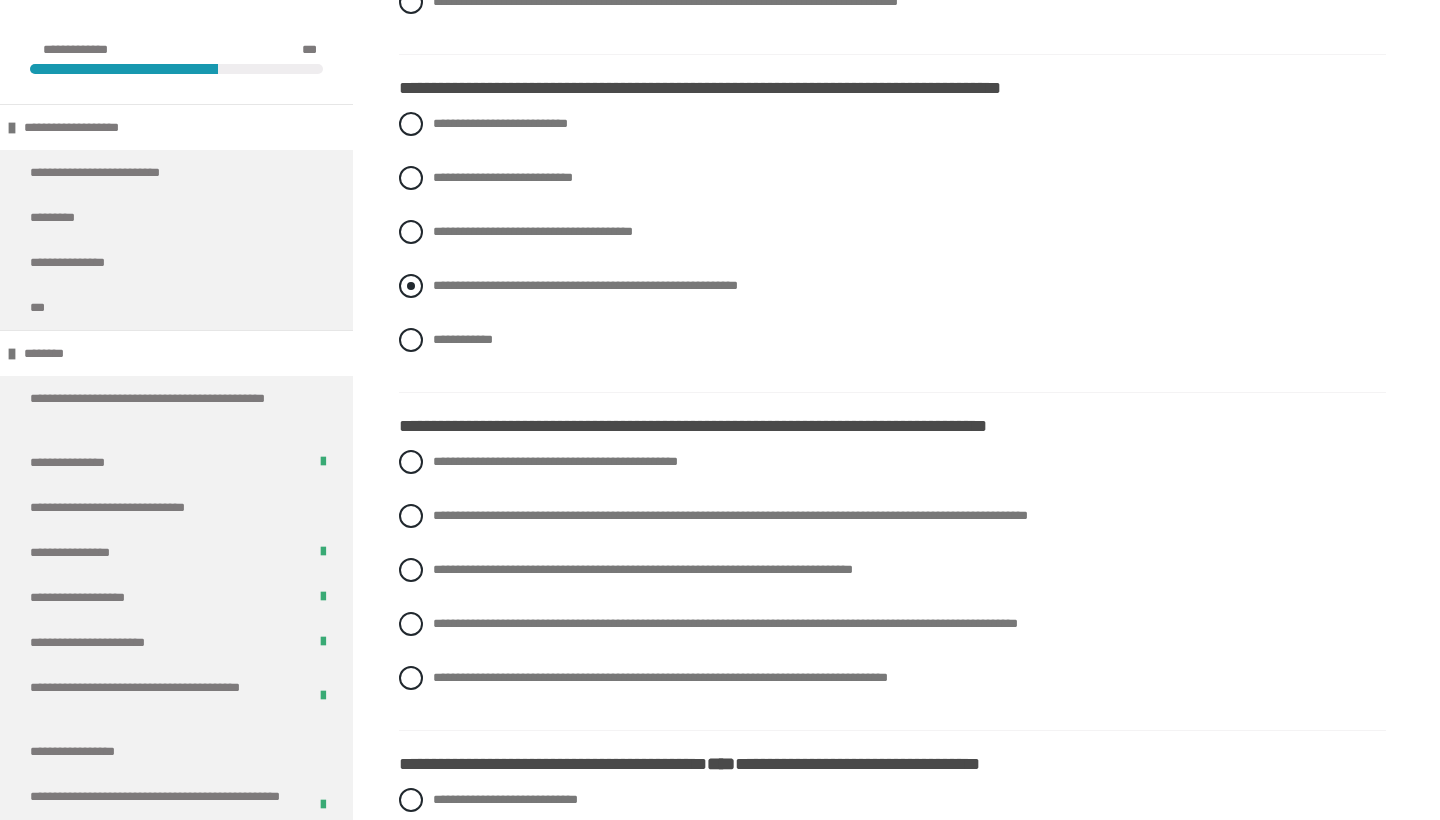 click at bounding box center [411, 286] 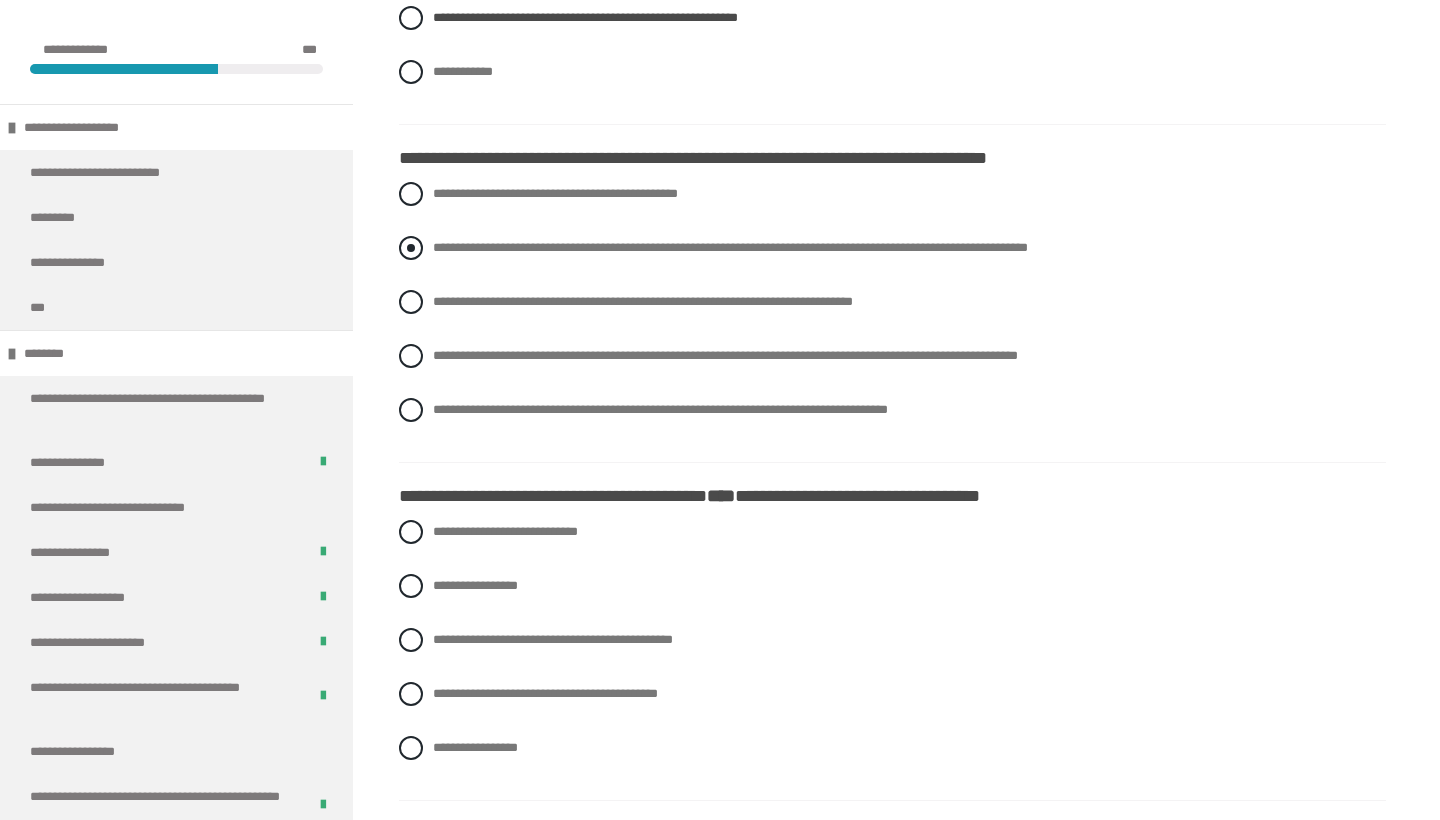 scroll, scrollTop: 2953, scrollLeft: 0, axis: vertical 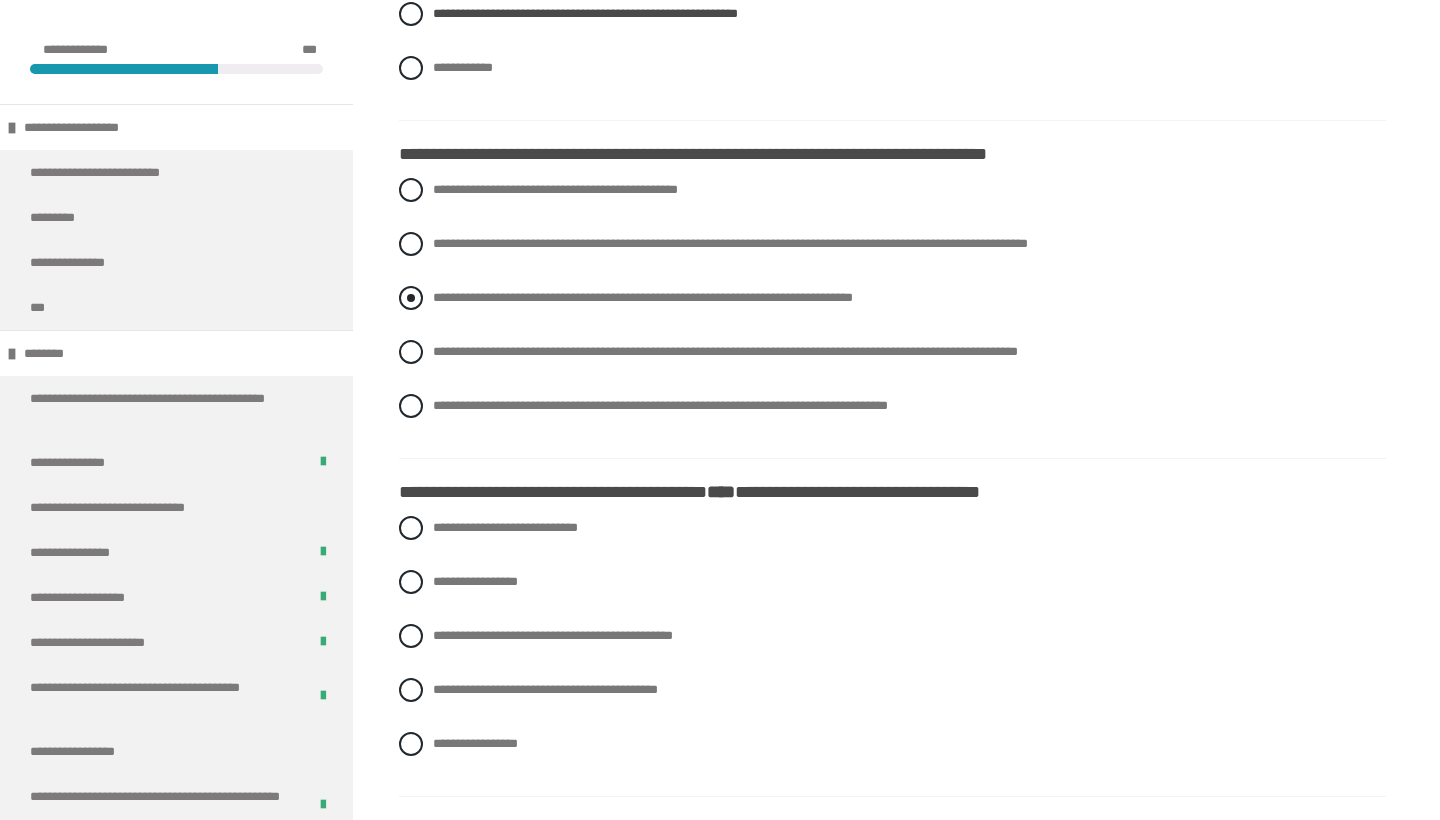 click at bounding box center (411, 298) 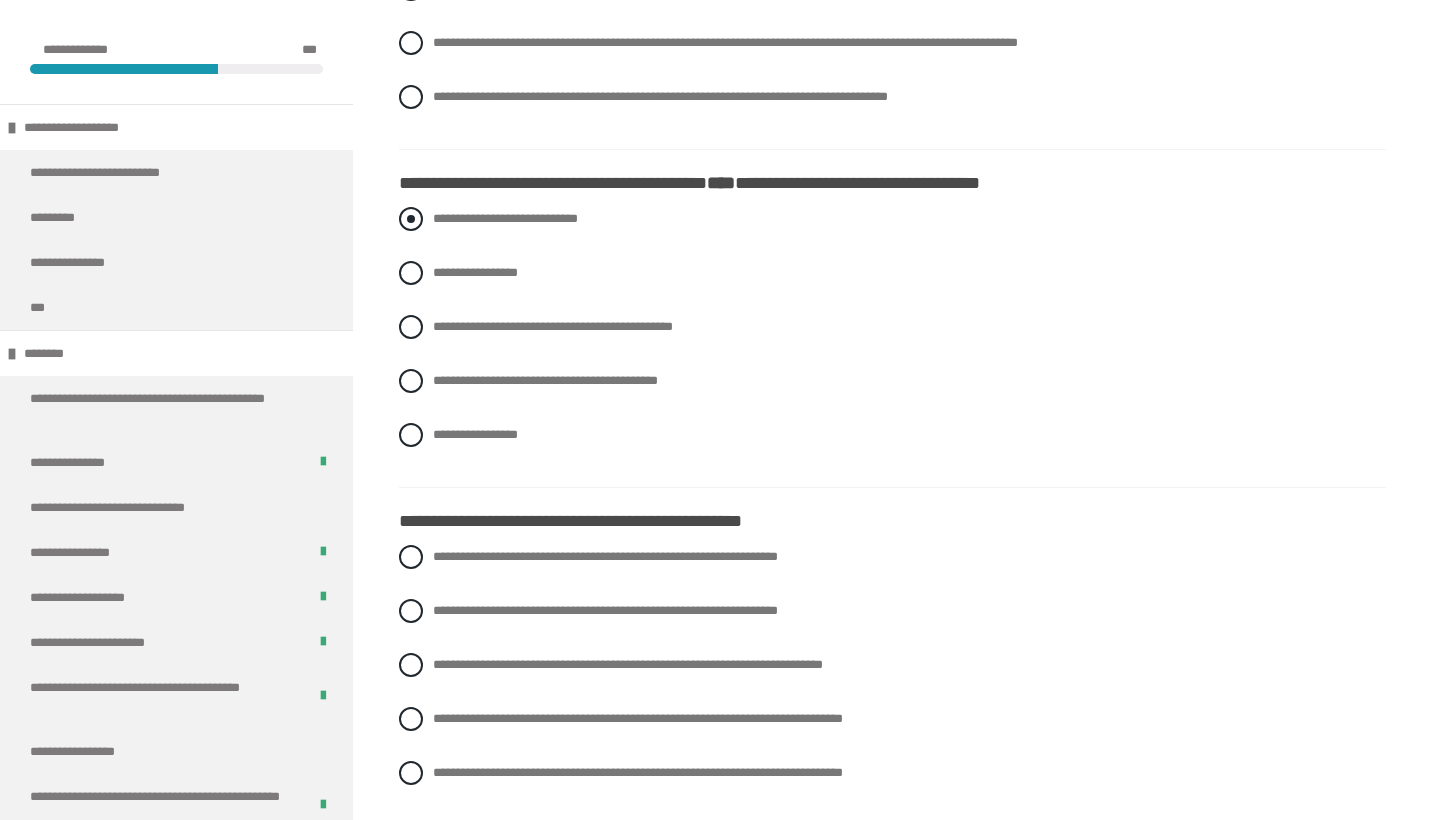 scroll, scrollTop: 3263, scrollLeft: 0, axis: vertical 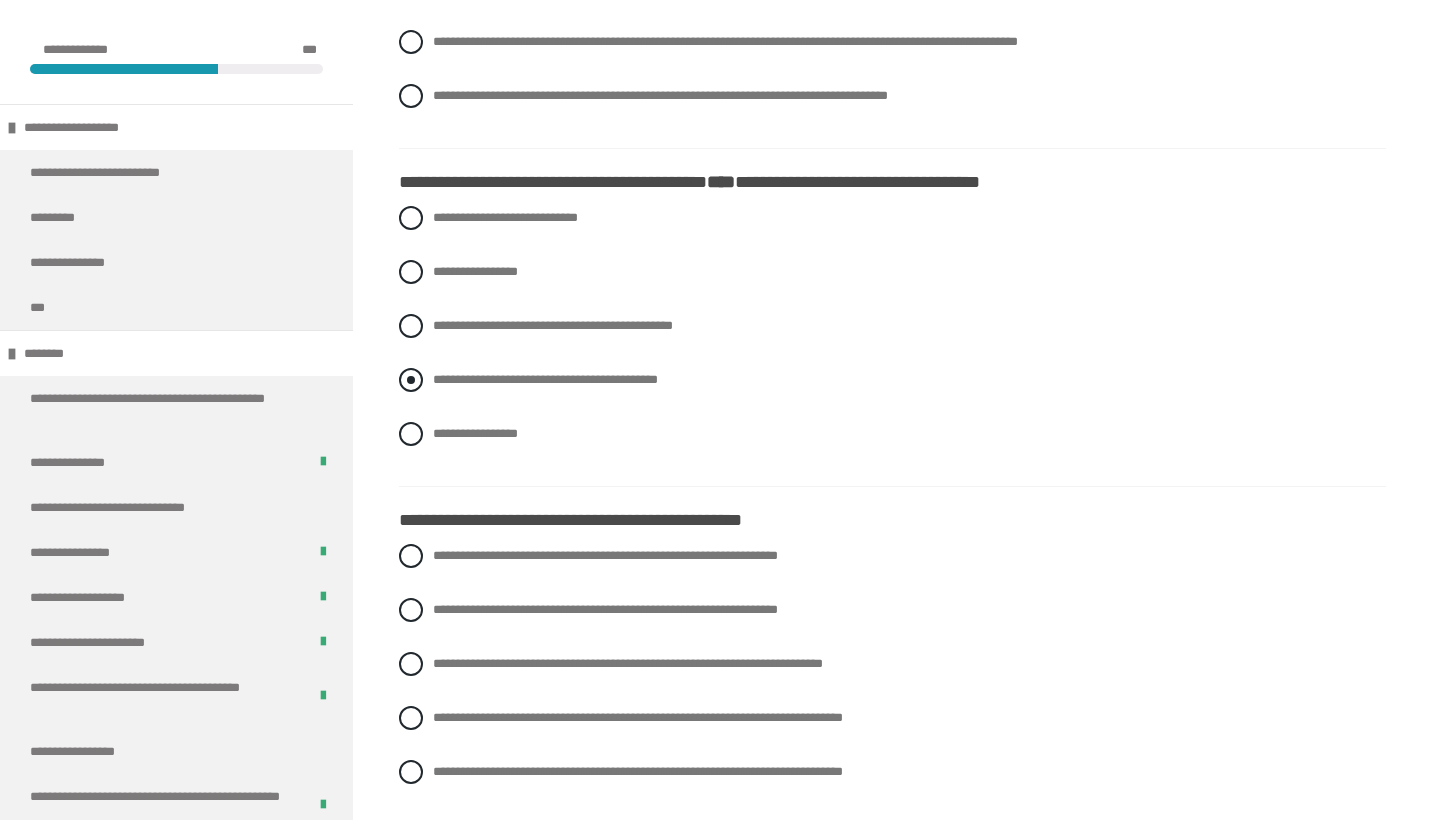 click at bounding box center (411, 380) 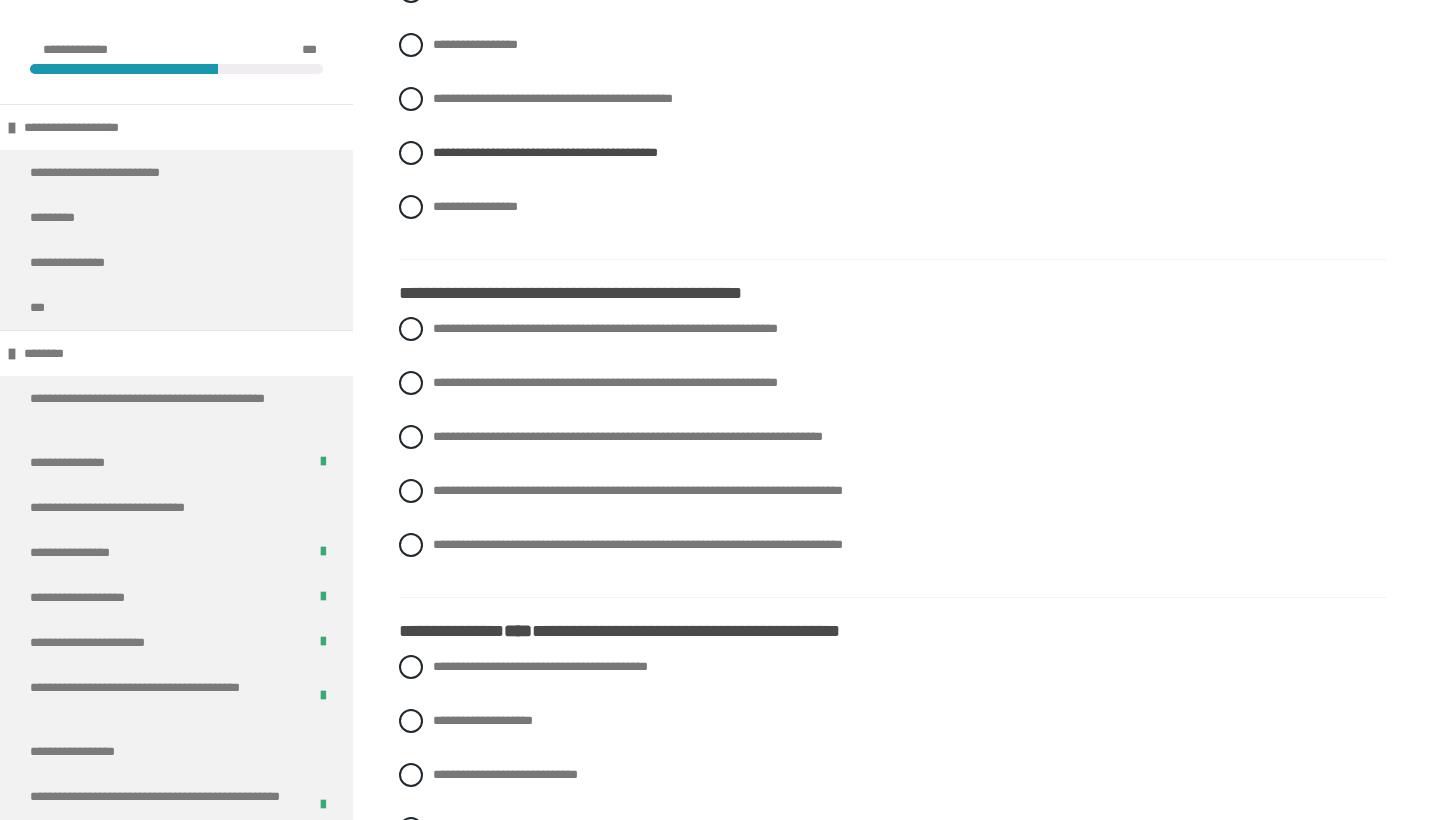 scroll, scrollTop: 3570, scrollLeft: 0, axis: vertical 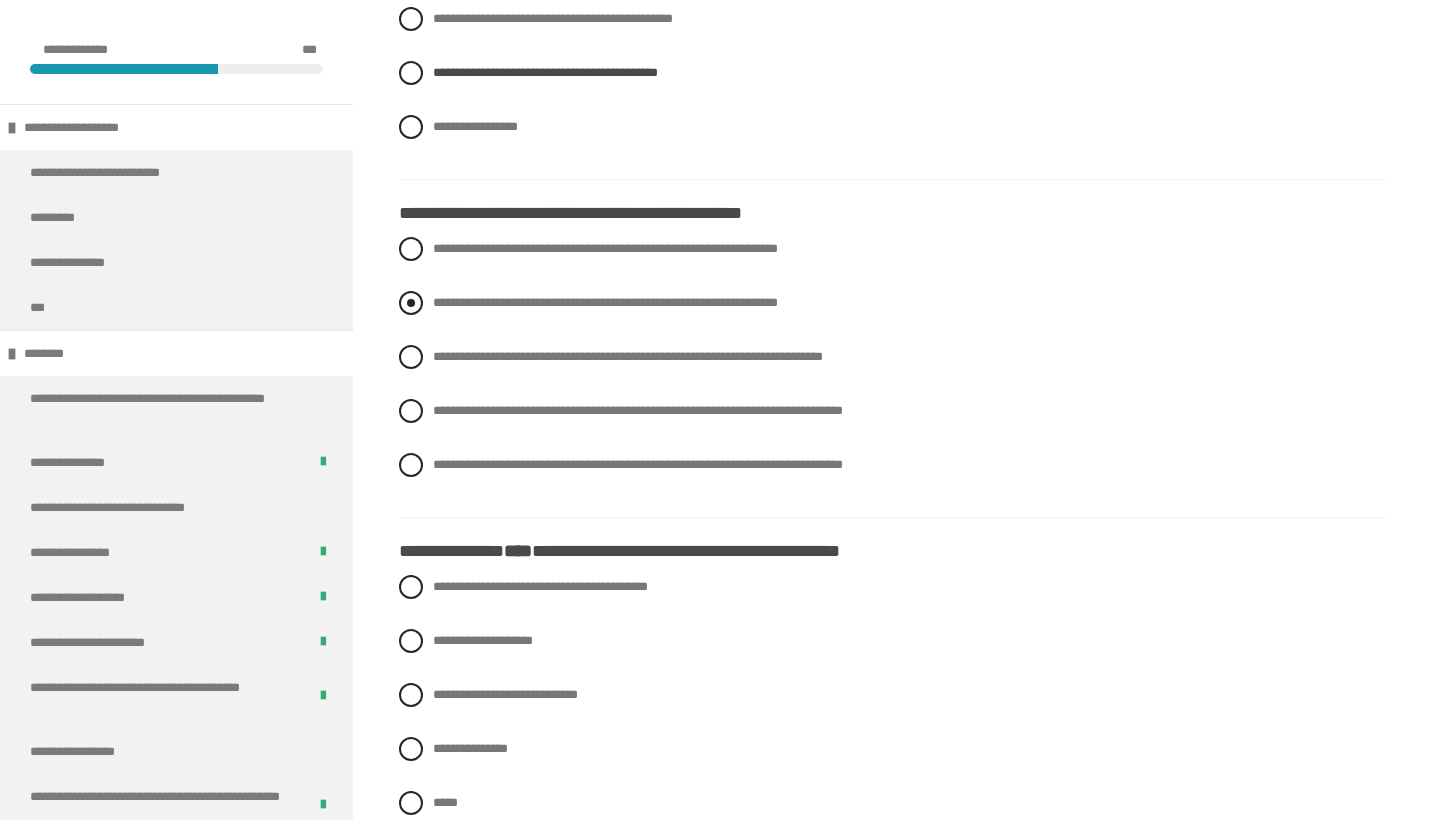 click at bounding box center [411, 303] 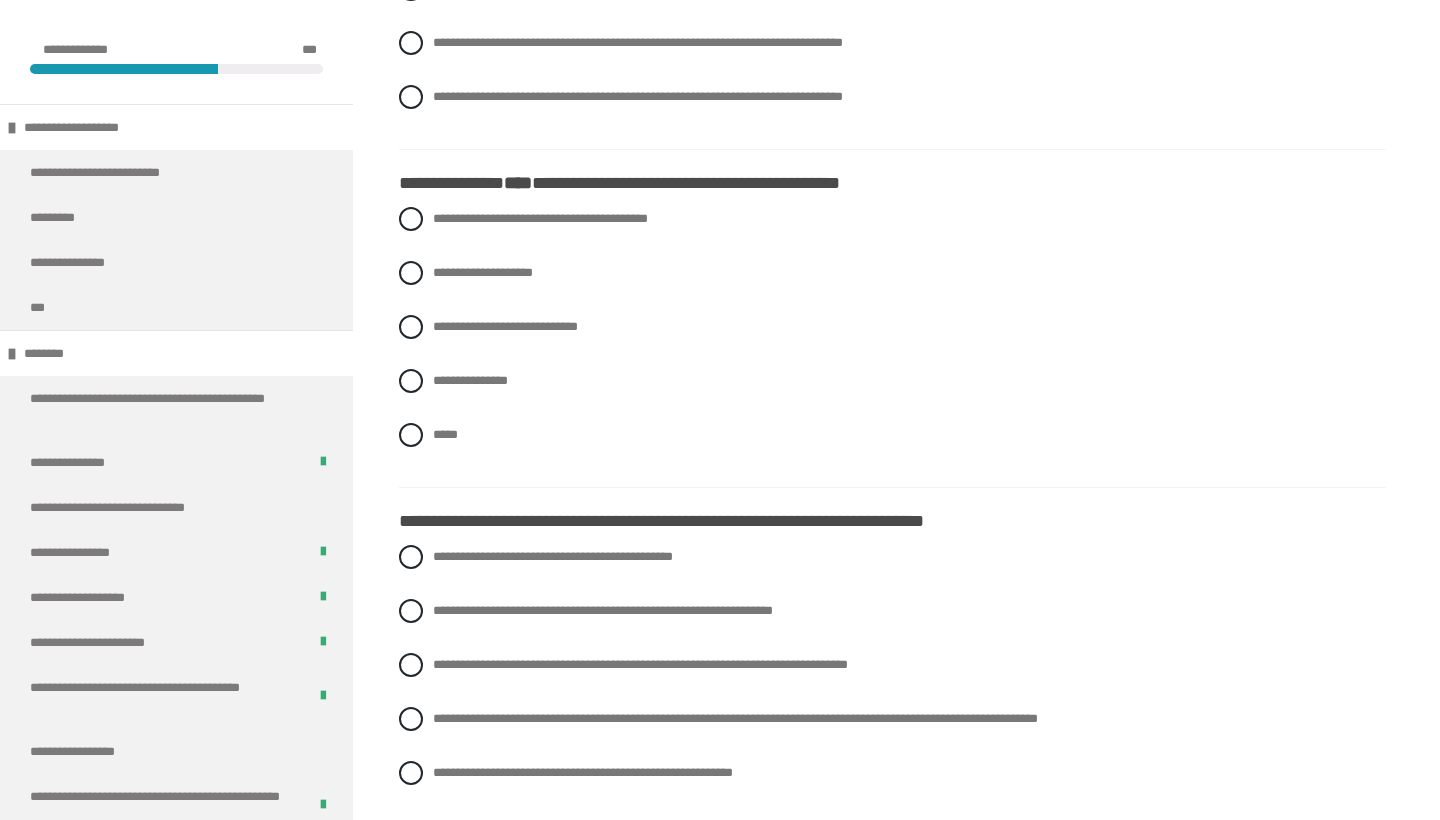 scroll, scrollTop: 3939, scrollLeft: 0, axis: vertical 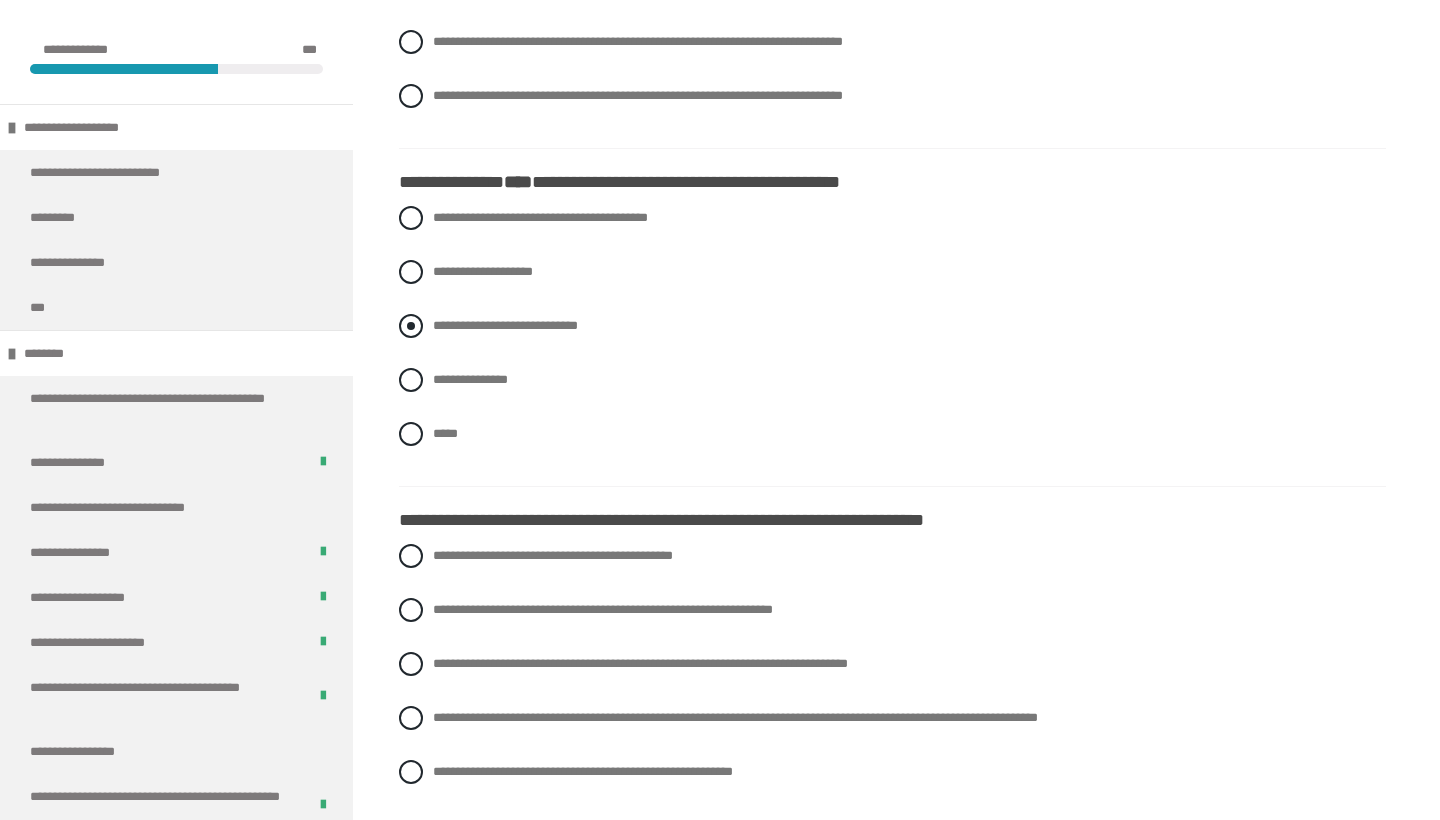 click on "**********" at bounding box center [892, 326] 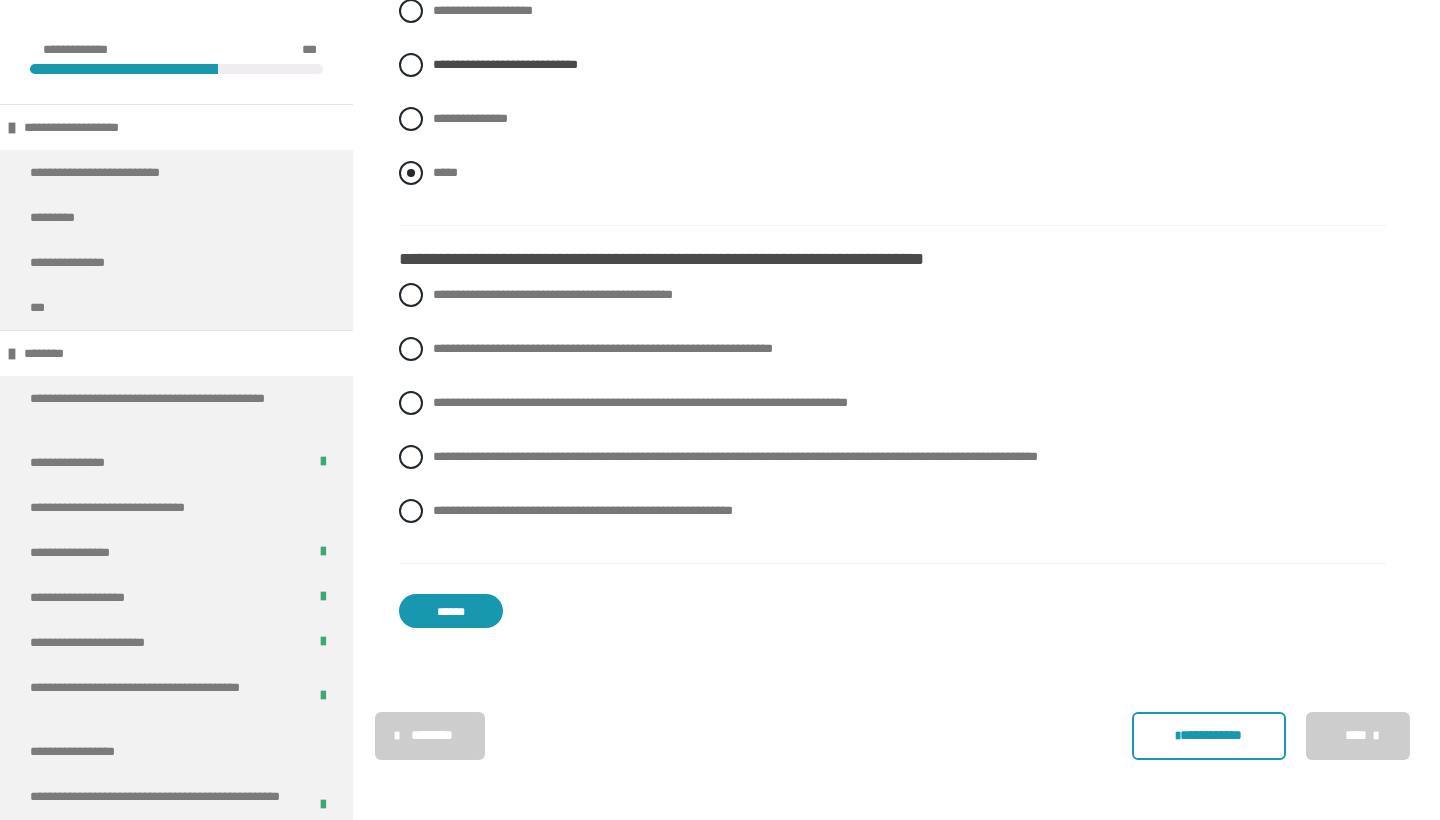 scroll, scrollTop: 4200, scrollLeft: 0, axis: vertical 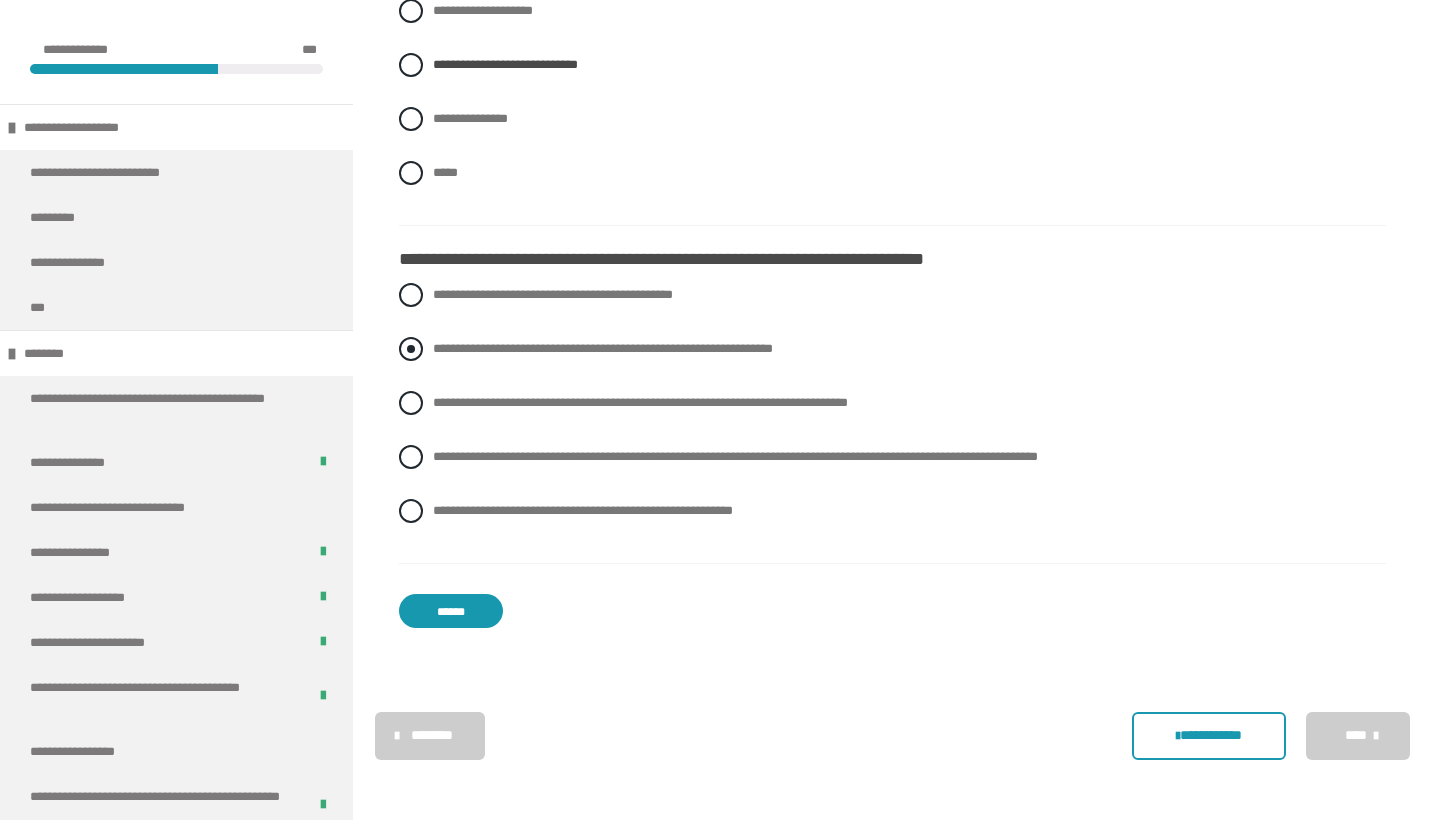 click at bounding box center (411, 349) 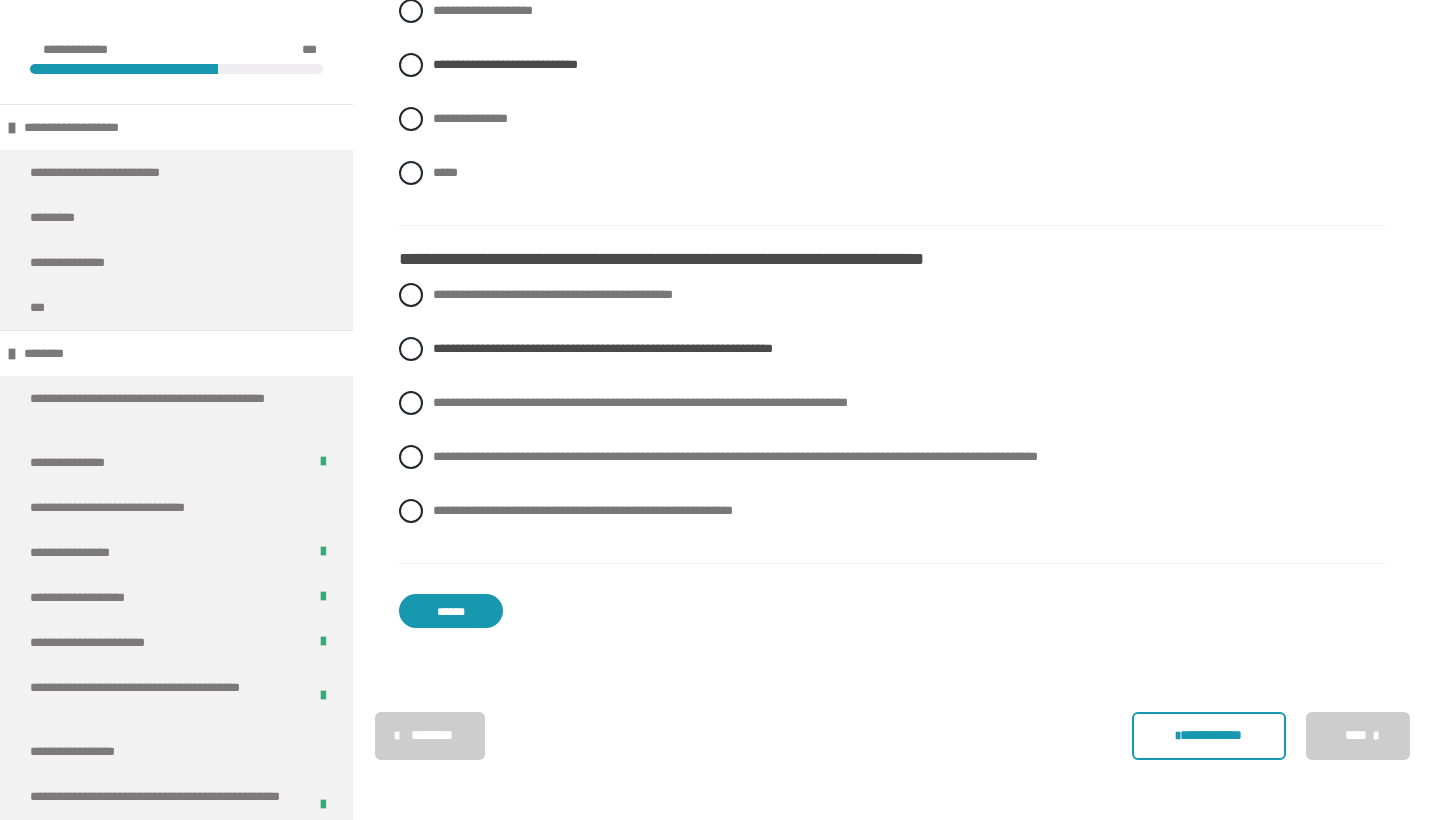 click on "******" at bounding box center [451, 611] 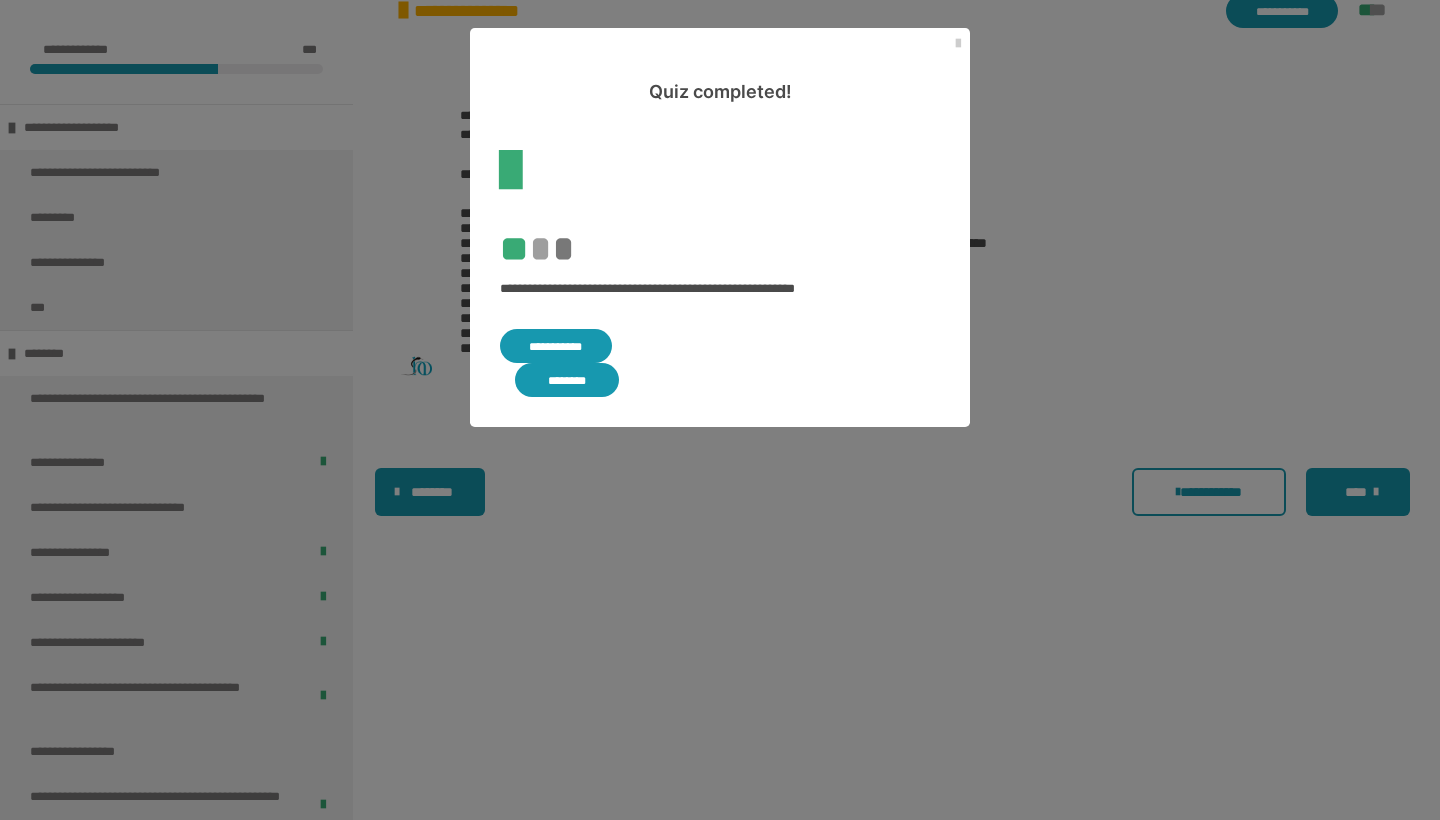 scroll, scrollTop: 508, scrollLeft: 0, axis: vertical 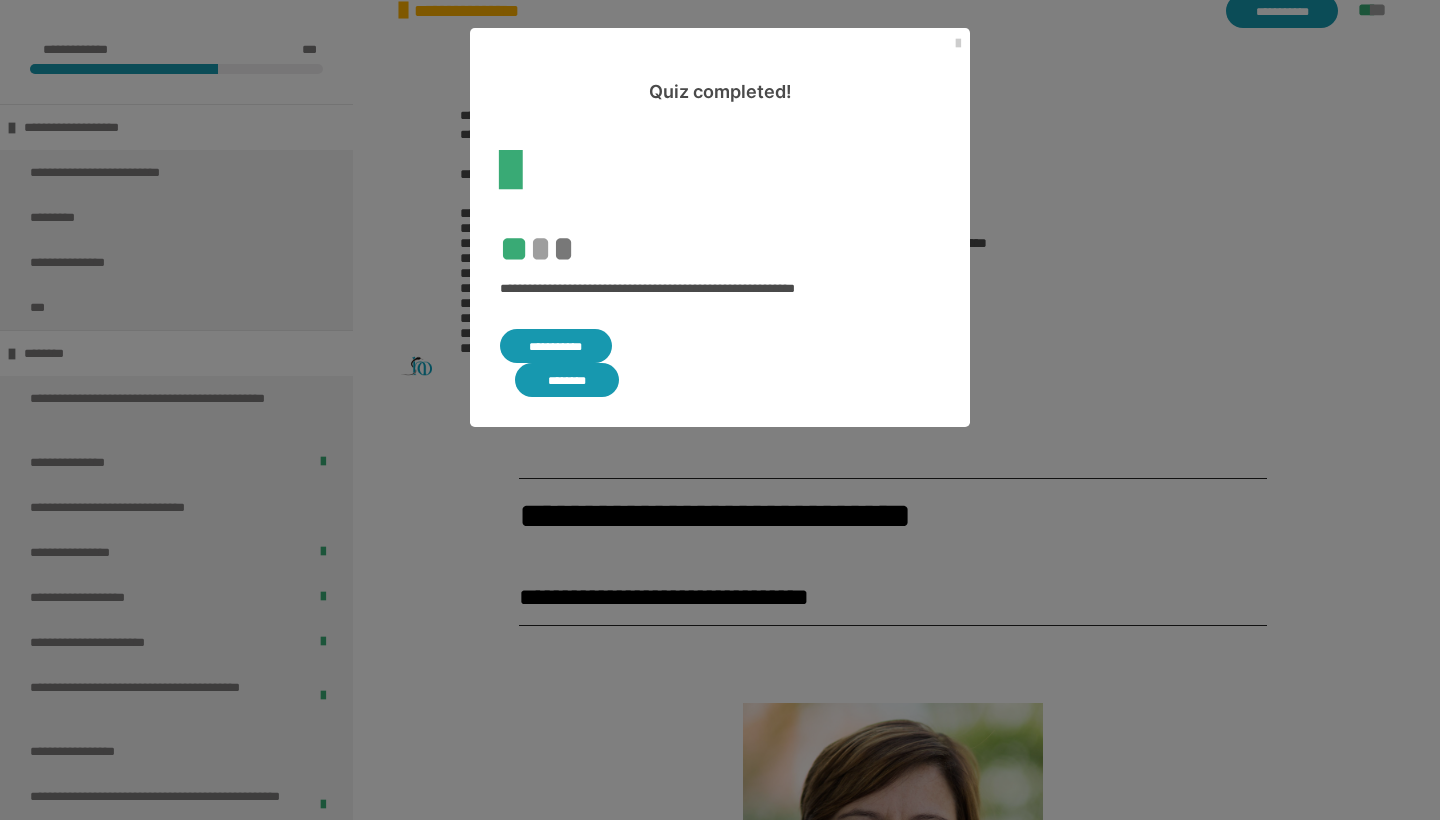 click on "**********" at bounding box center (720, 410) 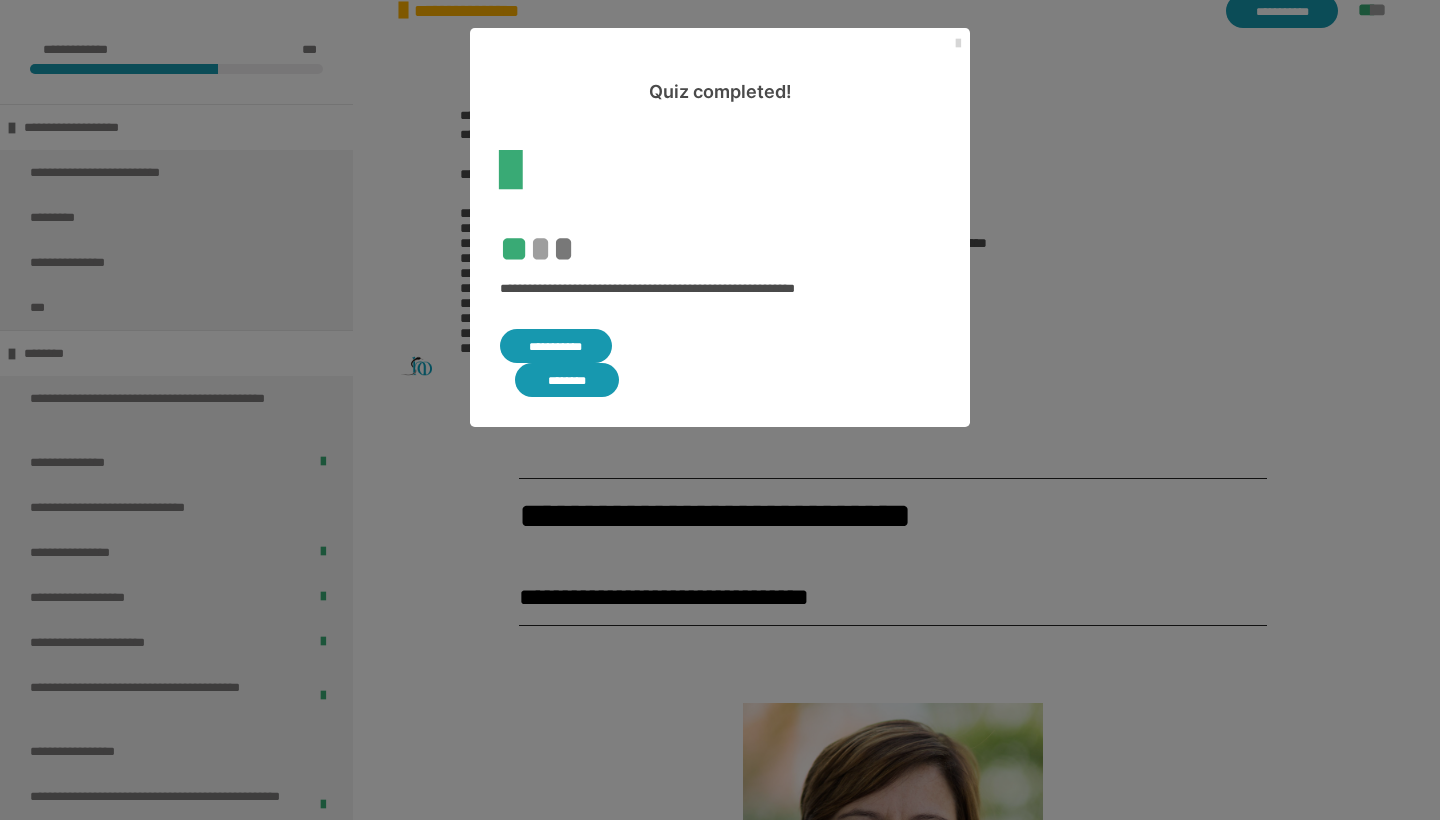 click at bounding box center [958, 44] 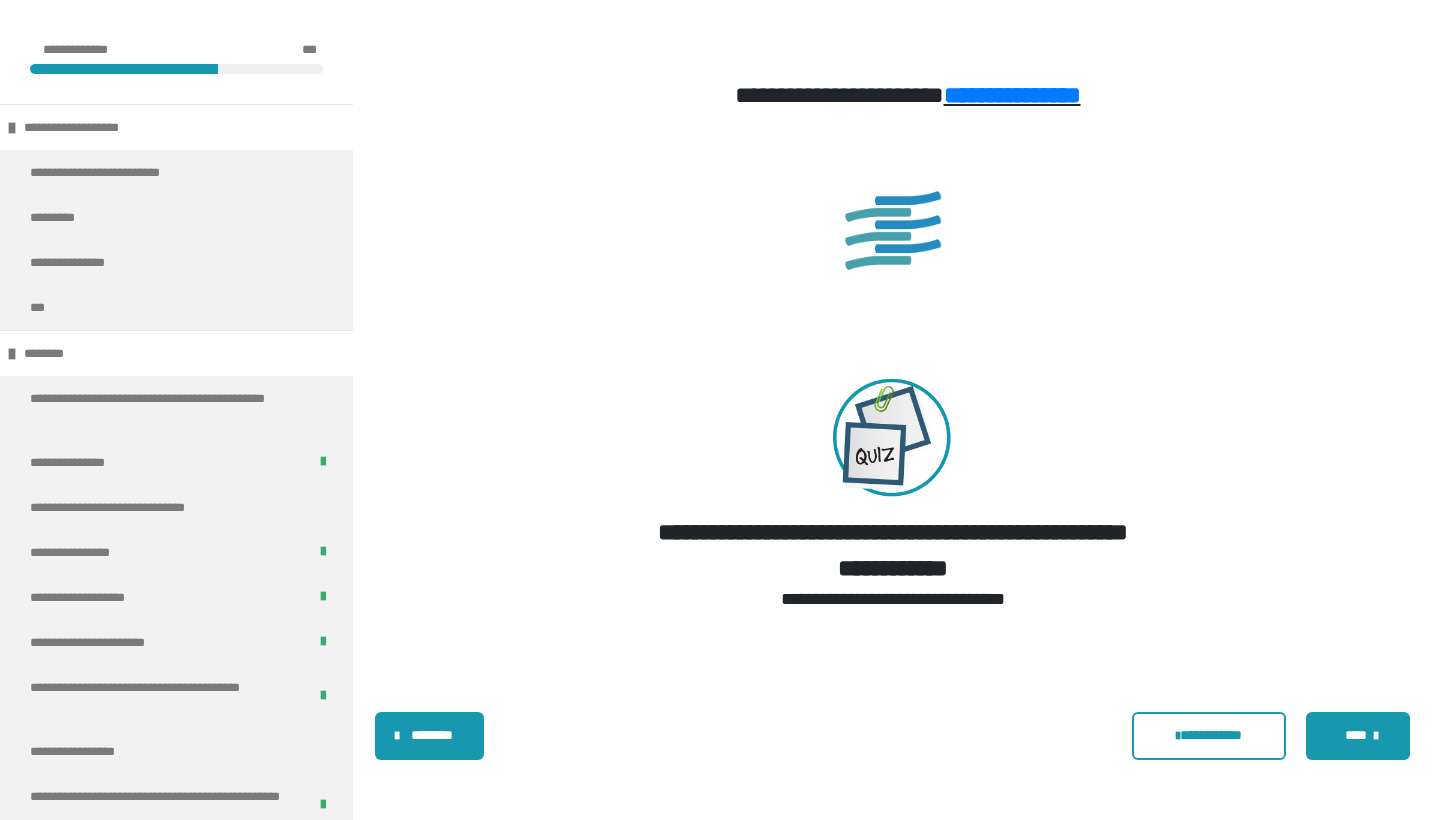 scroll, scrollTop: 3189, scrollLeft: 0, axis: vertical 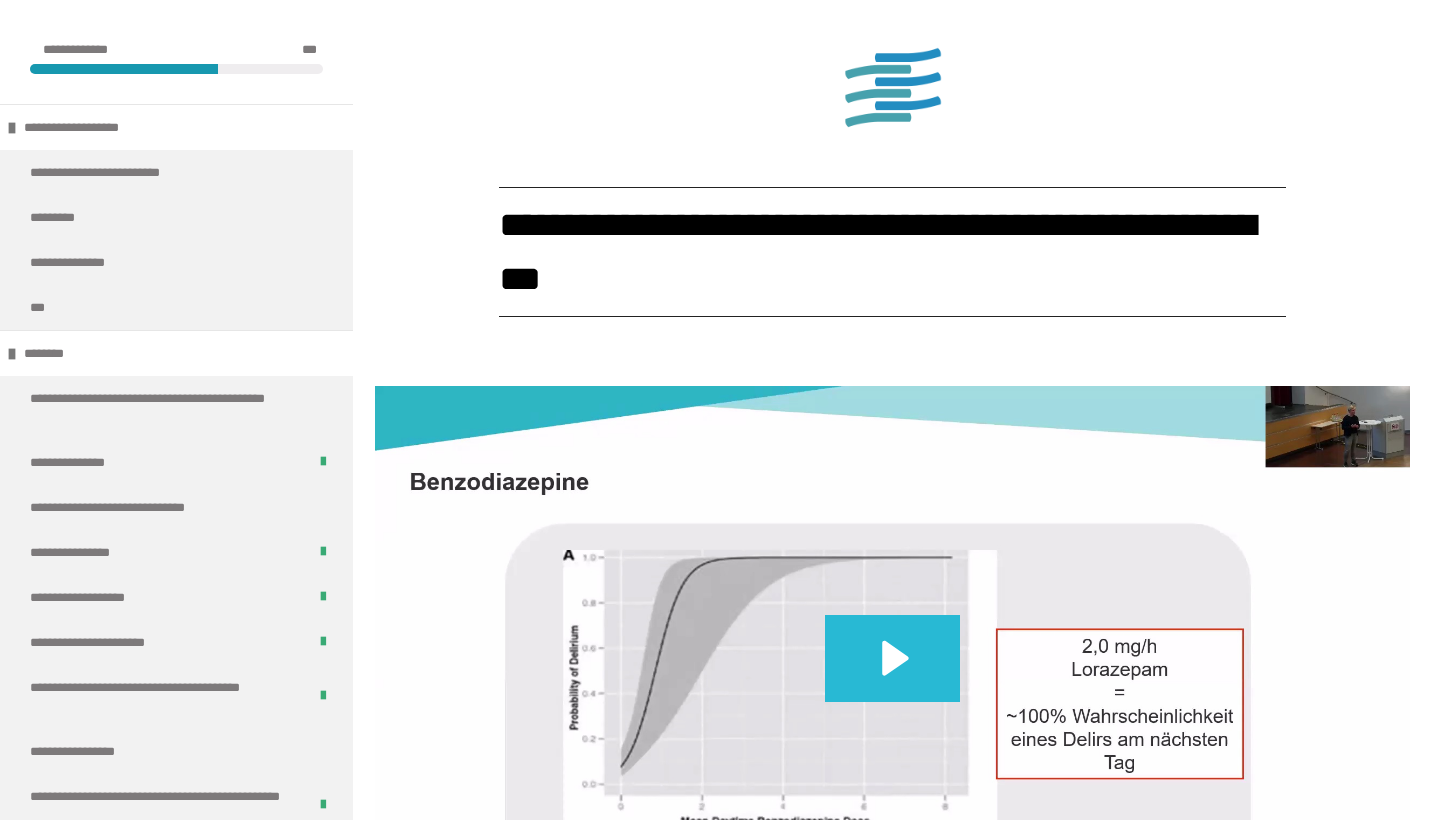 click 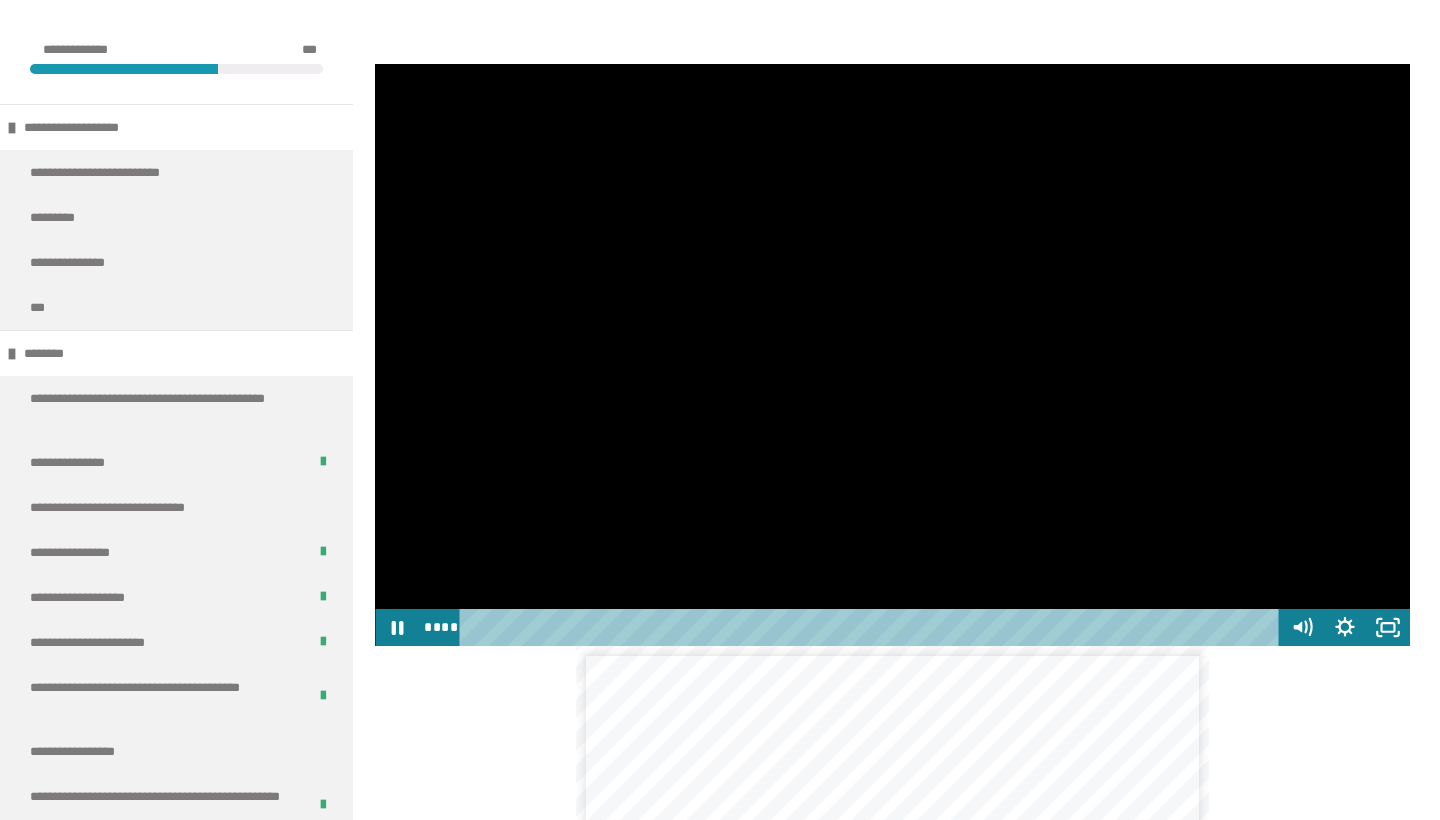 scroll, scrollTop: 2903, scrollLeft: 0, axis: vertical 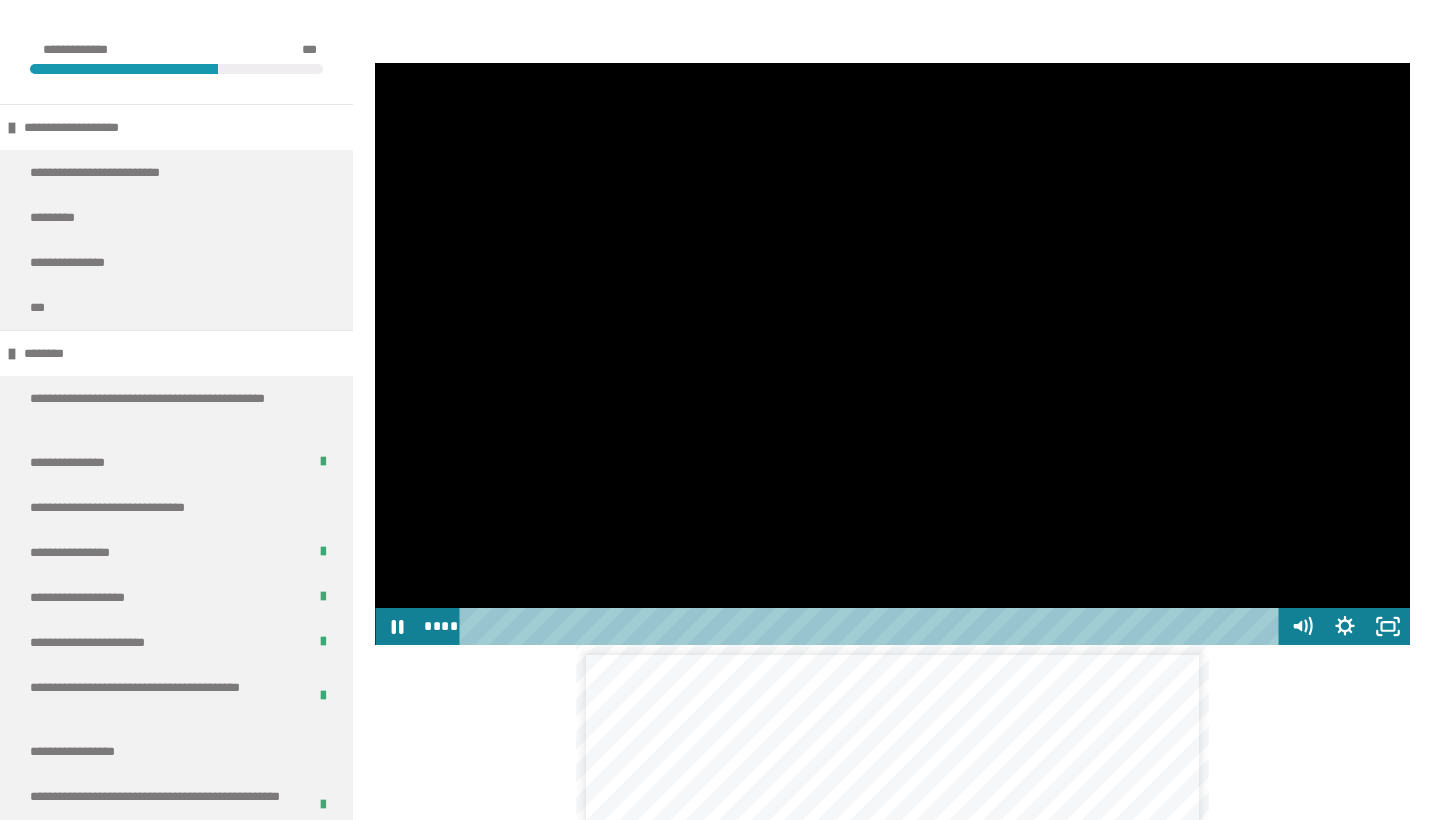 click at bounding box center (892, 354) 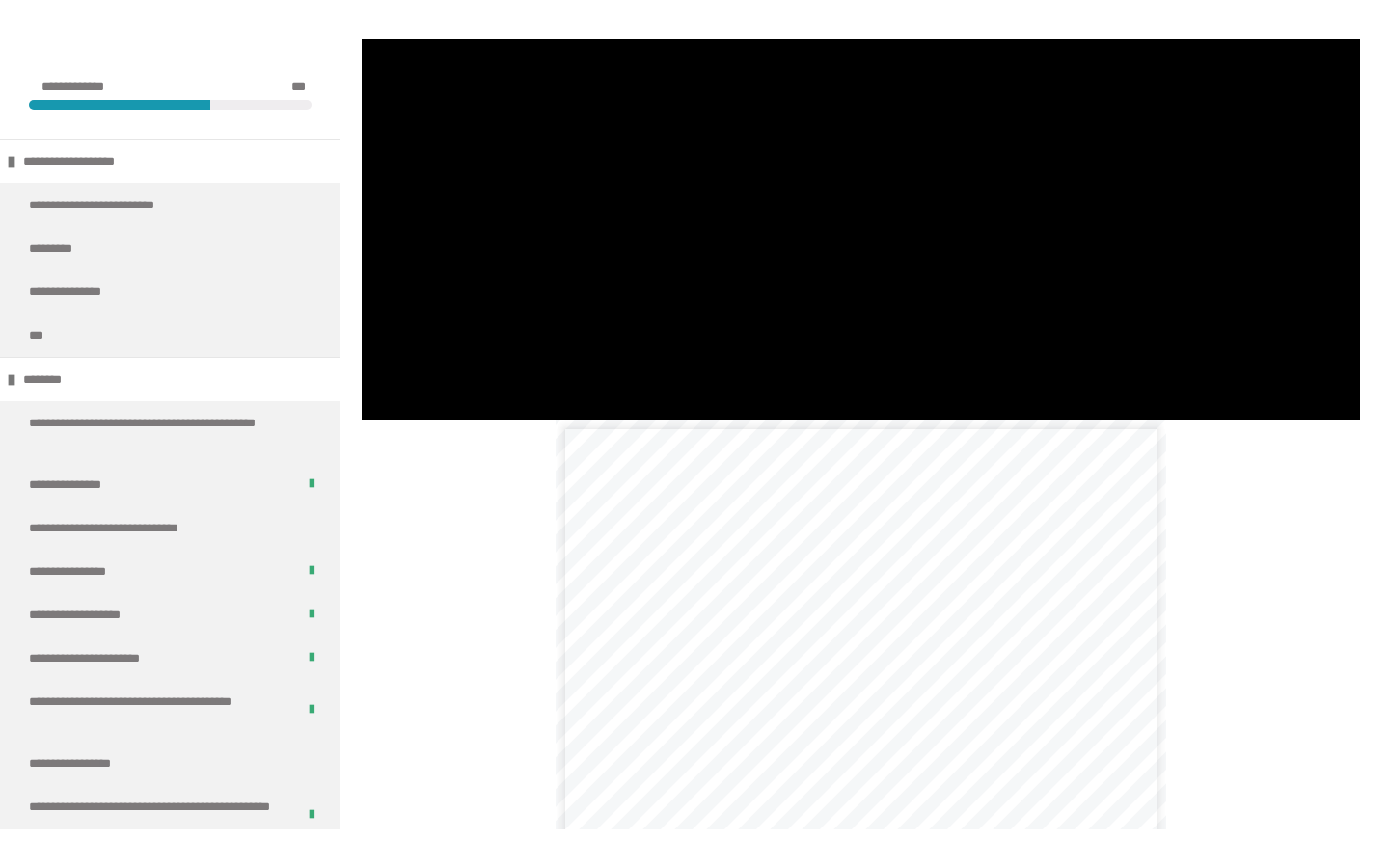 scroll, scrollTop: 2922, scrollLeft: 0, axis: vertical 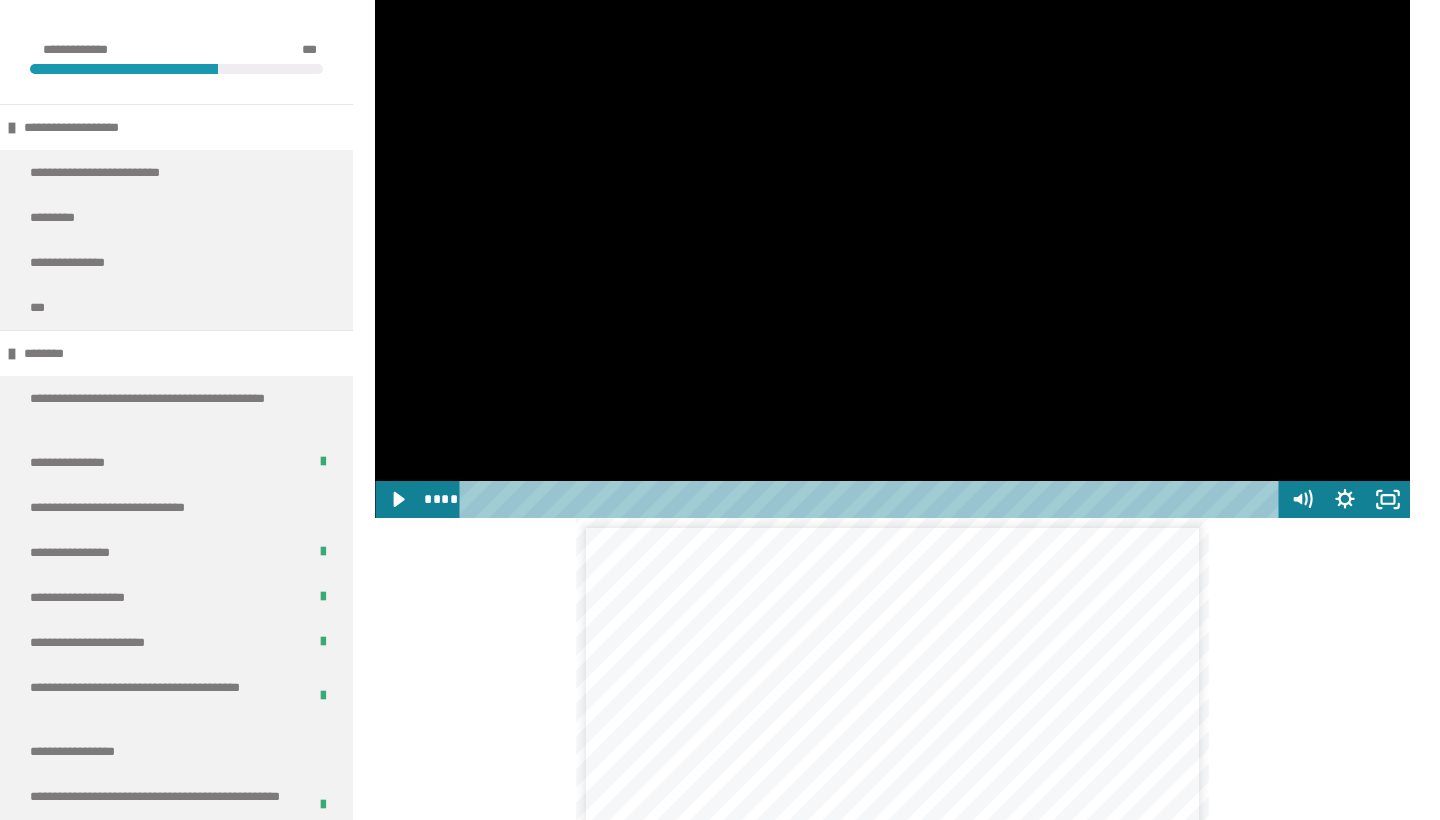 click at bounding box center [892, 227] 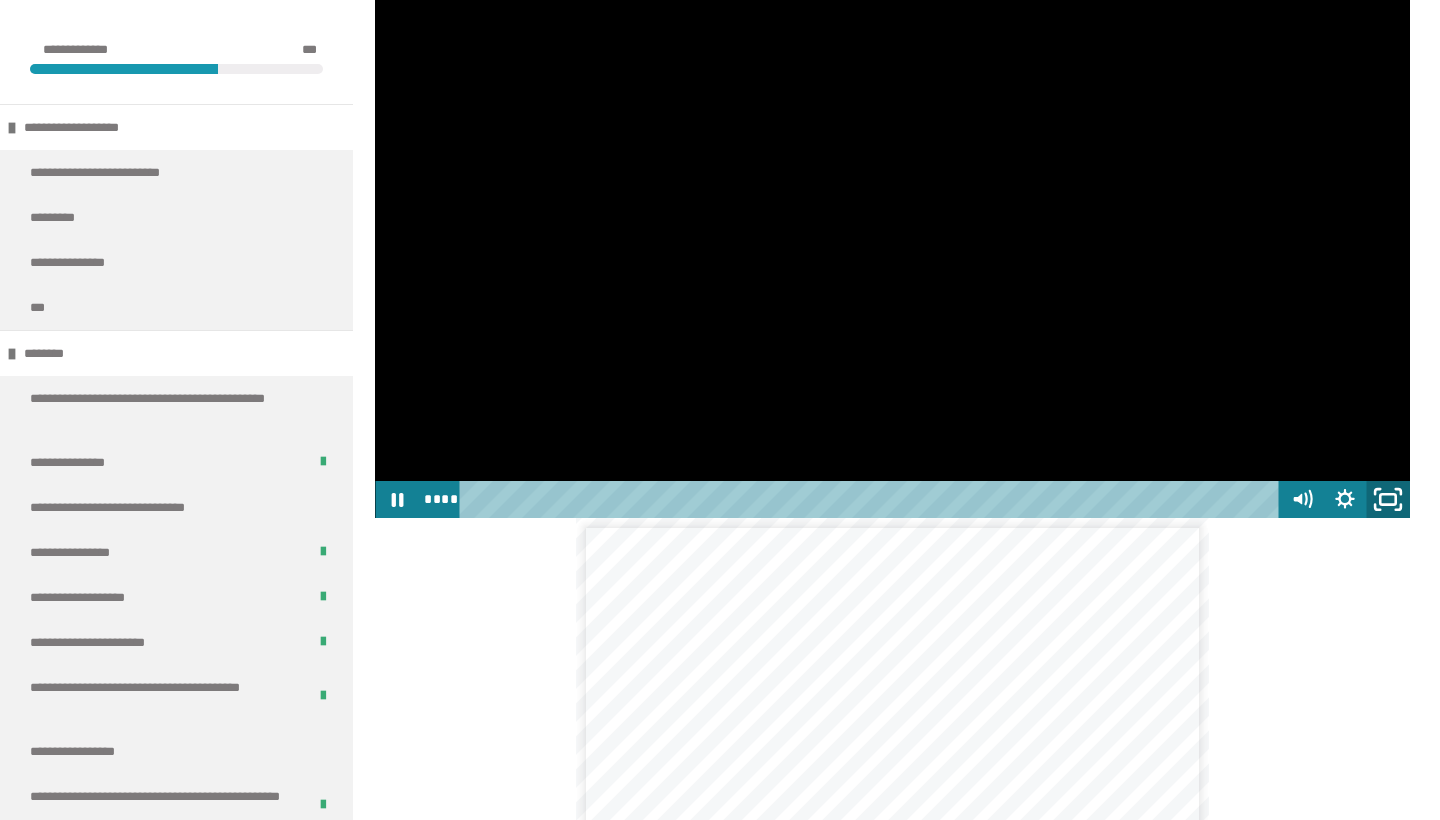 click 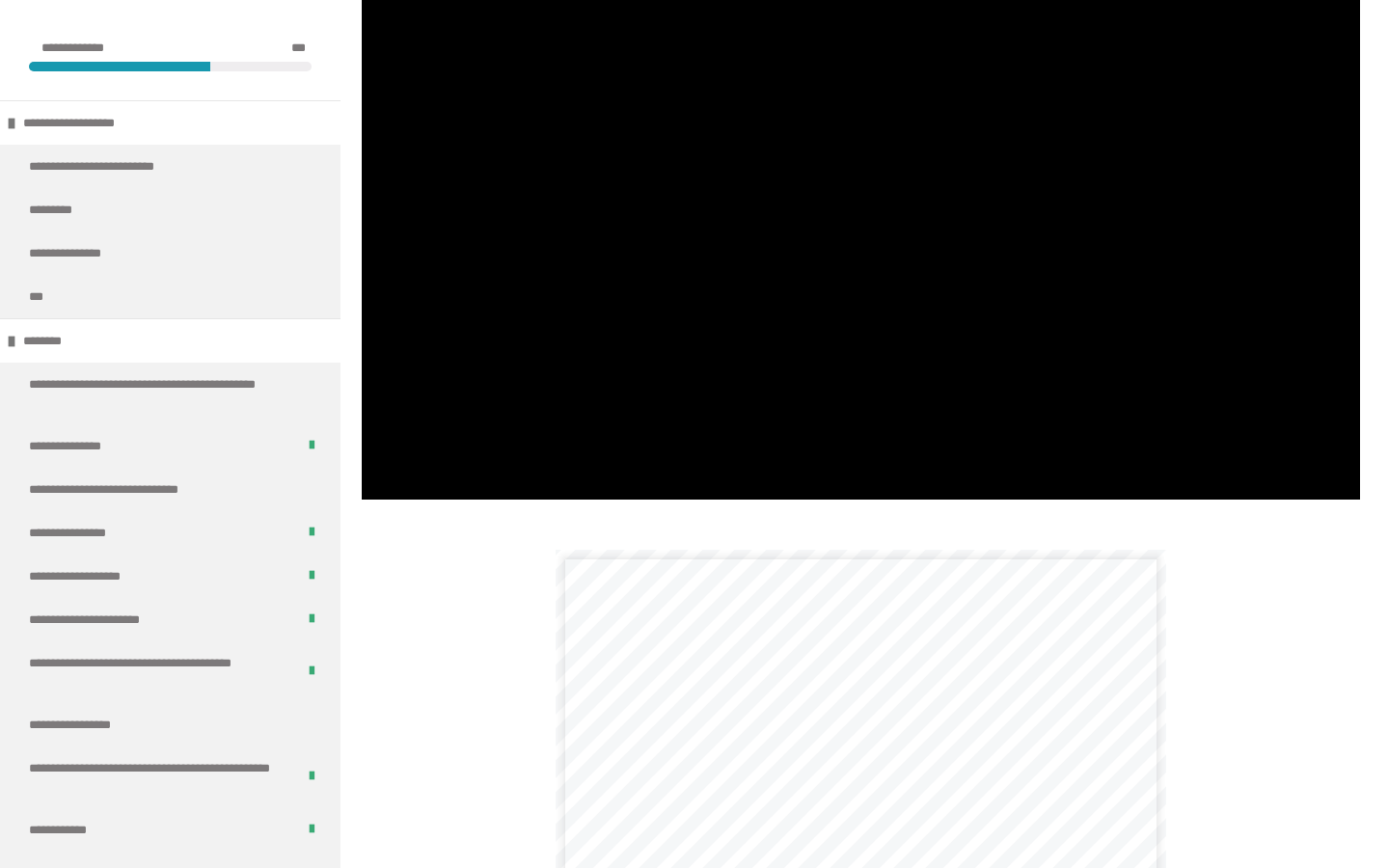 type 